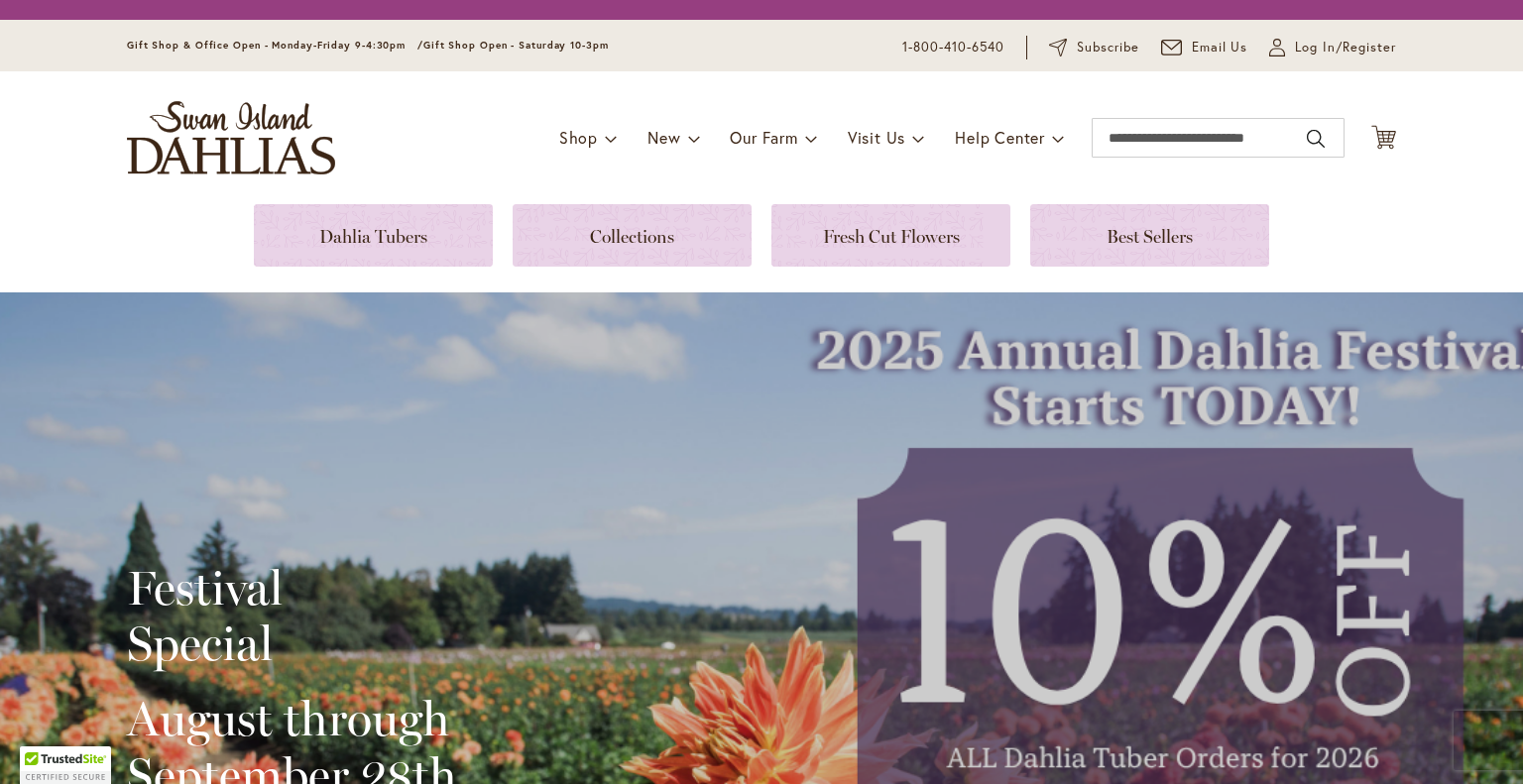 scroll, scrollTop: 0, scrollLeft: 0, axis: both 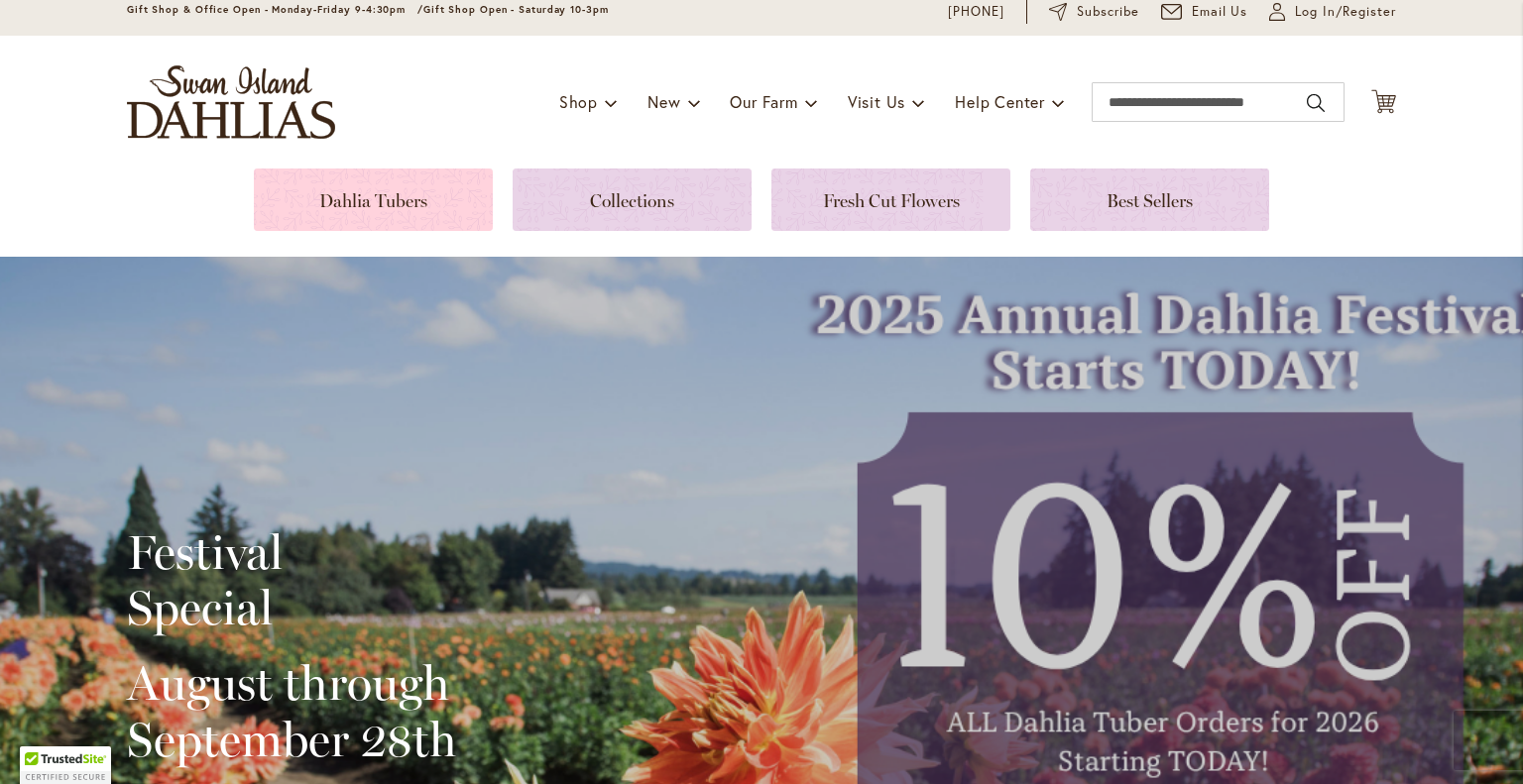 click at bounding box center [373, 199] 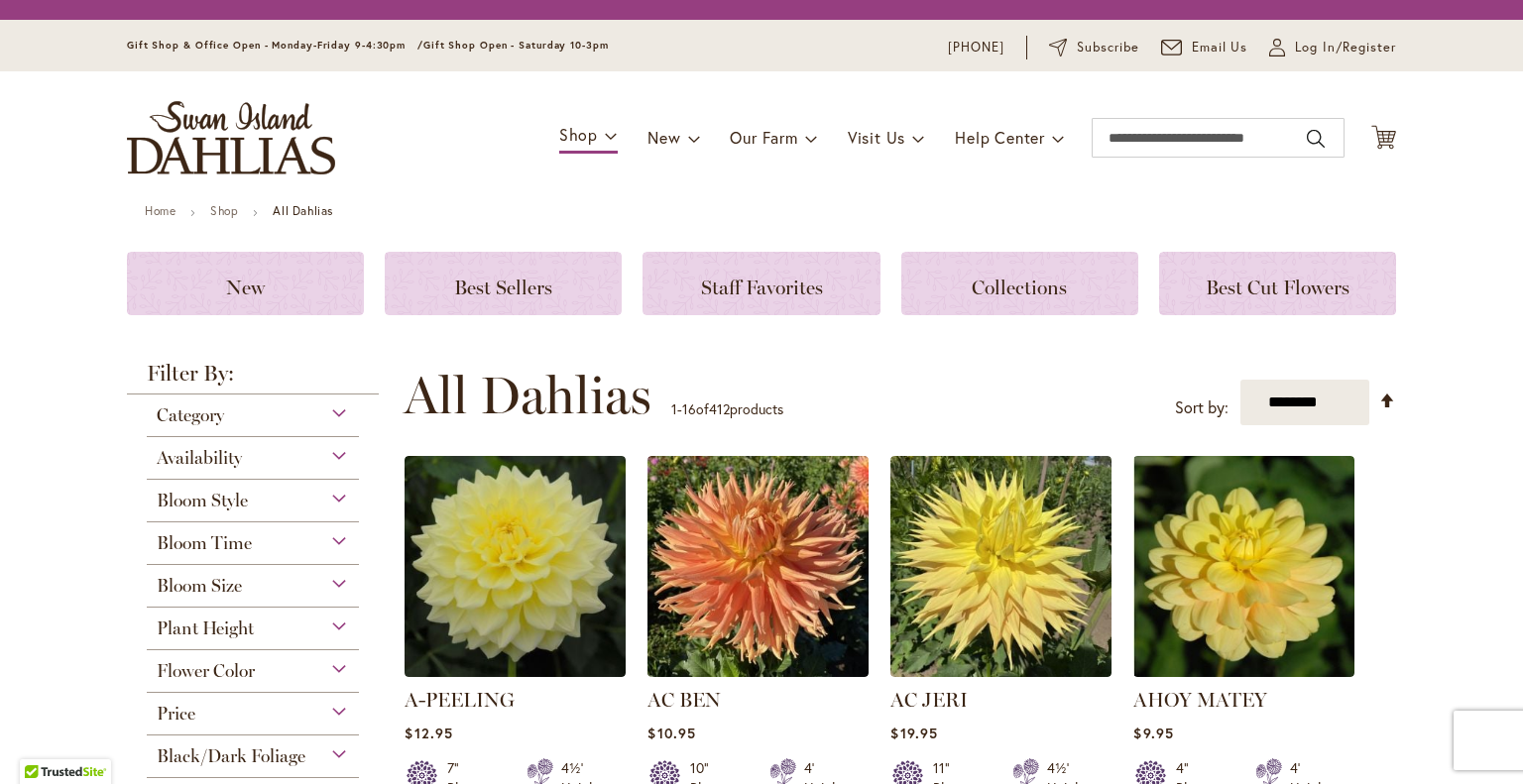 scroll, scrollTop: 0, scrollLeft: 0, axis: both 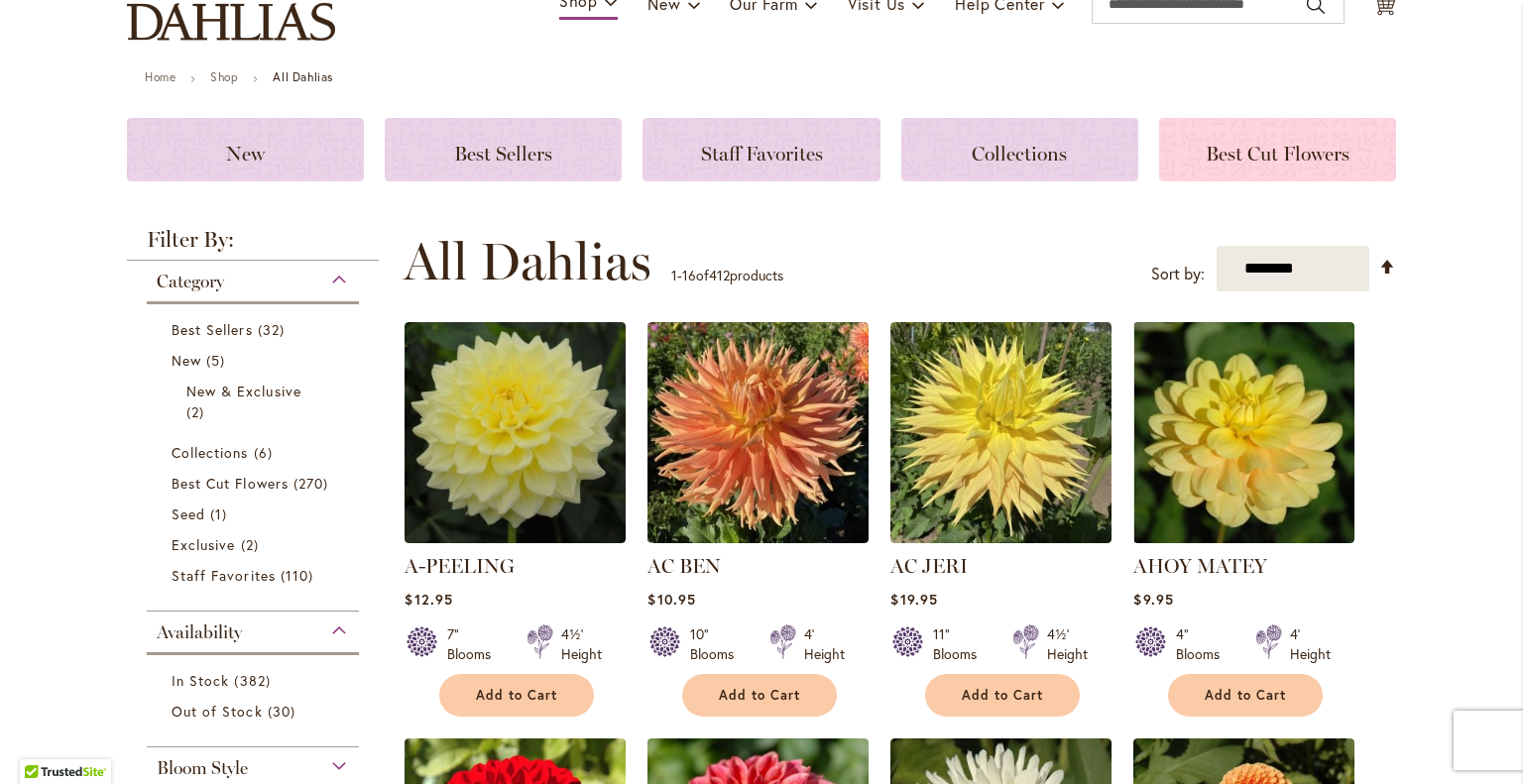 click on "Best Cut Flowers" 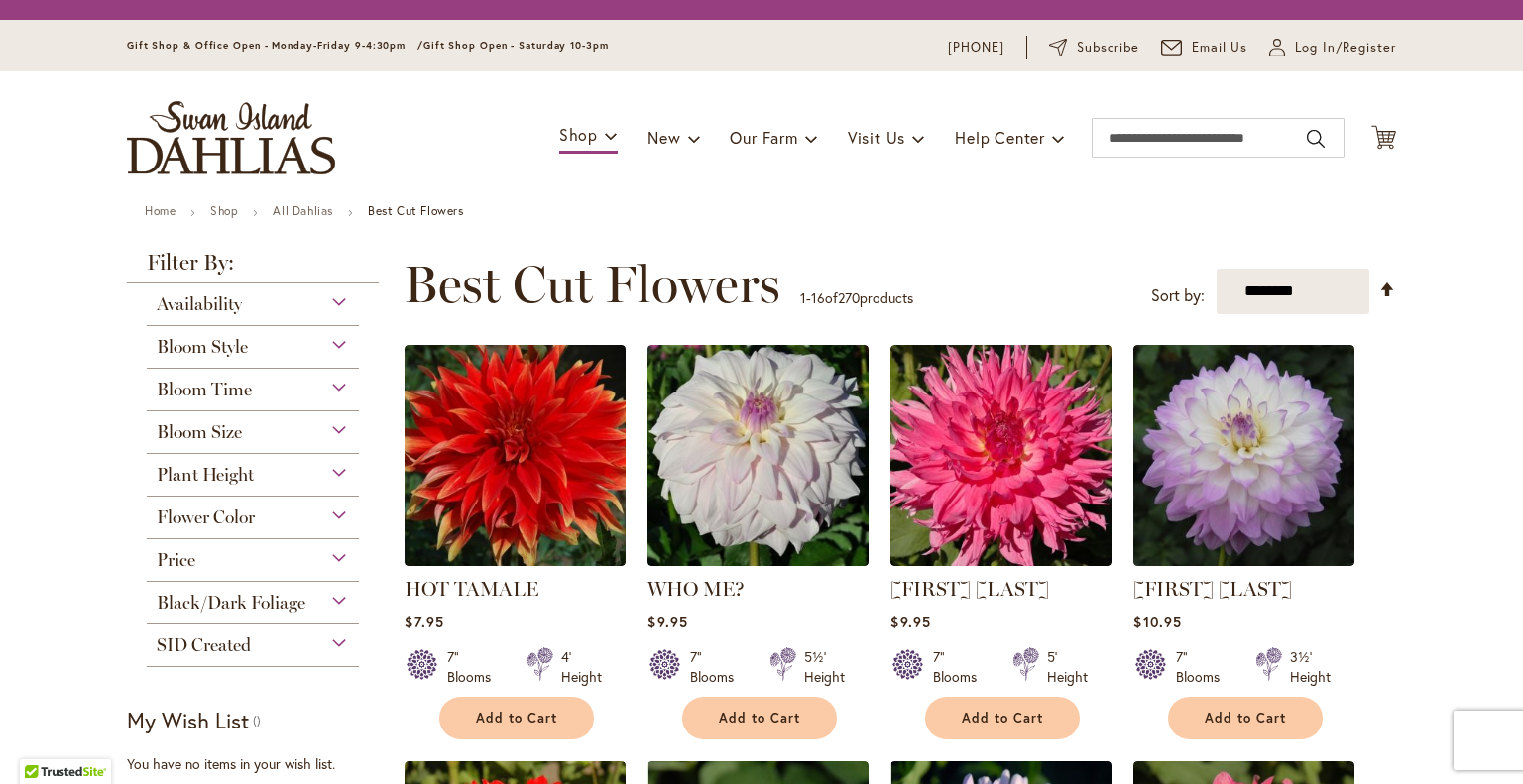 scroll, scrollTop: 0, scrollLeft: 0, axis: both 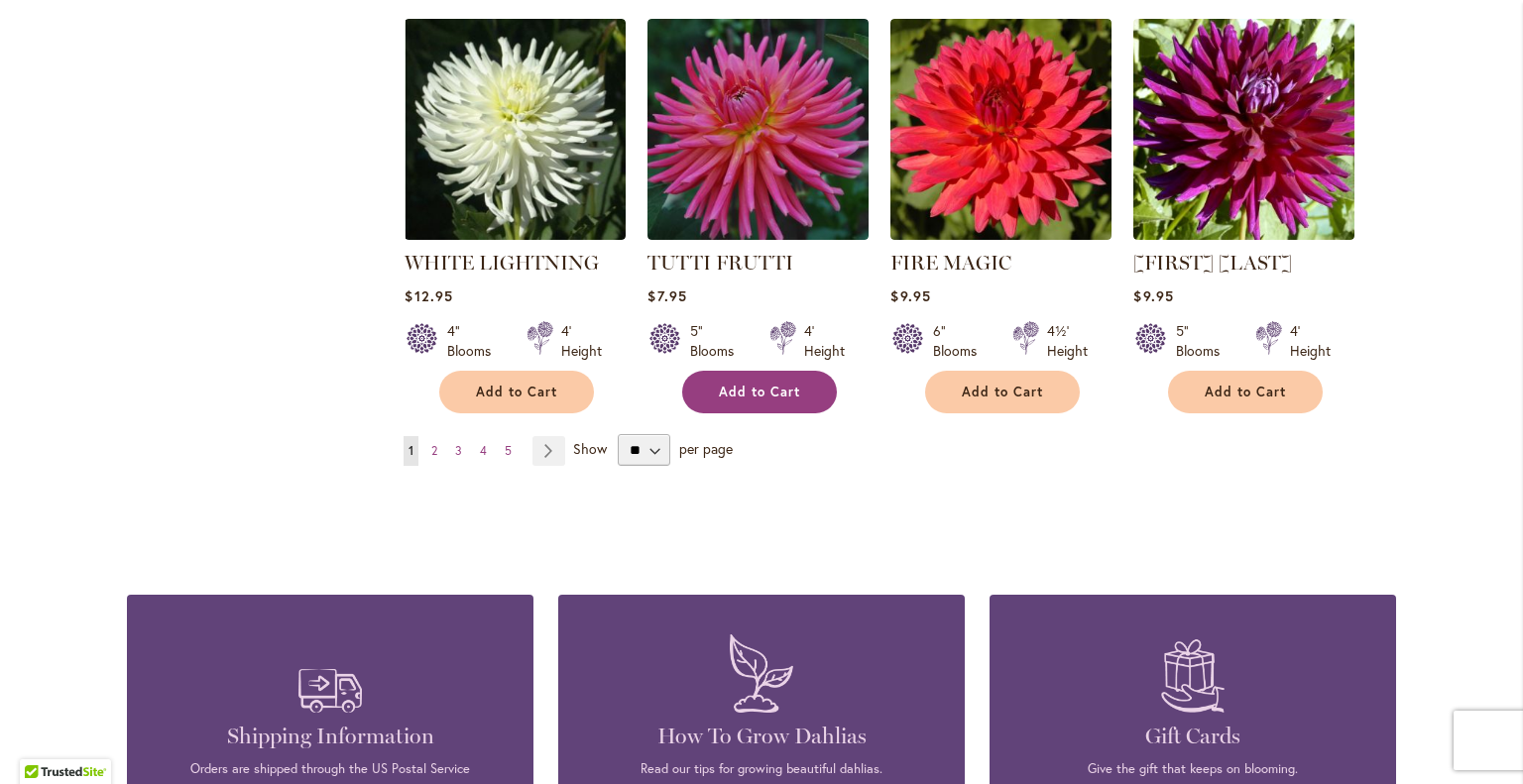 click on "Add to Cart" at bounding box center [760, 392] 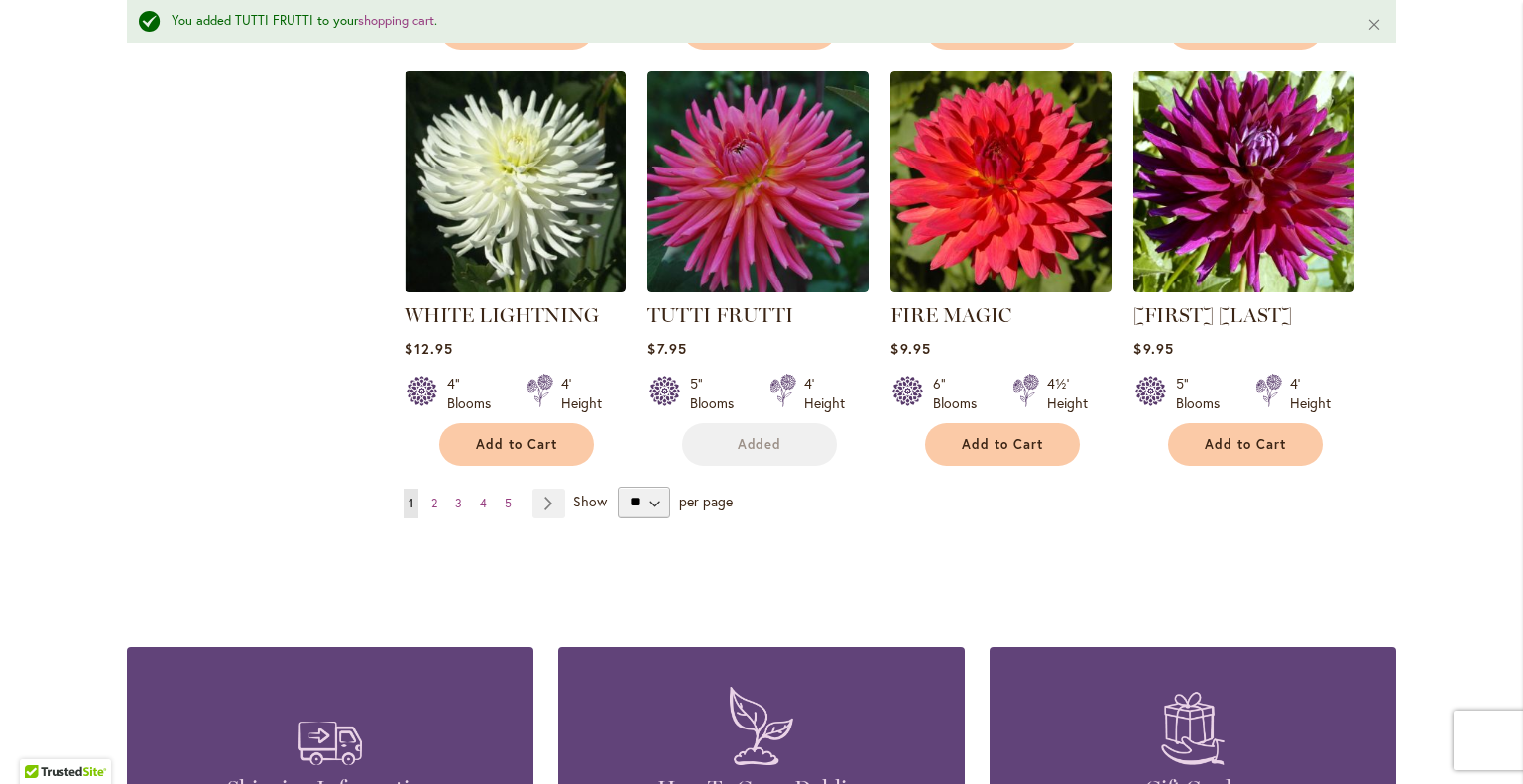 scroll, scrollTop: 1665, scrollLeft: 0, axis: vertical 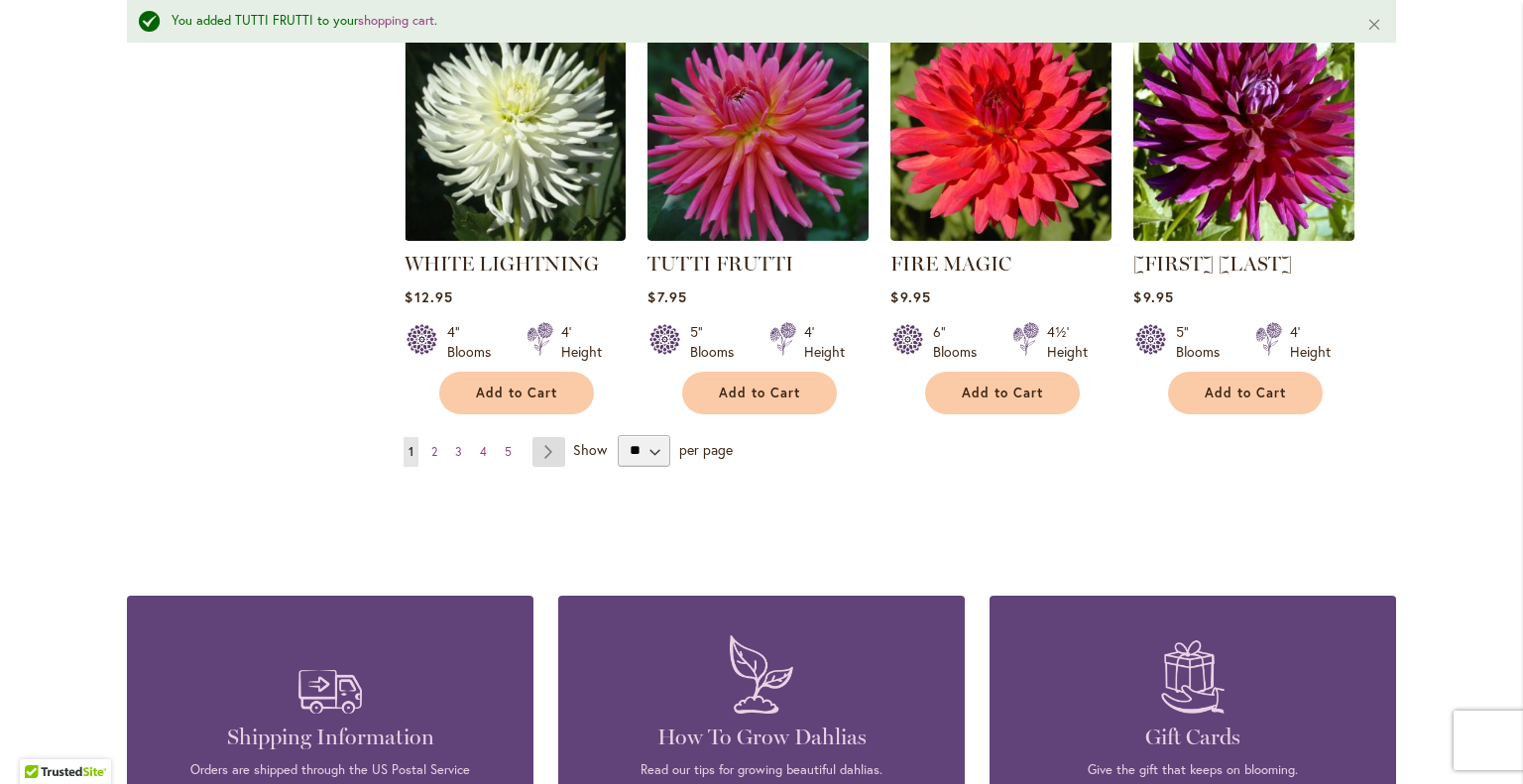 click on "Page
Next" at bounding box center (548, 452) 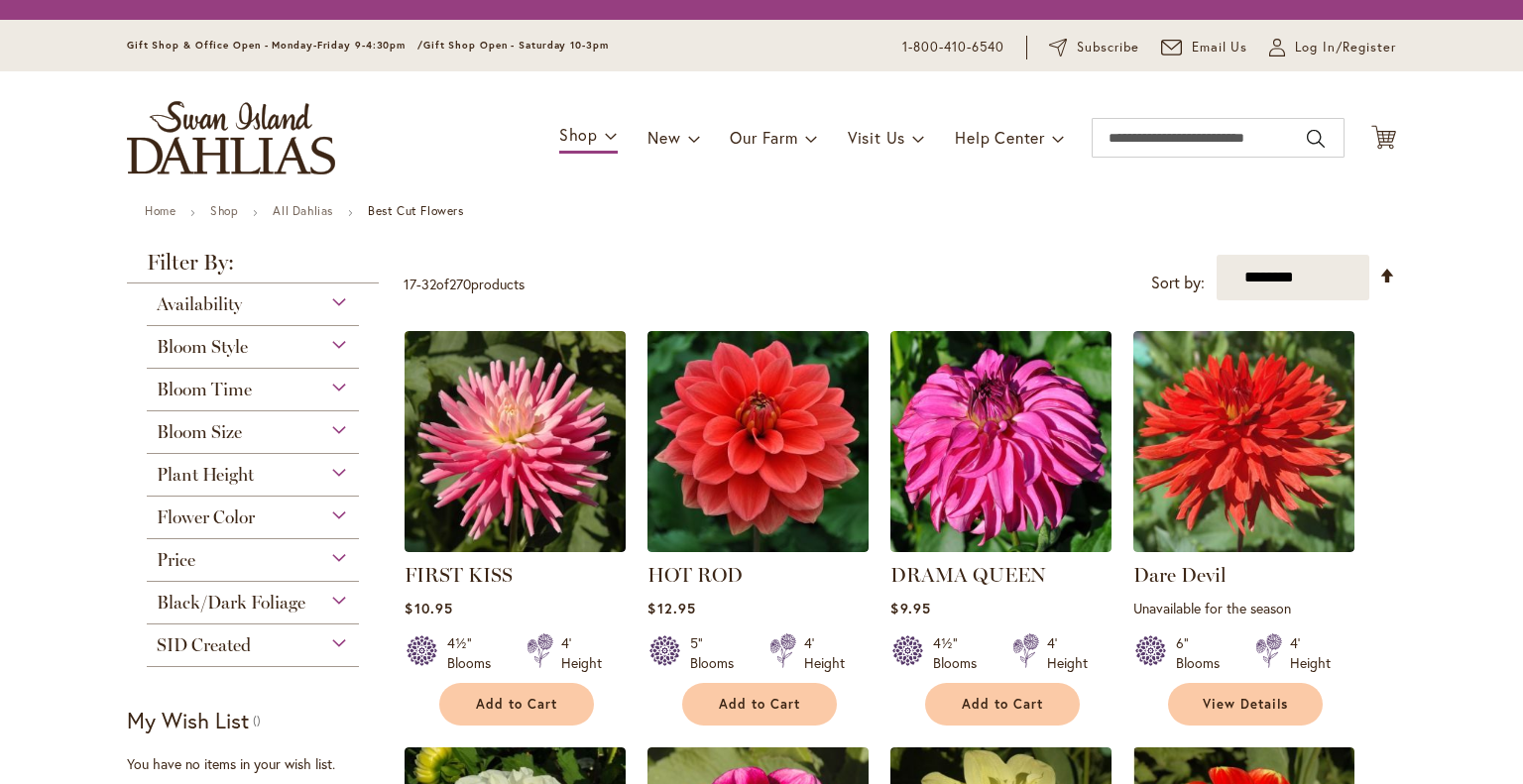 scroll, scrollTop: 0, scrollLeft: 0, axis: both 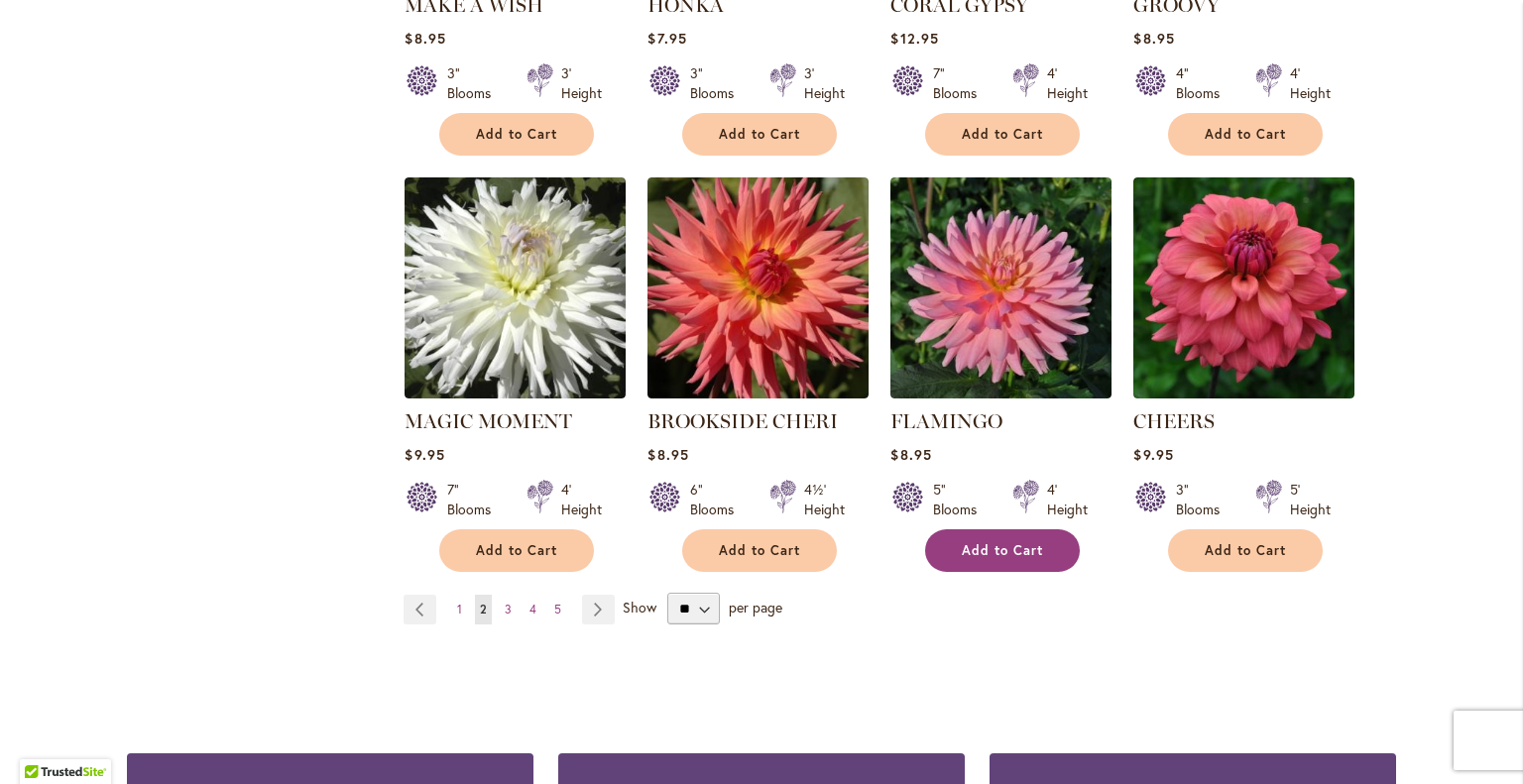 click on "Add to Cart" at bounding box center [1002, 550] 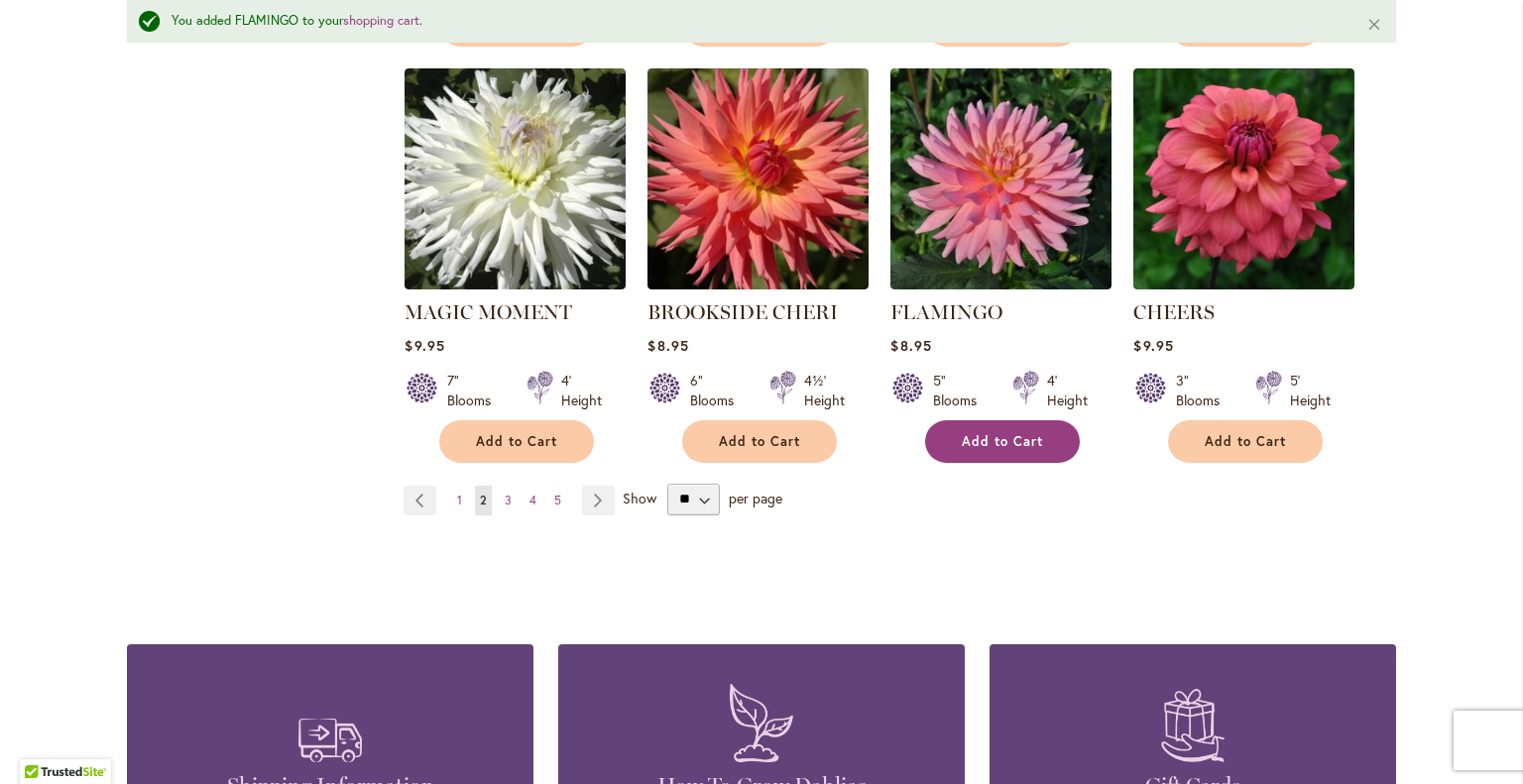 scroll, scrollTop: 1618, scrollLeft: 0, axis: vertical 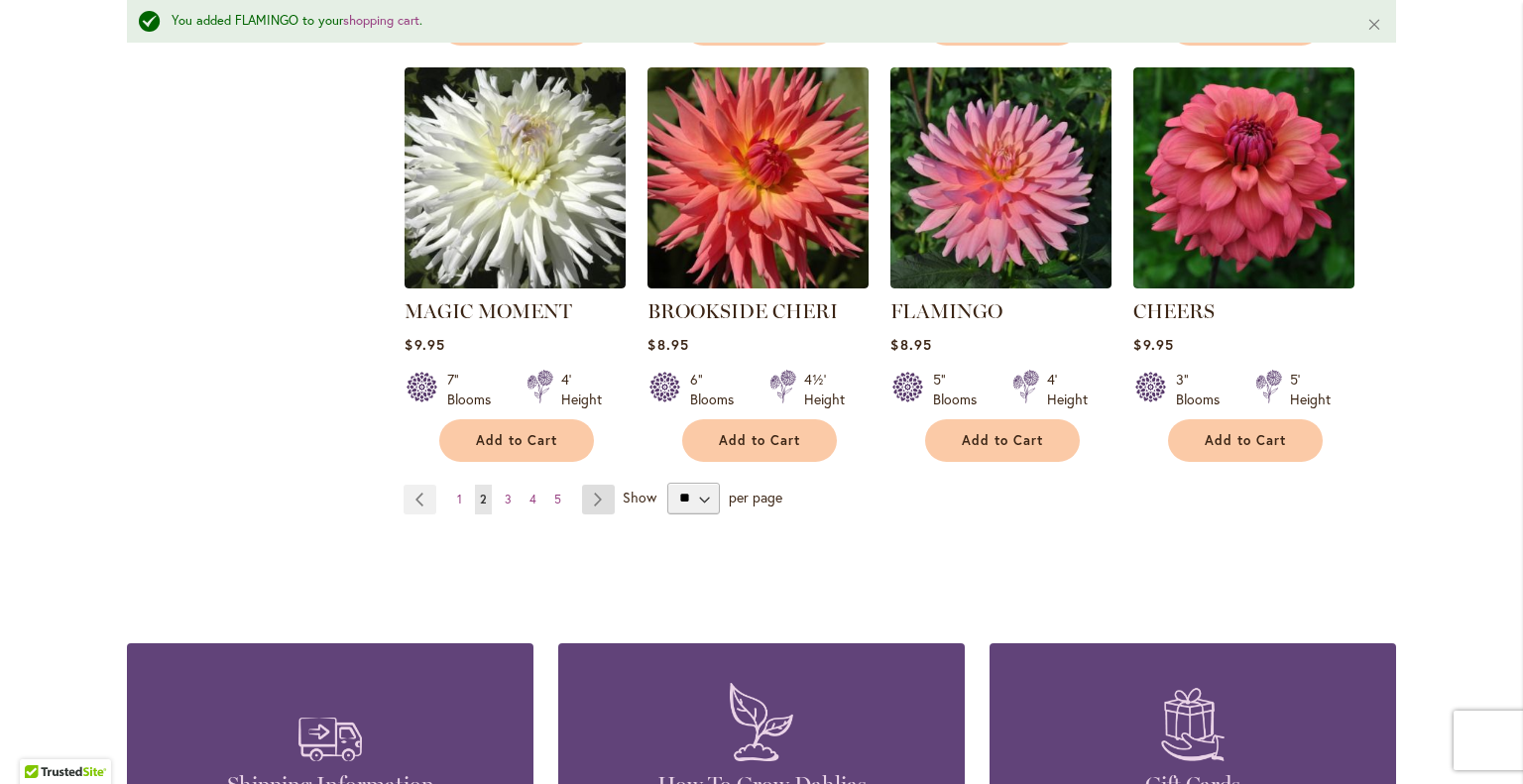 click on "Page
Next" at bounding box center [598, 500] 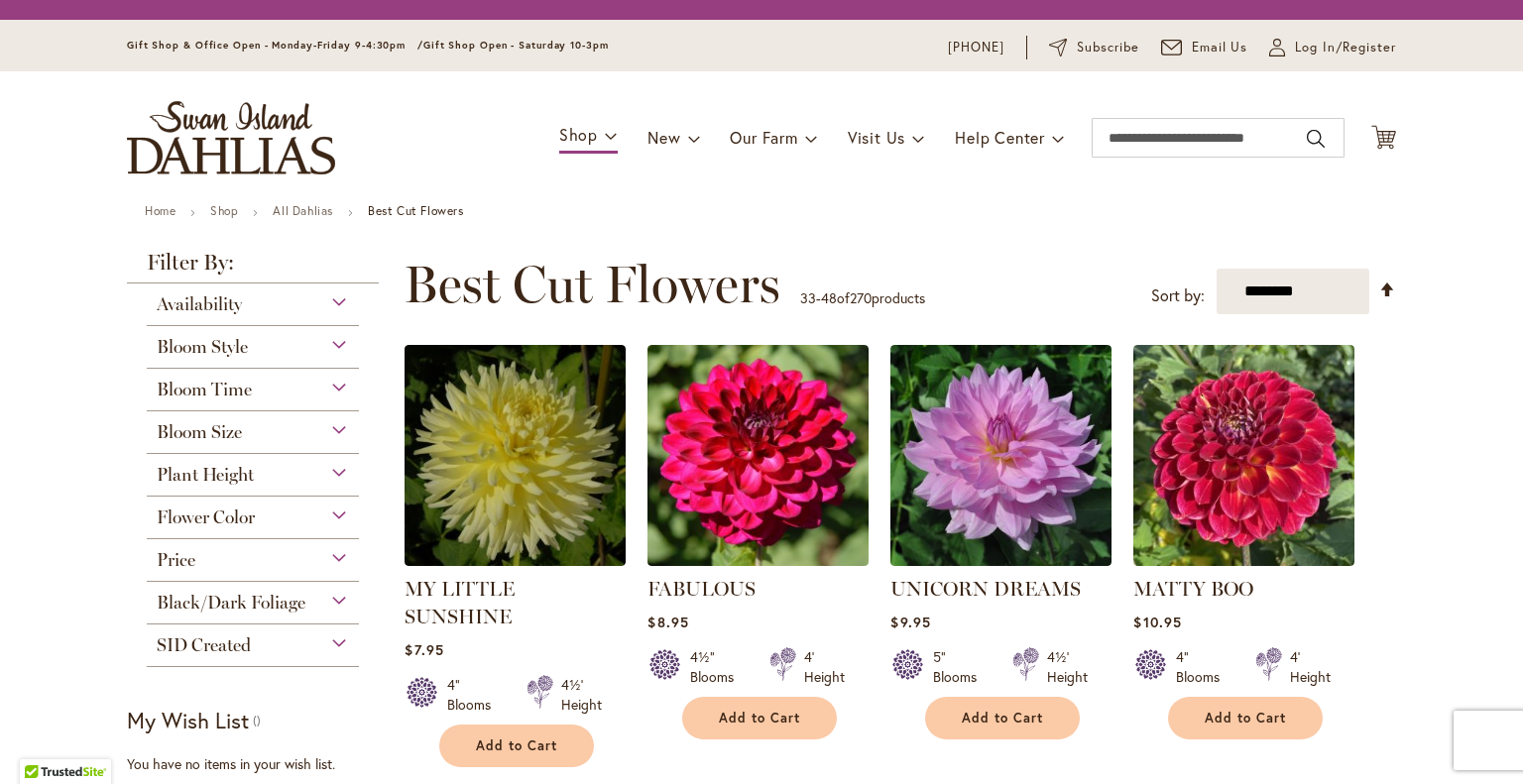 scroll, scrollTop: 0, scrollLeft: 0, axis: both 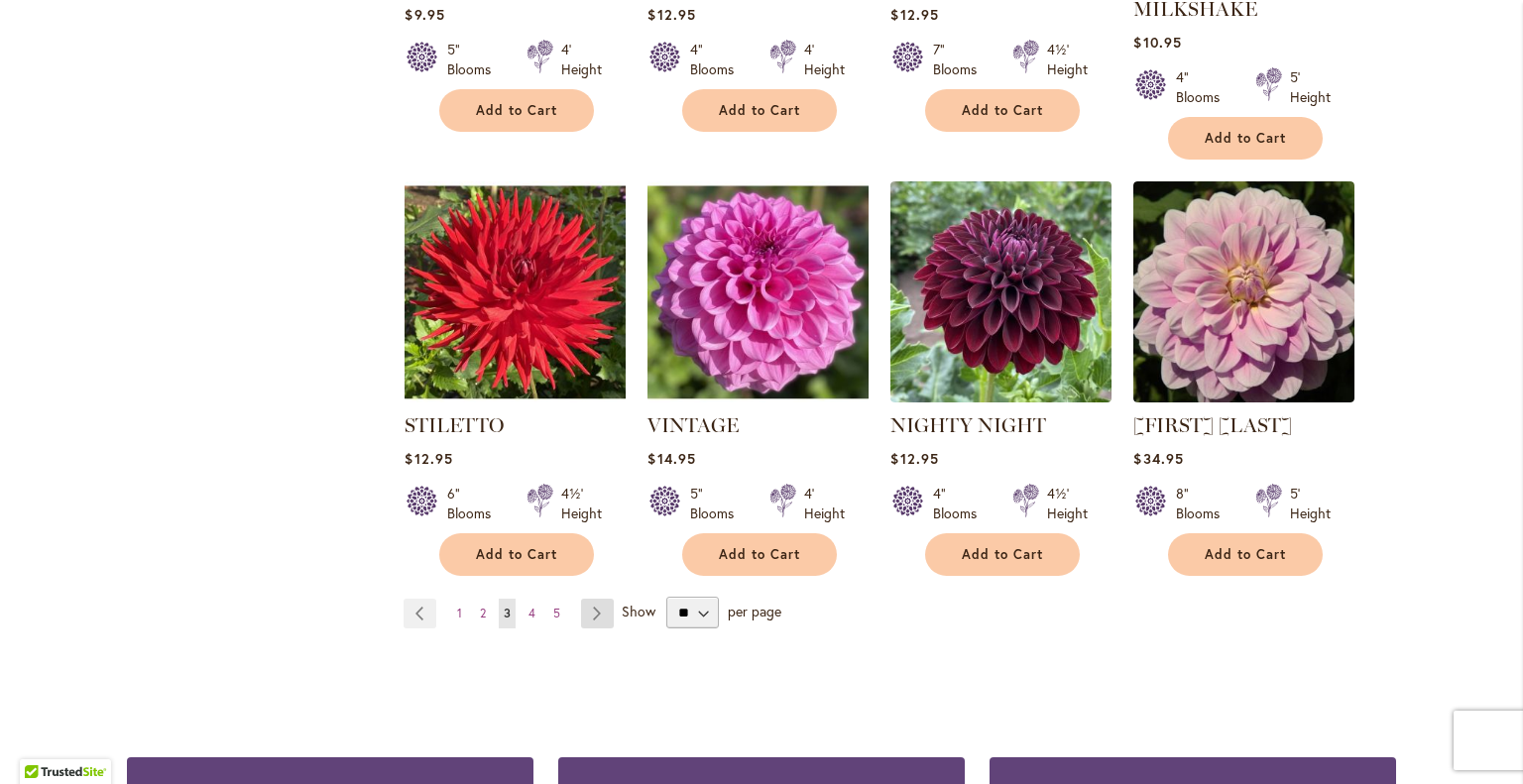 click on "Page
Next" at bounding box center [597, 614] 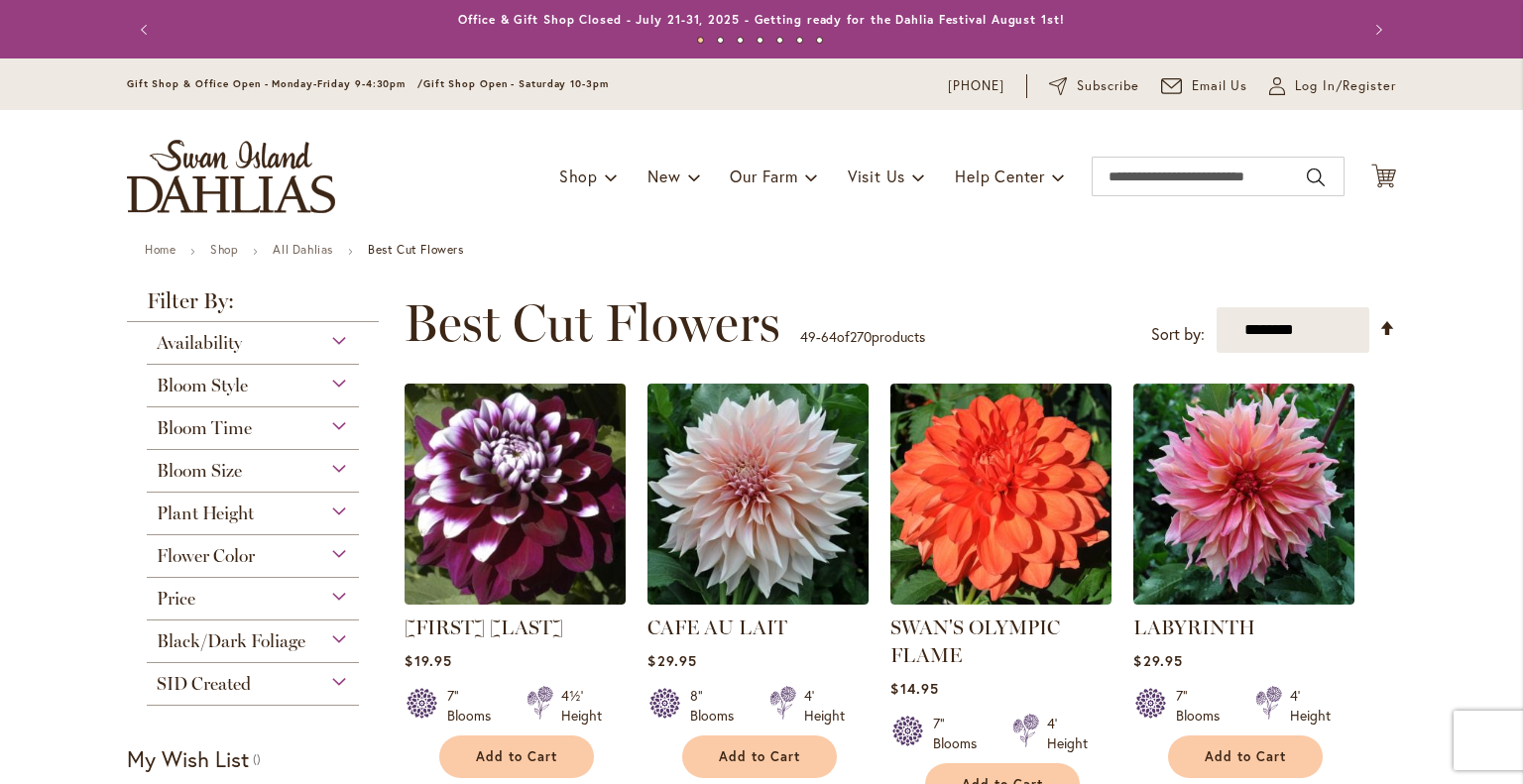 scroll, scrollTop: 0, scrollLeft: 0, axis: both 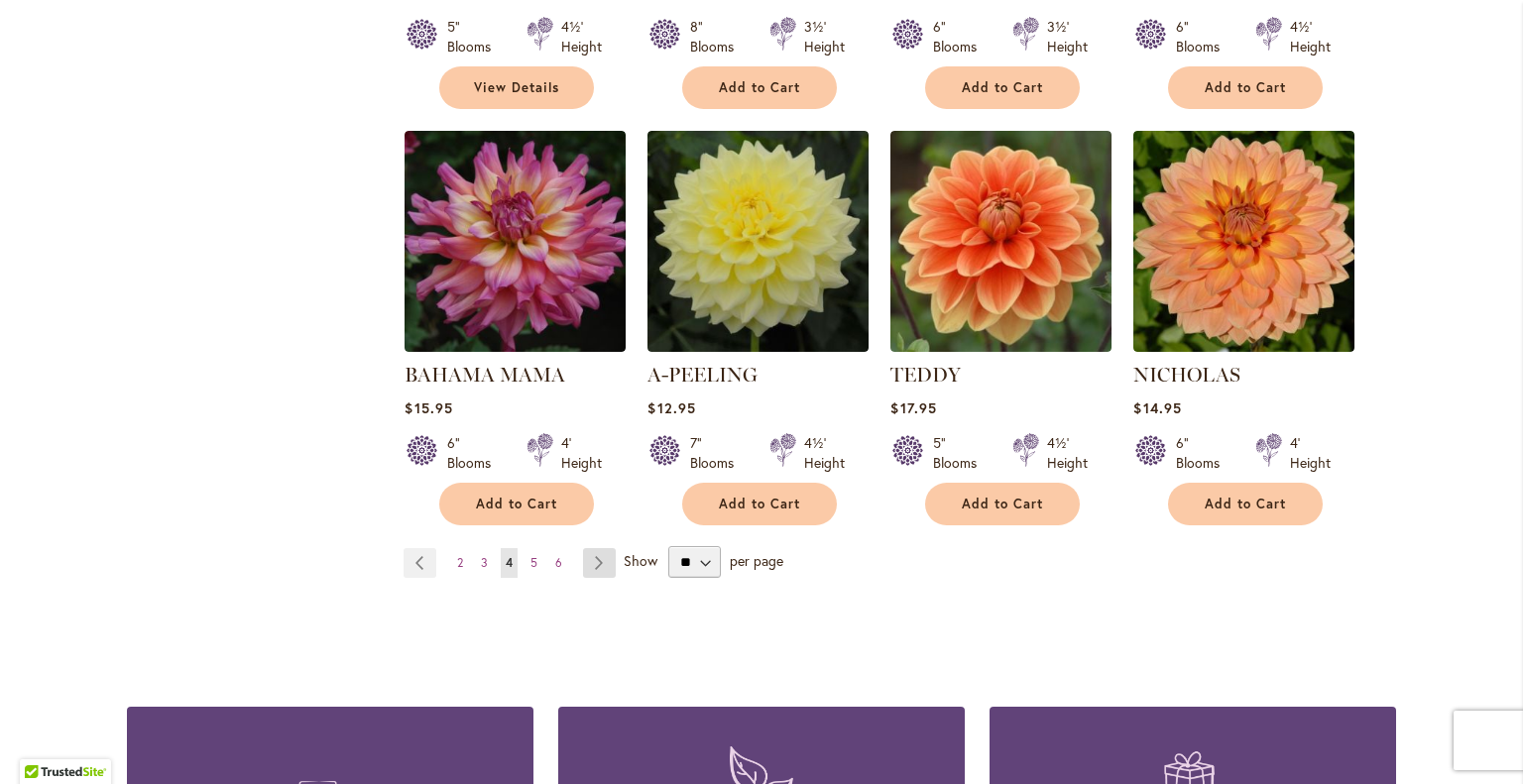 click on "Page
Next" at bounding box center [599, 563] 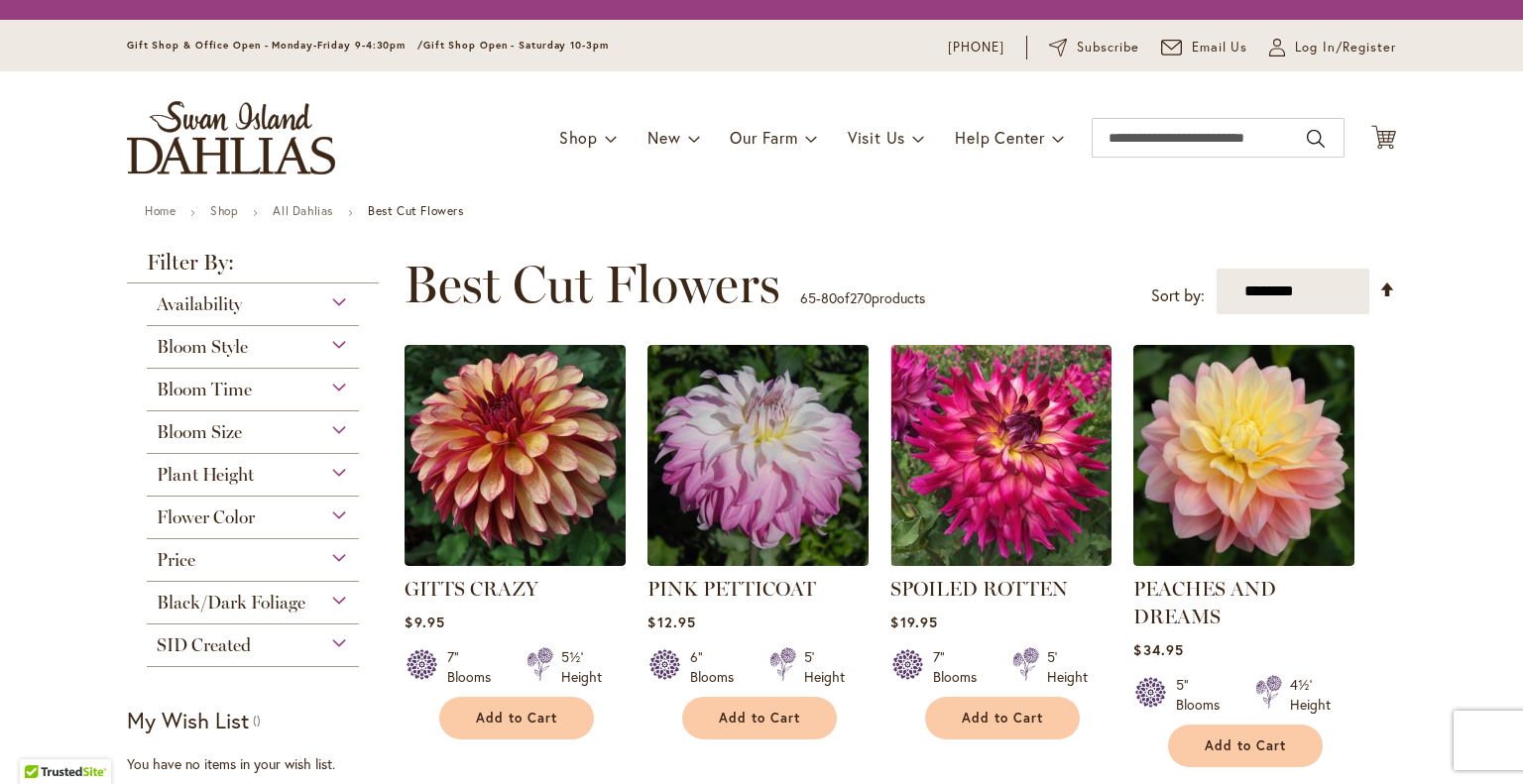 scroll, scrollTop: 0, scrollLeft: 0, axis: both 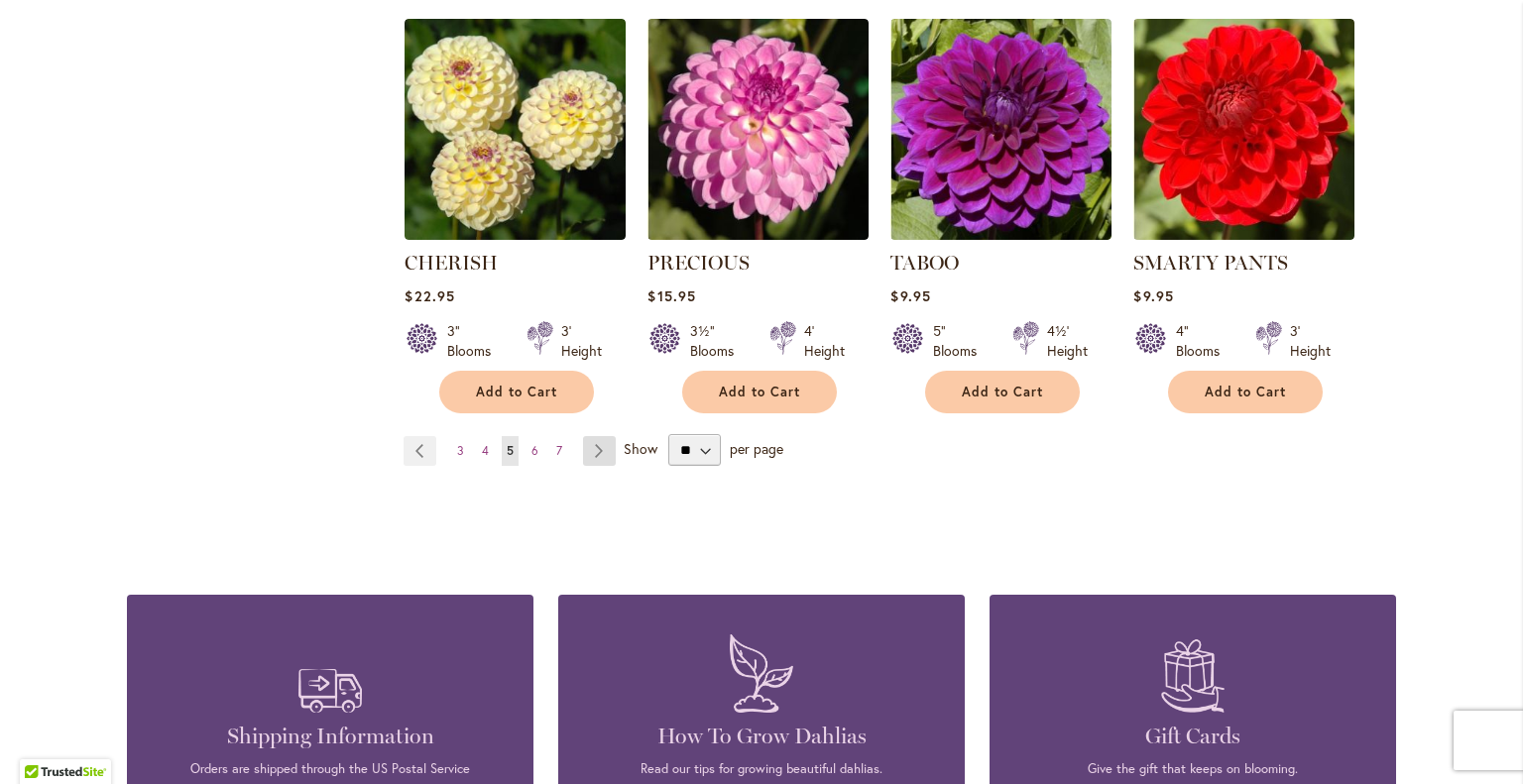click on "Page
Next" at bounding box center (599, 451) 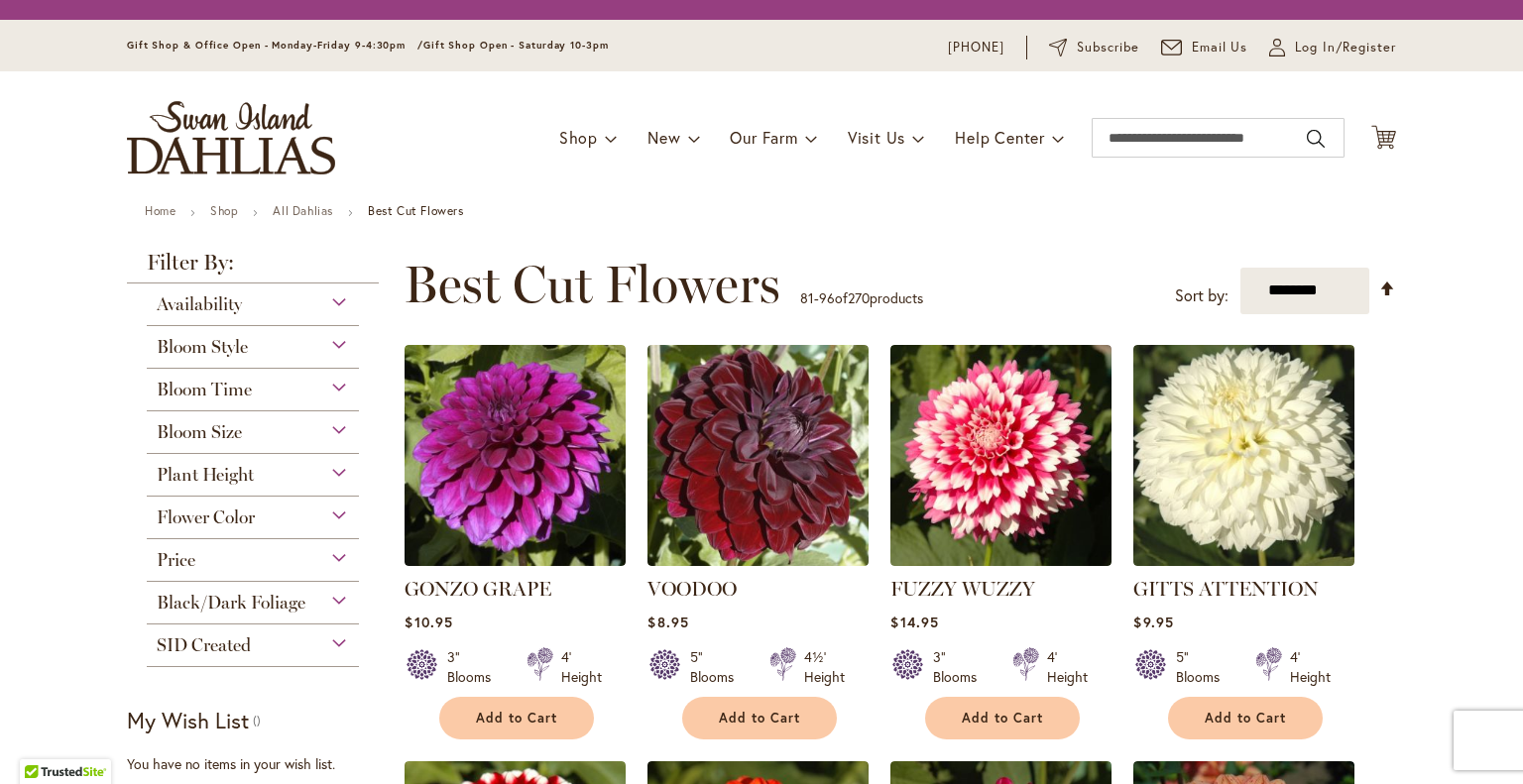 scroll, scrollTop: 0, scrollLeft: 0, axis: both 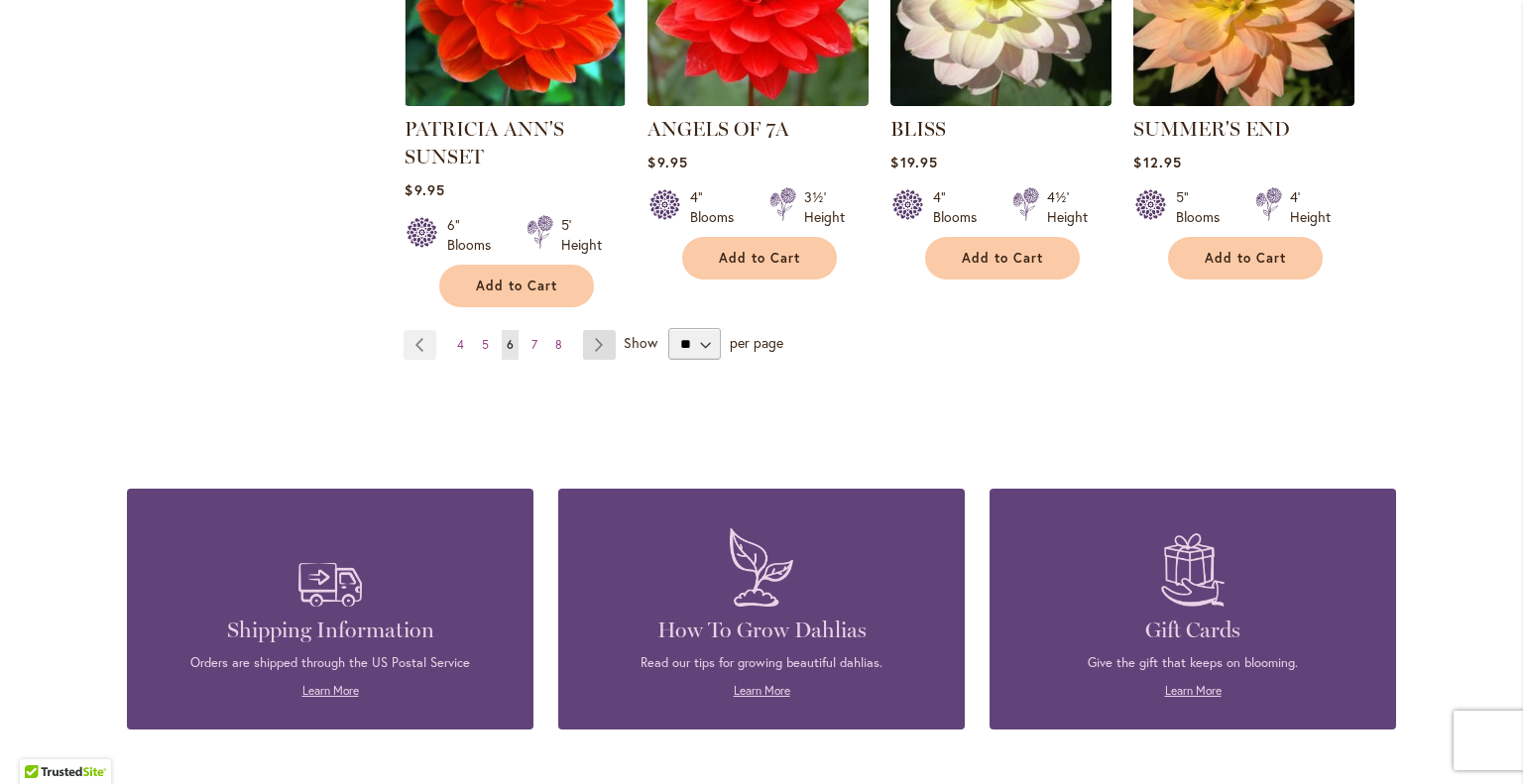 click on "Page
Next" at bounding box center (599, 345) 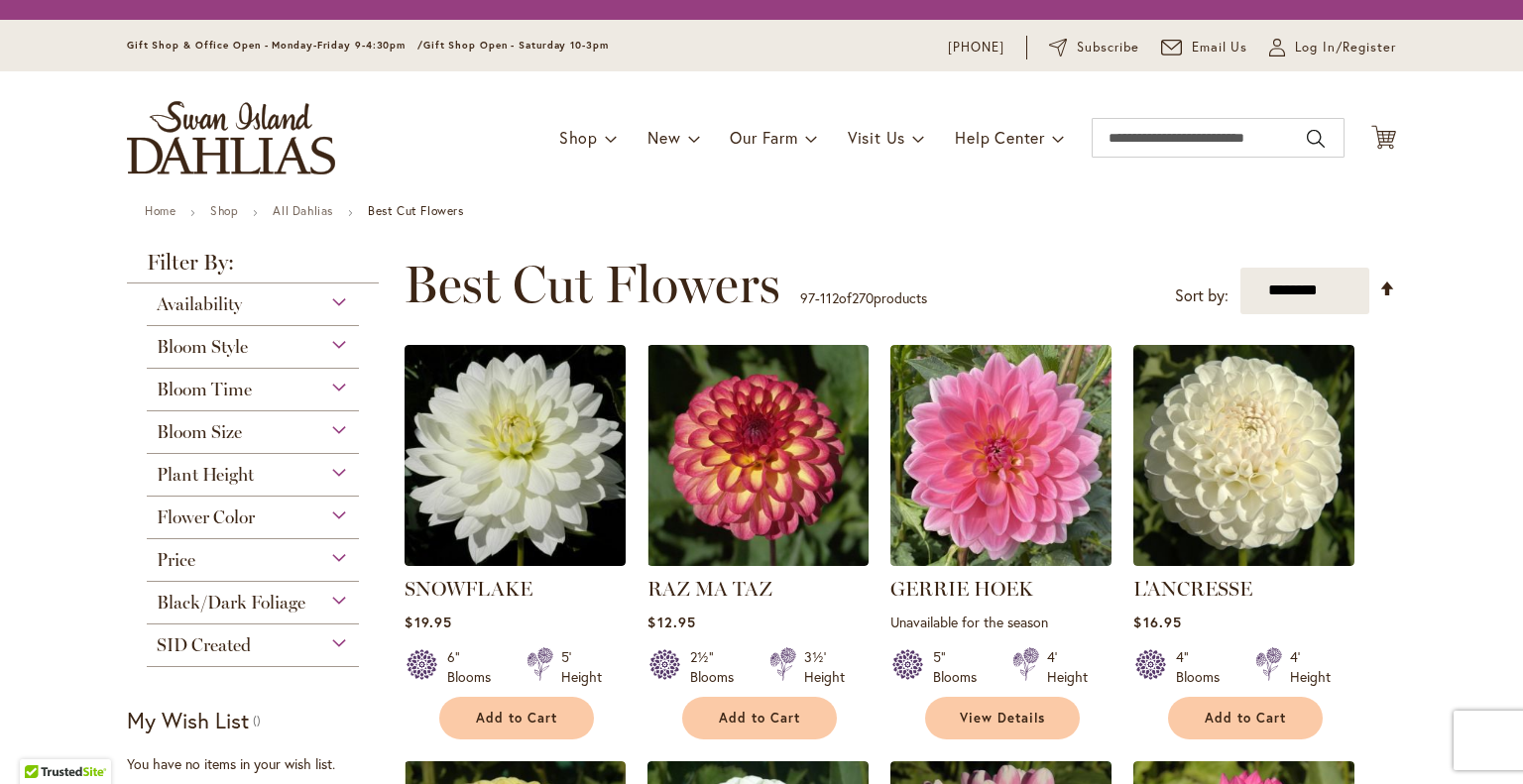scroll, scrollTop: 0, scrollLeft: 0, axis: both 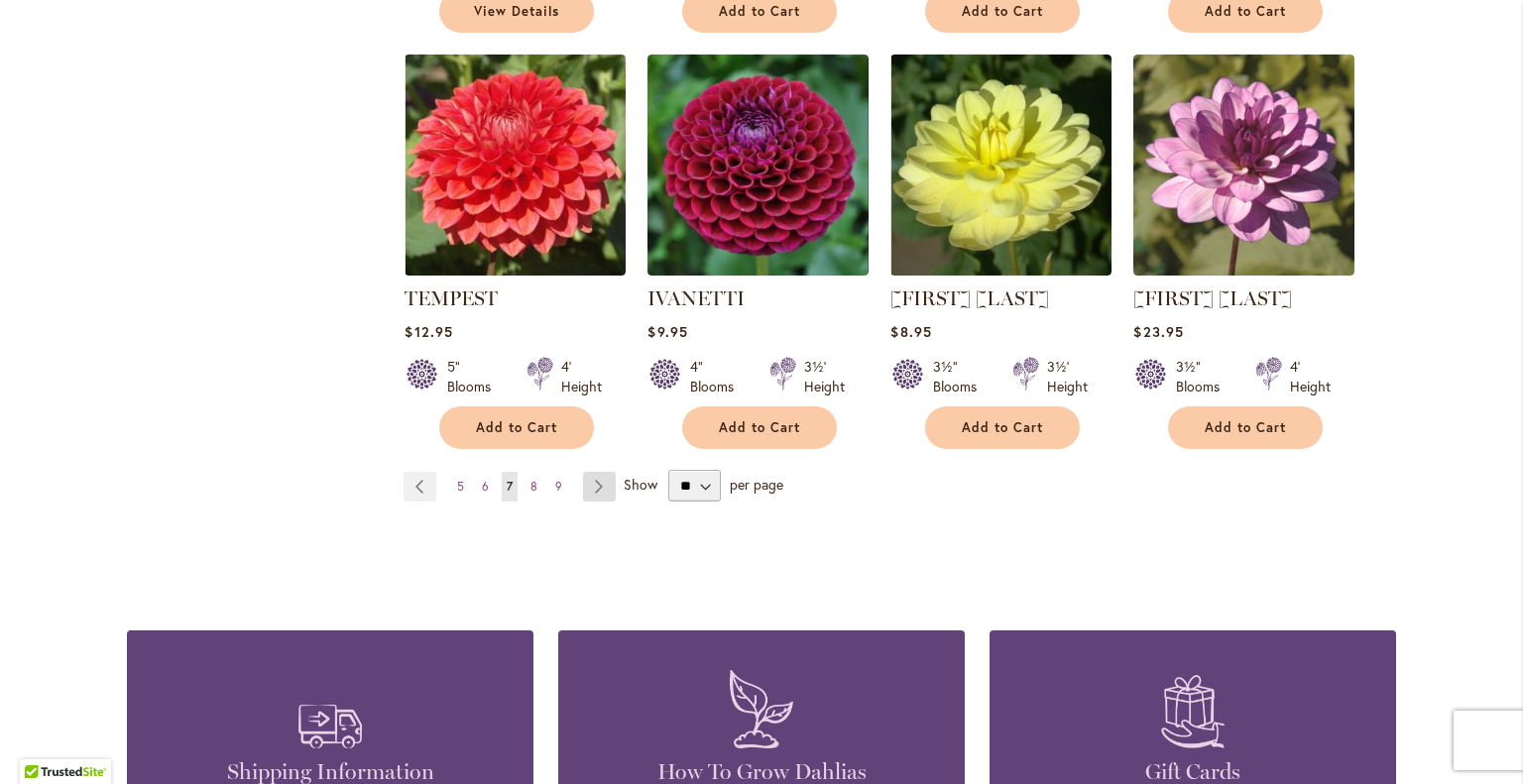 click on "Page
Next" at bounding box center (599, 487) 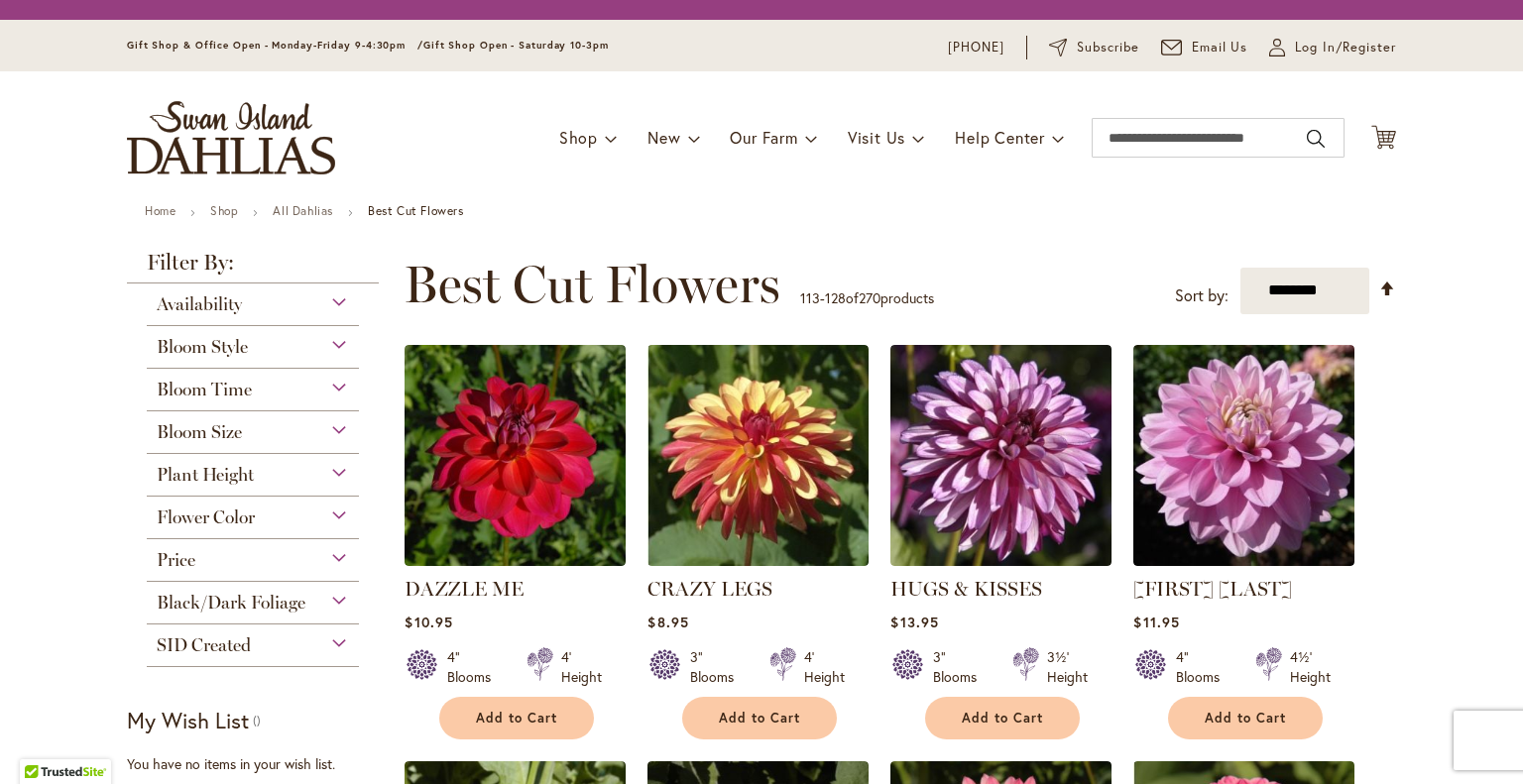 scroll, scrollTop: 0, scrollLeft: 0, axis: both 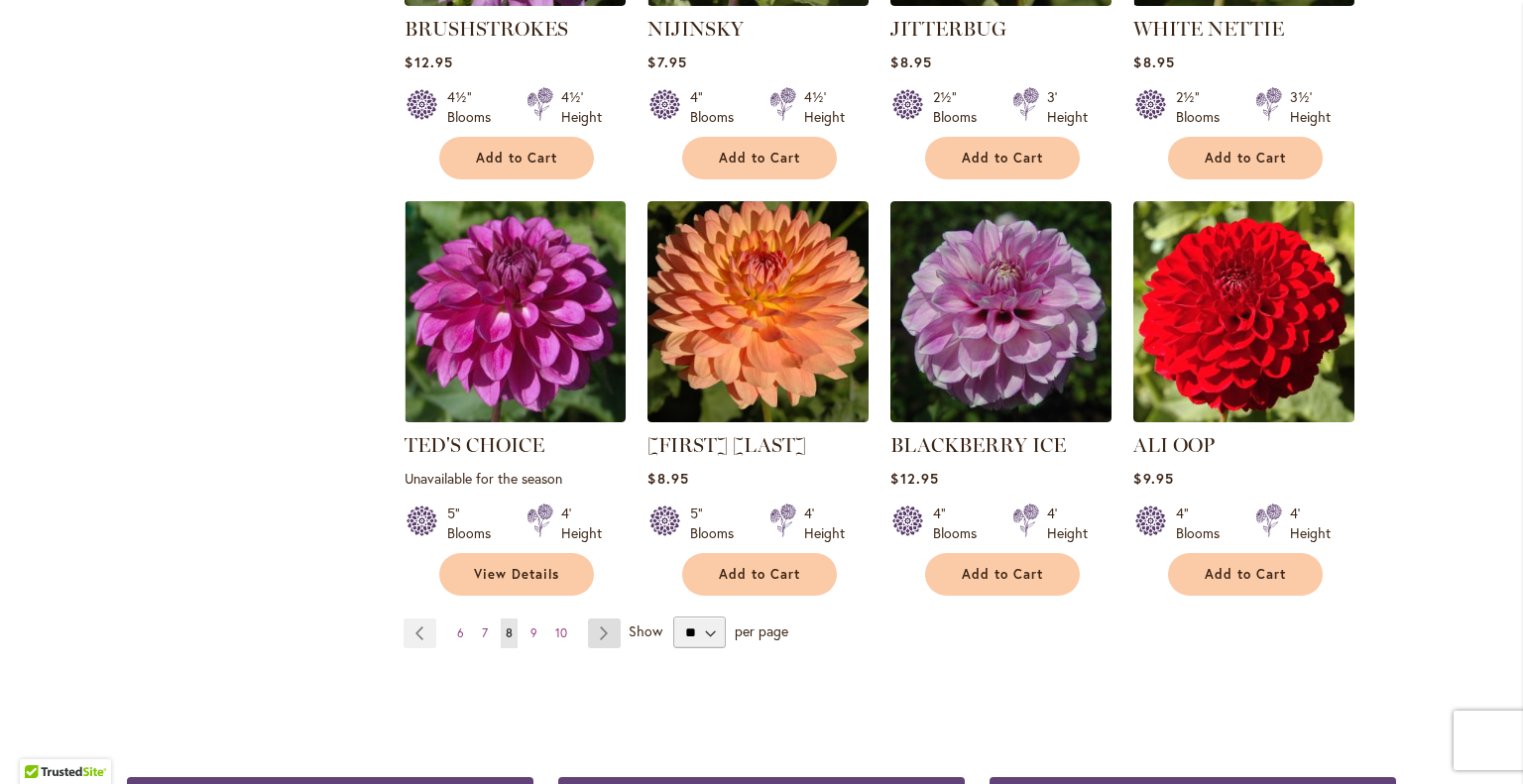 click on "Page
Next" at bounding box center (604, 633) 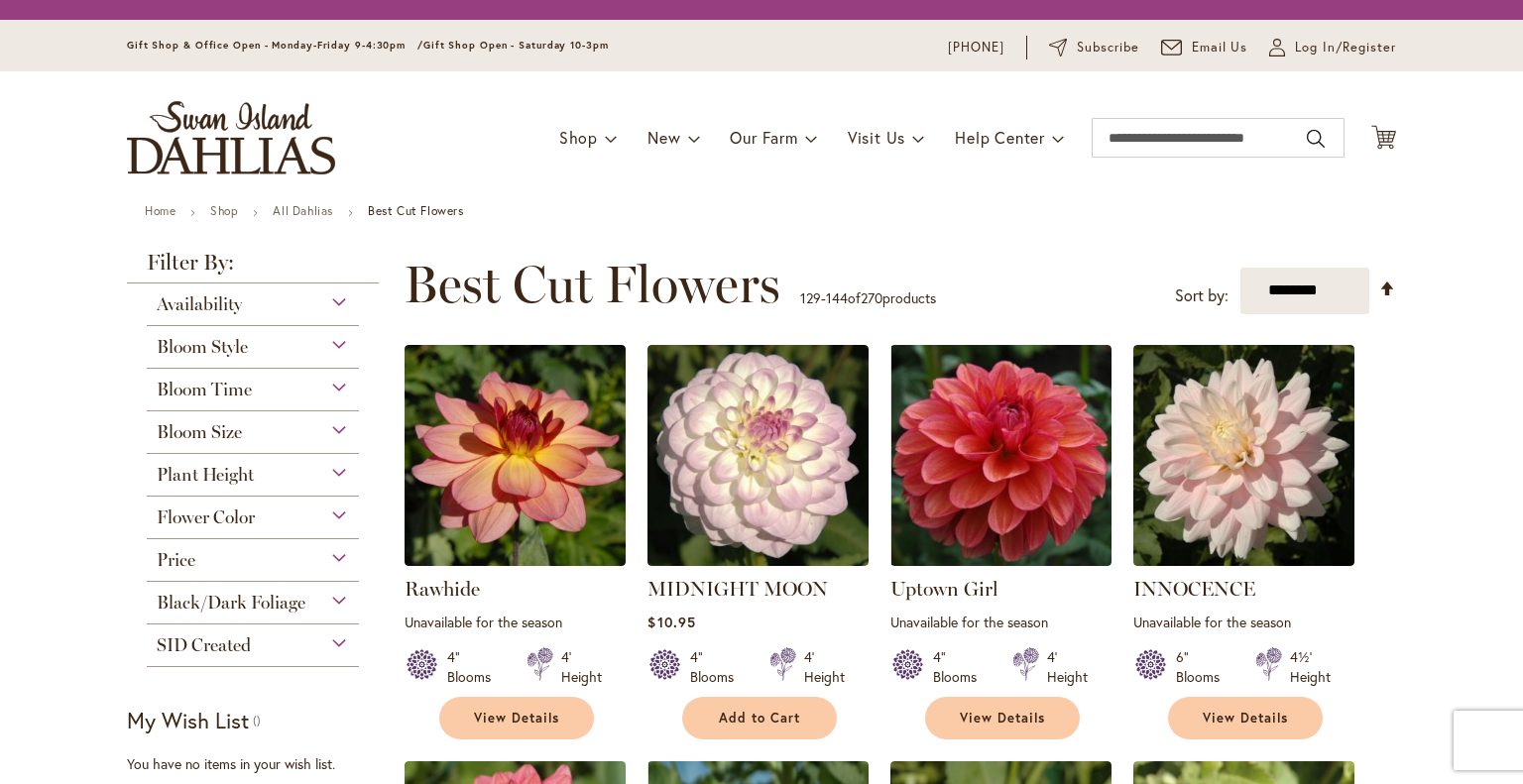 scroll, scrollTop: 0, scrollLeft: 0, axis: both 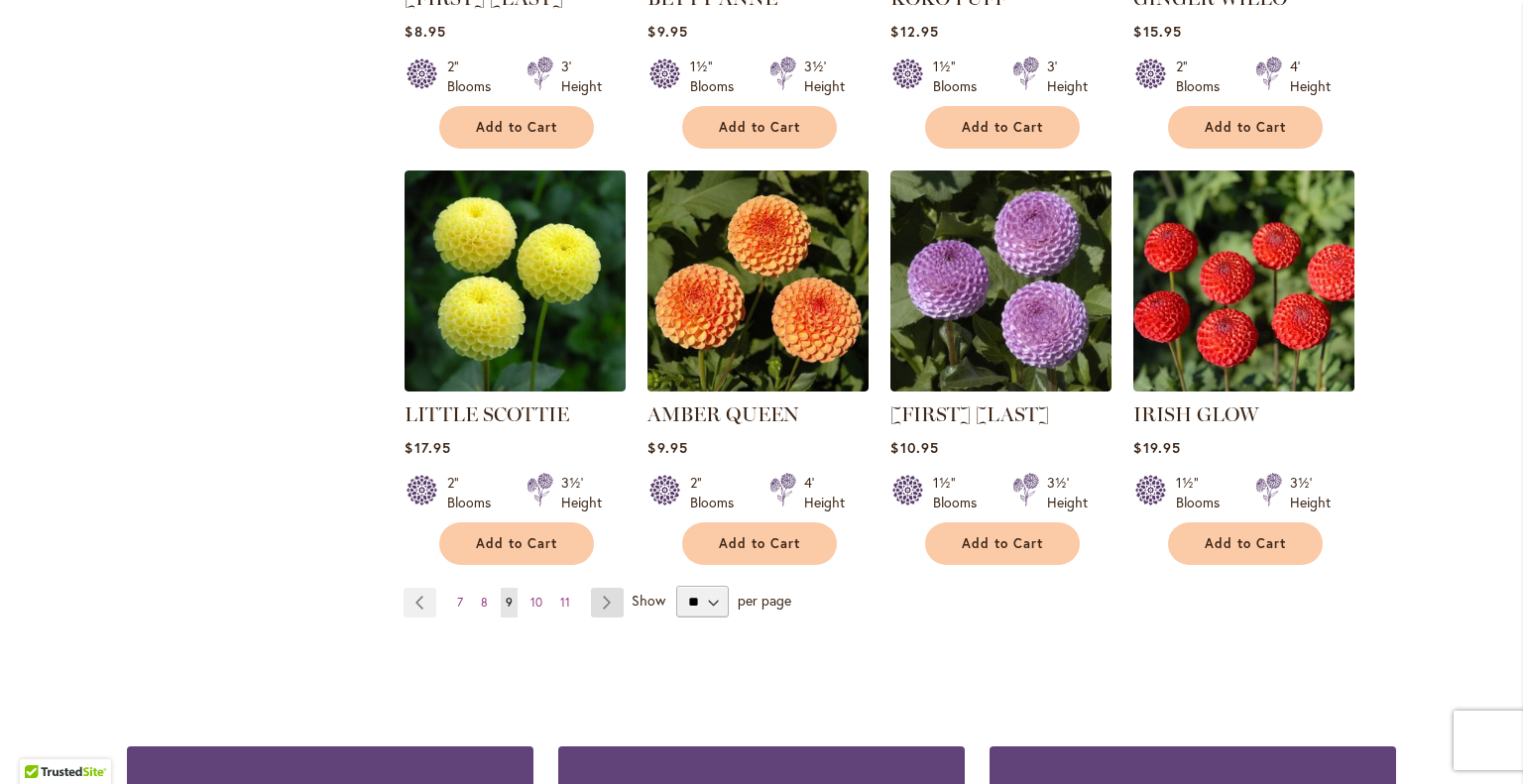 click on "Page
Next" at bounding box center [607, 603] 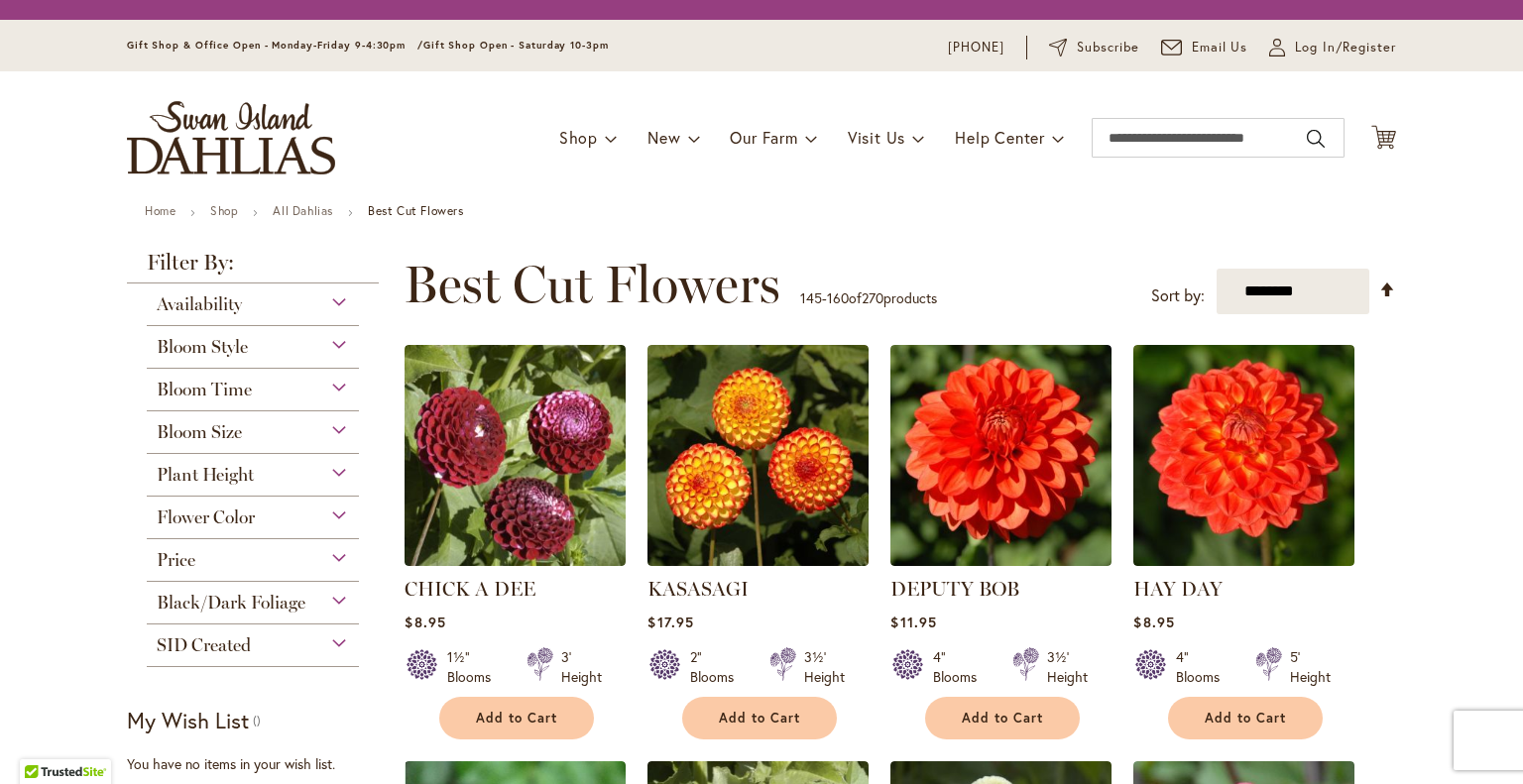 scroll, scrollTop: 0, scrollLeft: 0, axis: both 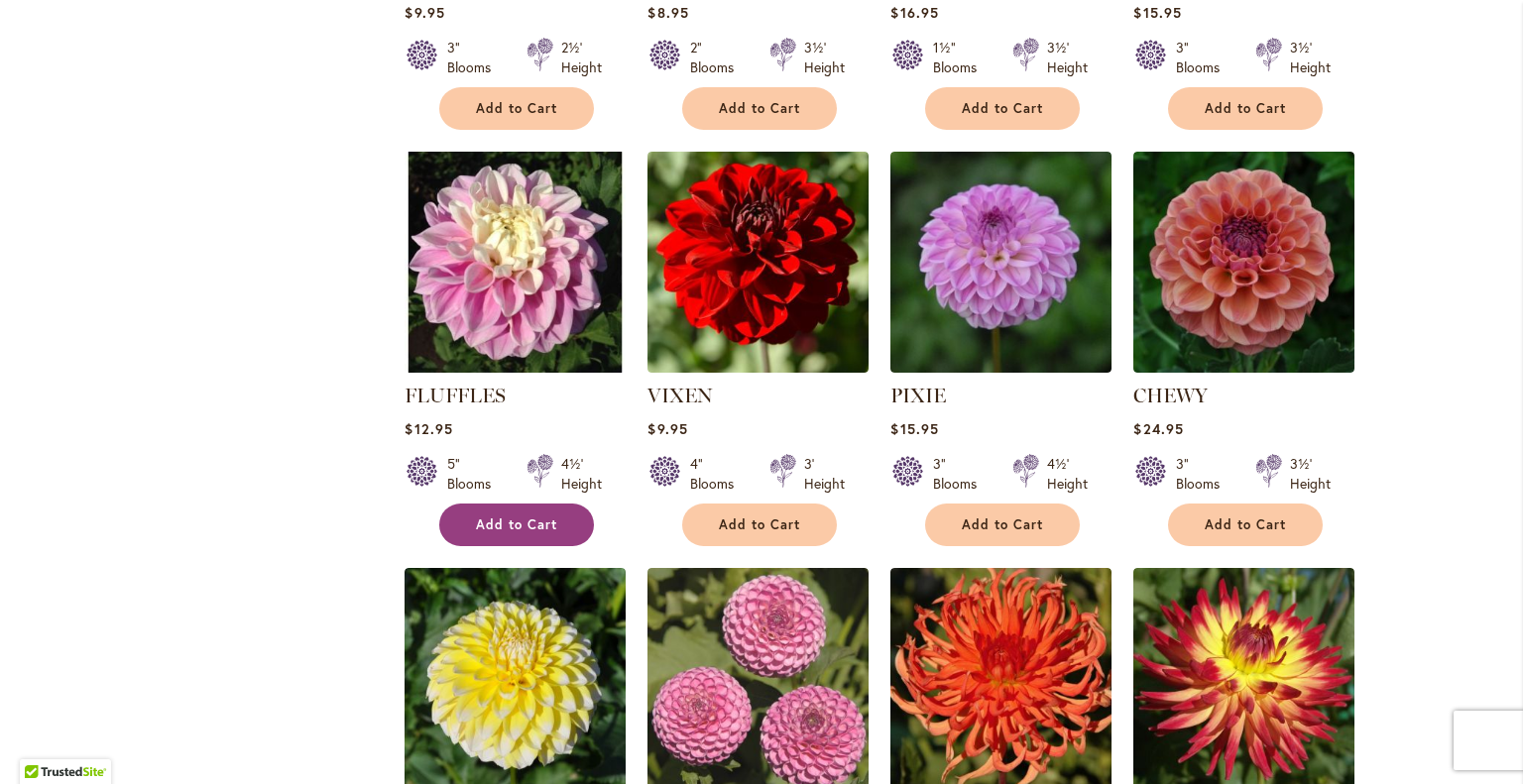 click on "Add to Cart" at bounding box center (517, 524) 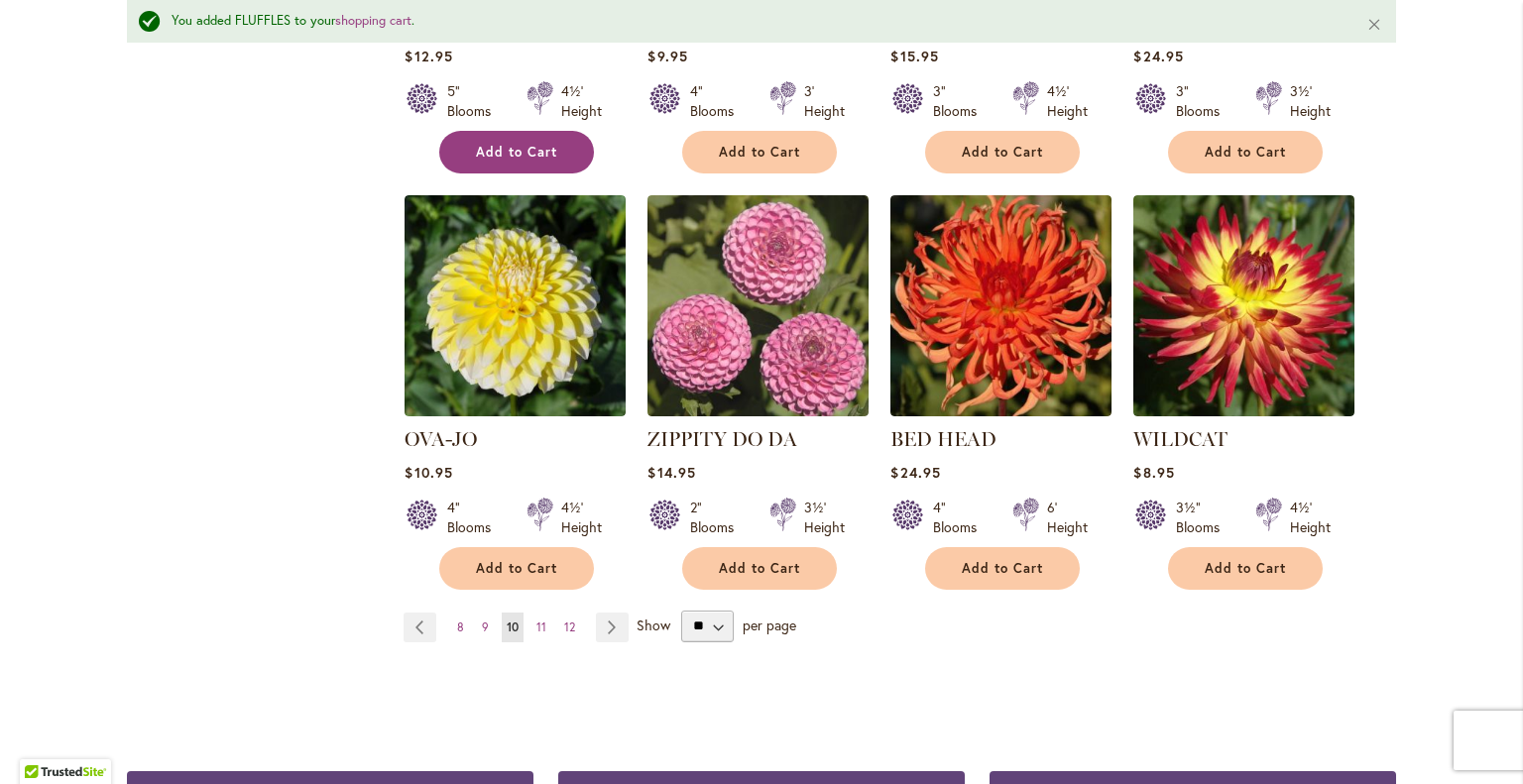 scroll, scrollTop: 1499, scrollLeft: 0, axis: vertical 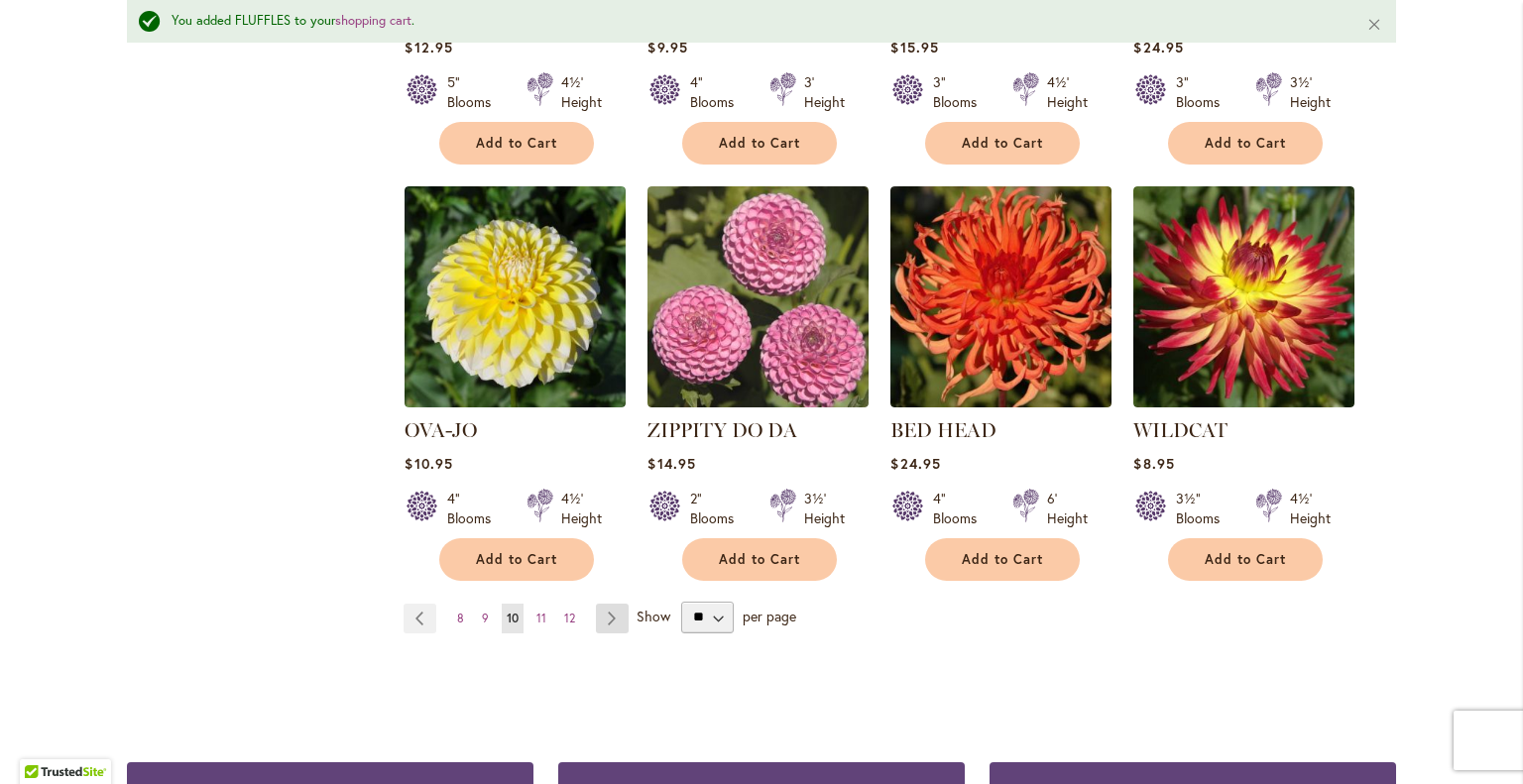 click on "Page
Next" at bounding box center (612, 618) 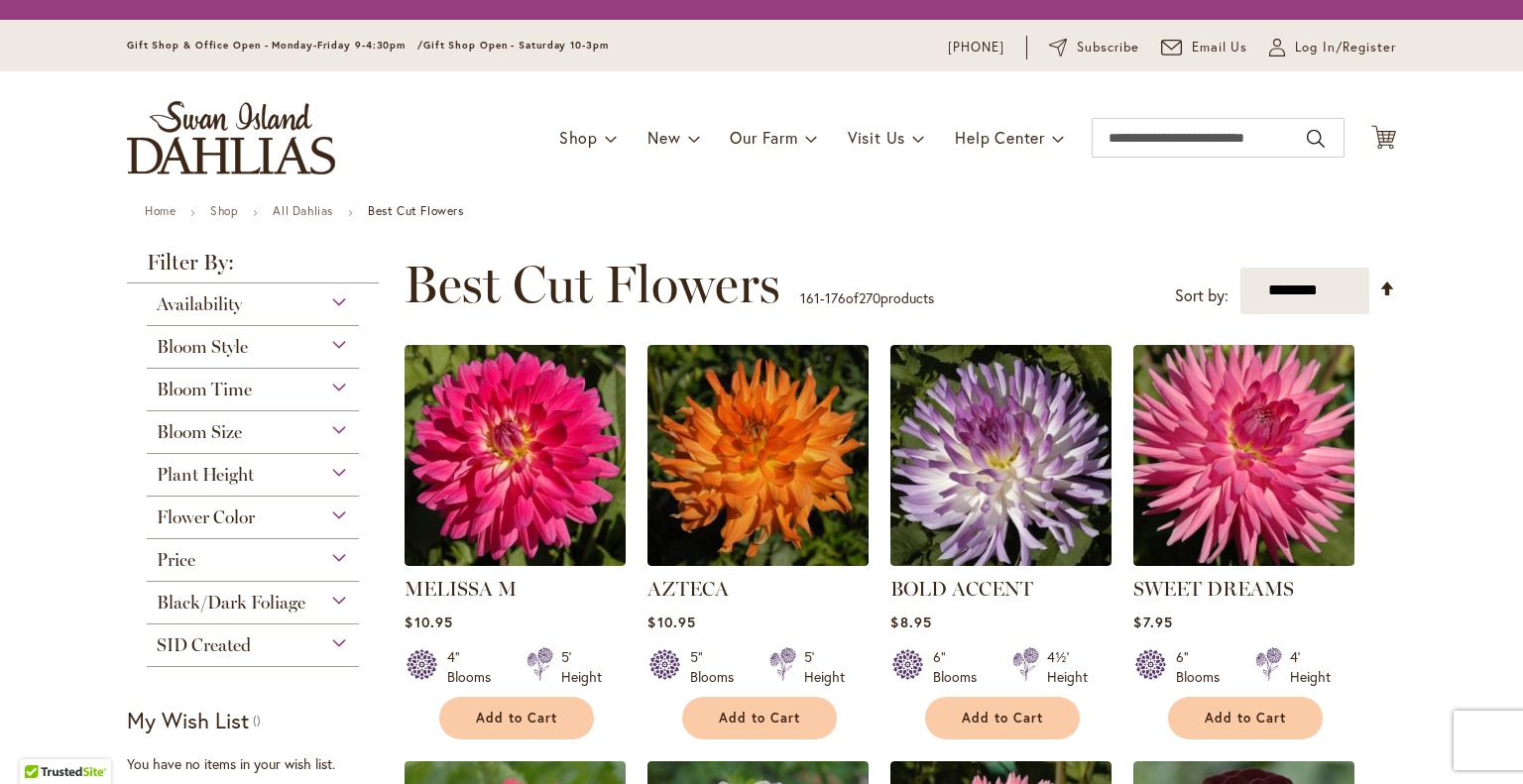 scroll, scrollTop: 0, scrollLeft: 0, axis: both 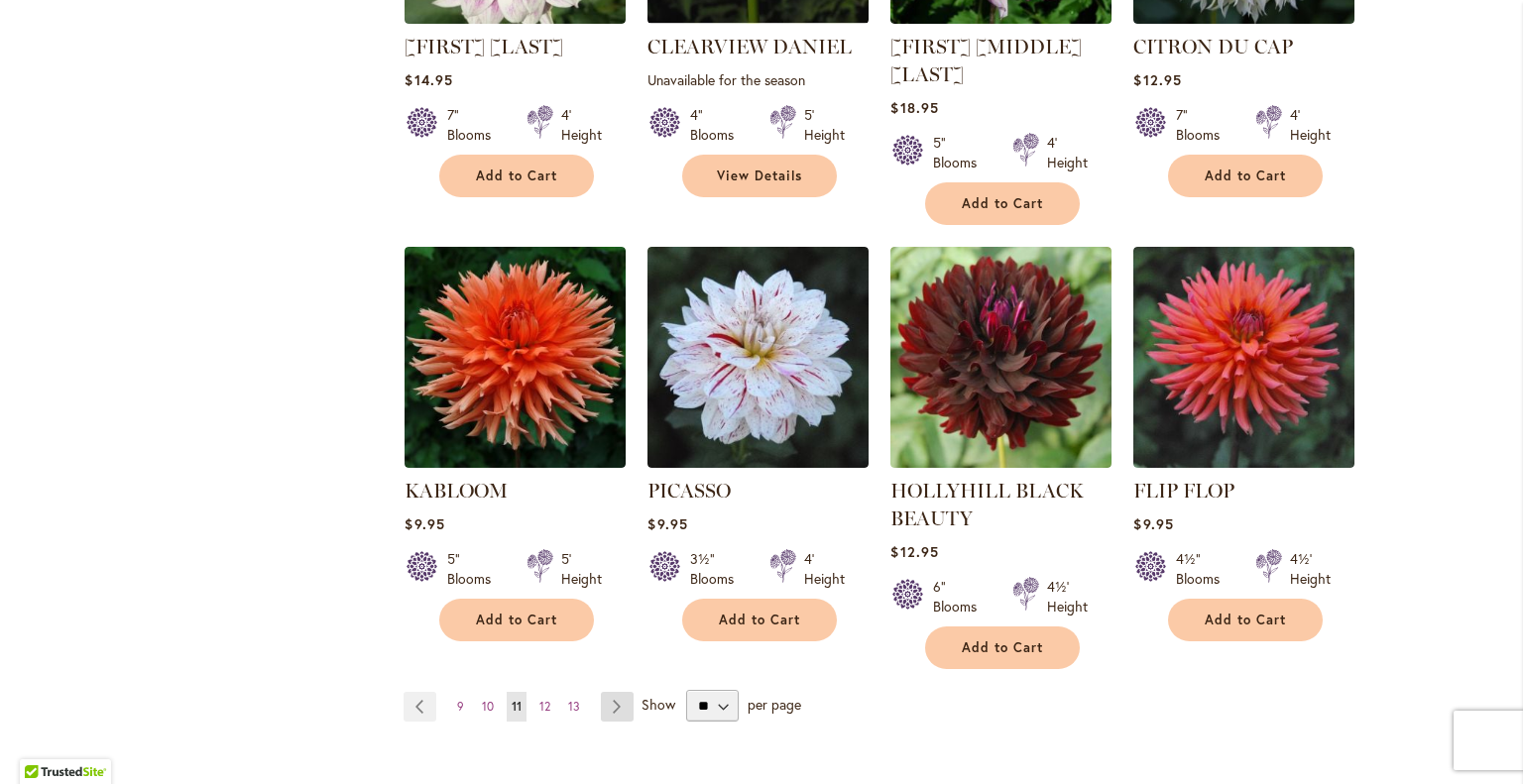 click on "Page
Next" at bounding box center (617, 707) 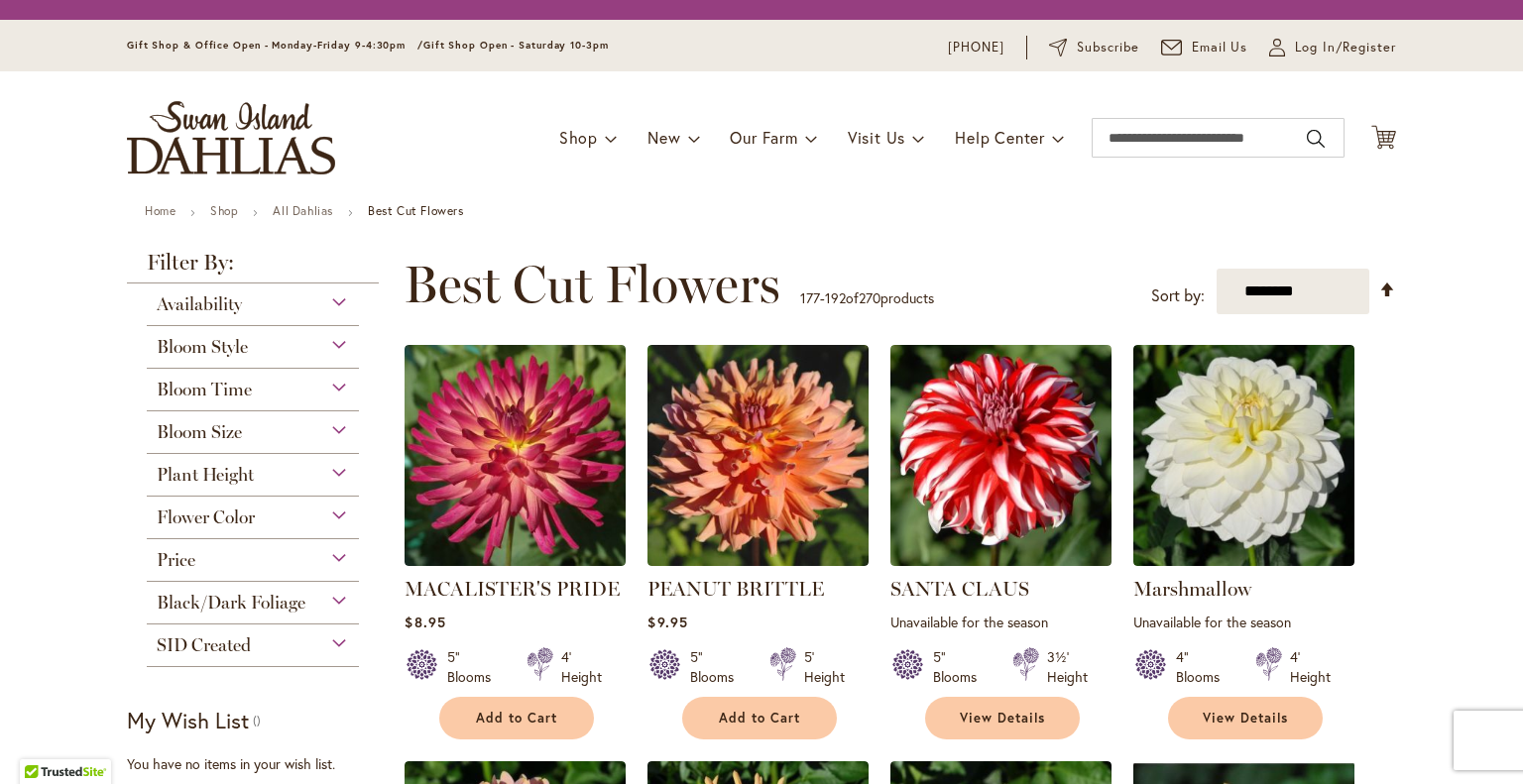 scroll, scrollTop: 0, scrollLeft: 0, axis: both 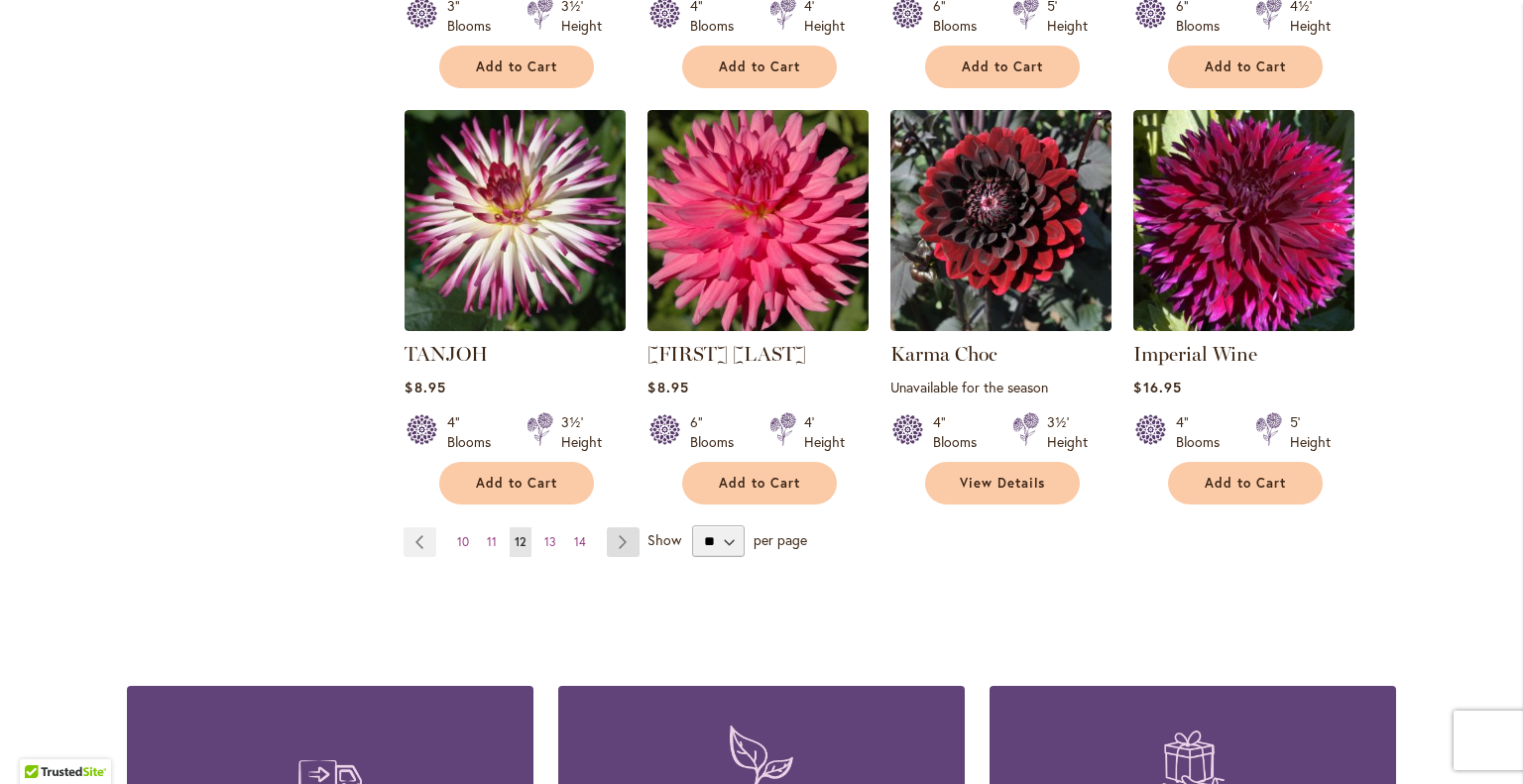 click on "Page
Next" at bounding box center (623, 542) 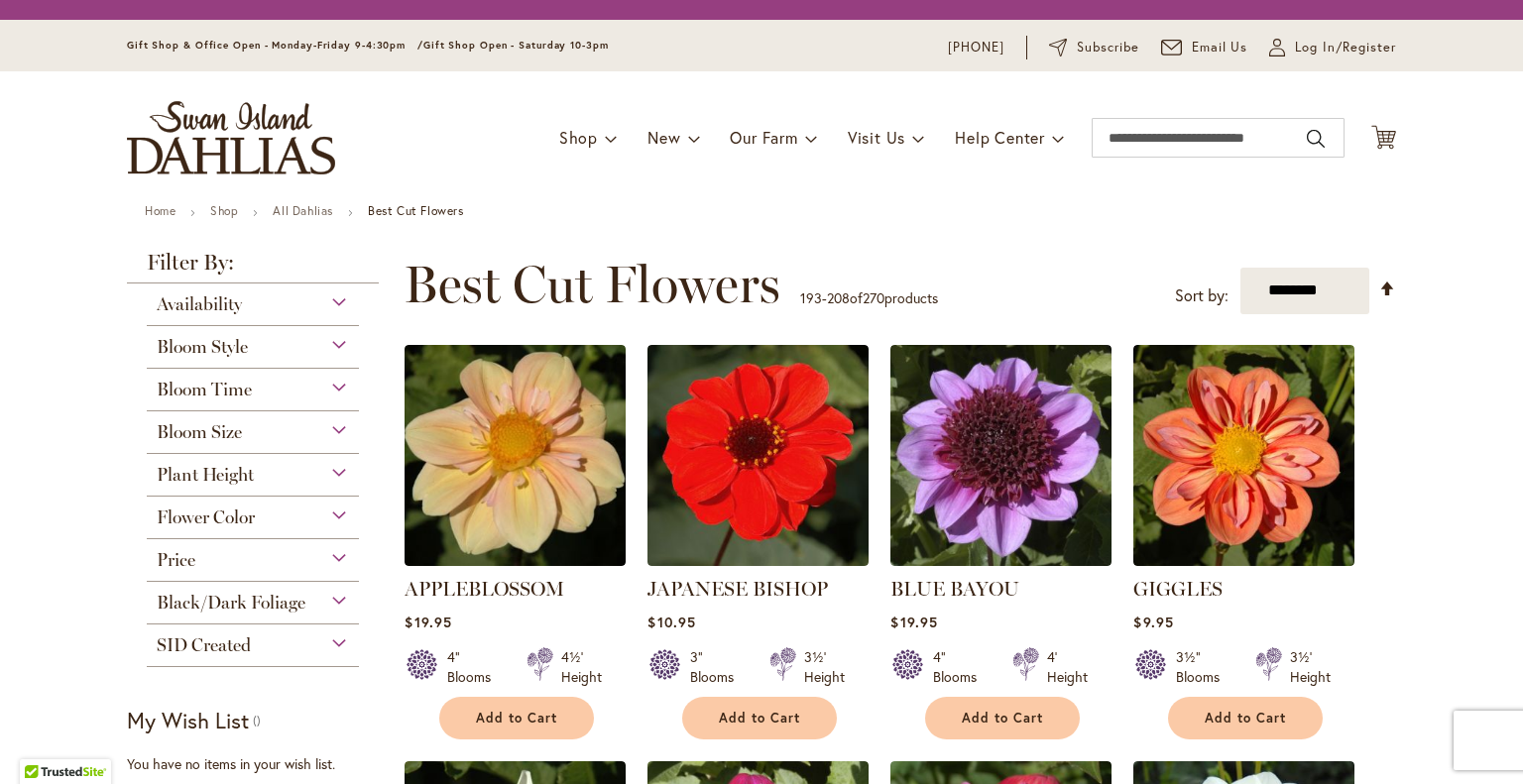 scroll, scrollTop: 0, scrollLeft: 0, axis: both 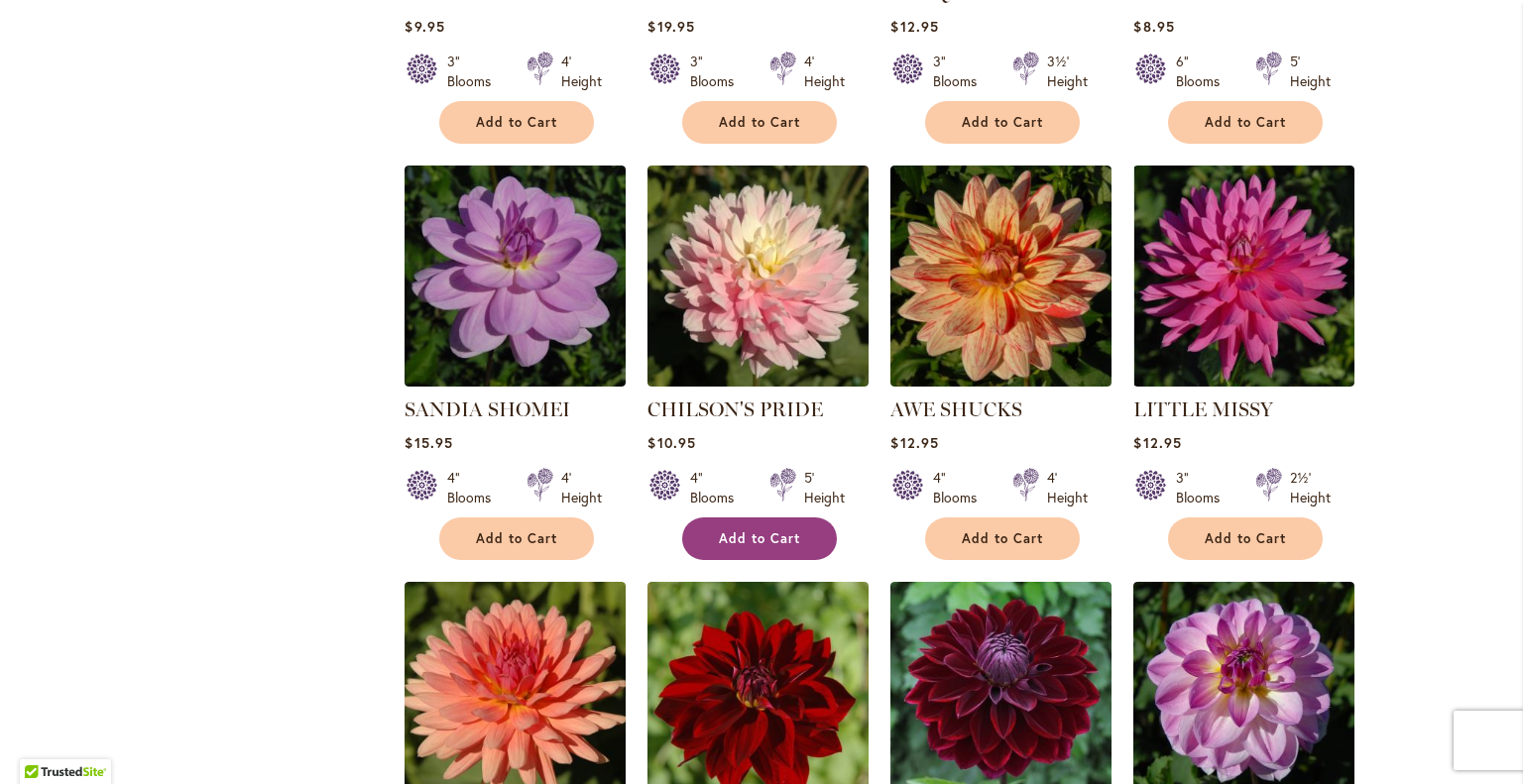 click on "Add to Cart" at bounding box center [760, 538] 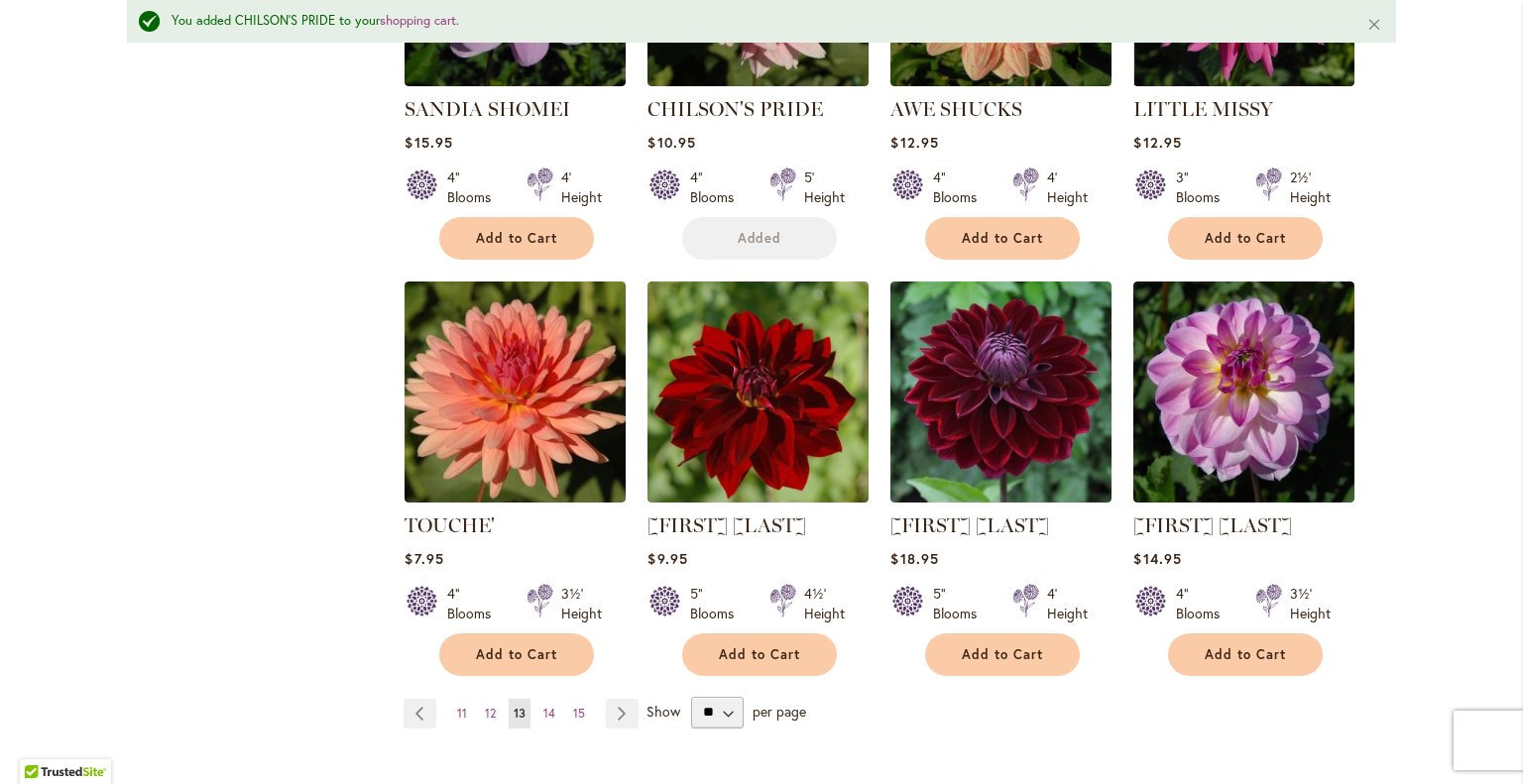 scroll, scrollTop: 1455, scrollLeft: 0, axis: vertical 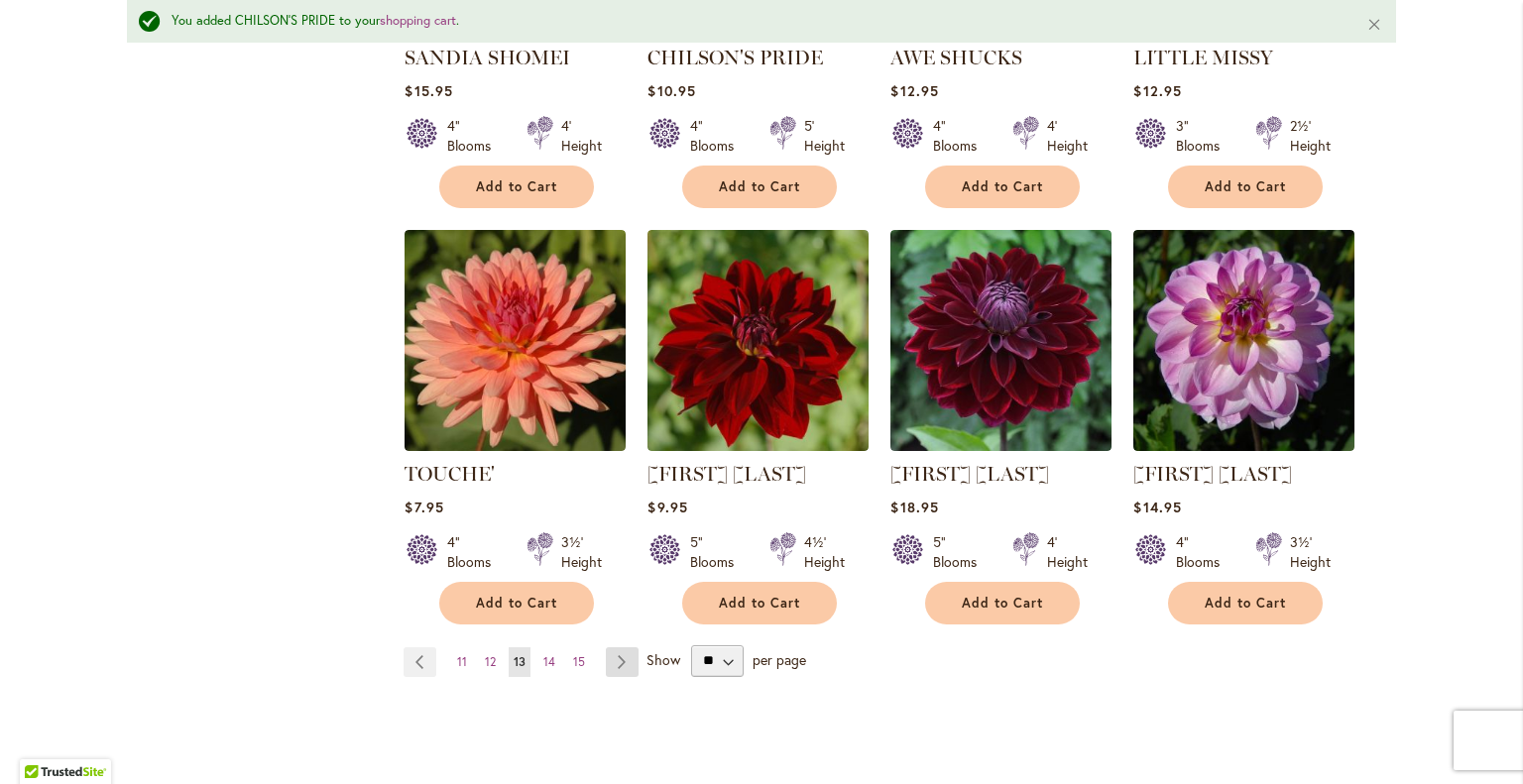 click on "Page
Next" at bounding box center [622, 662] 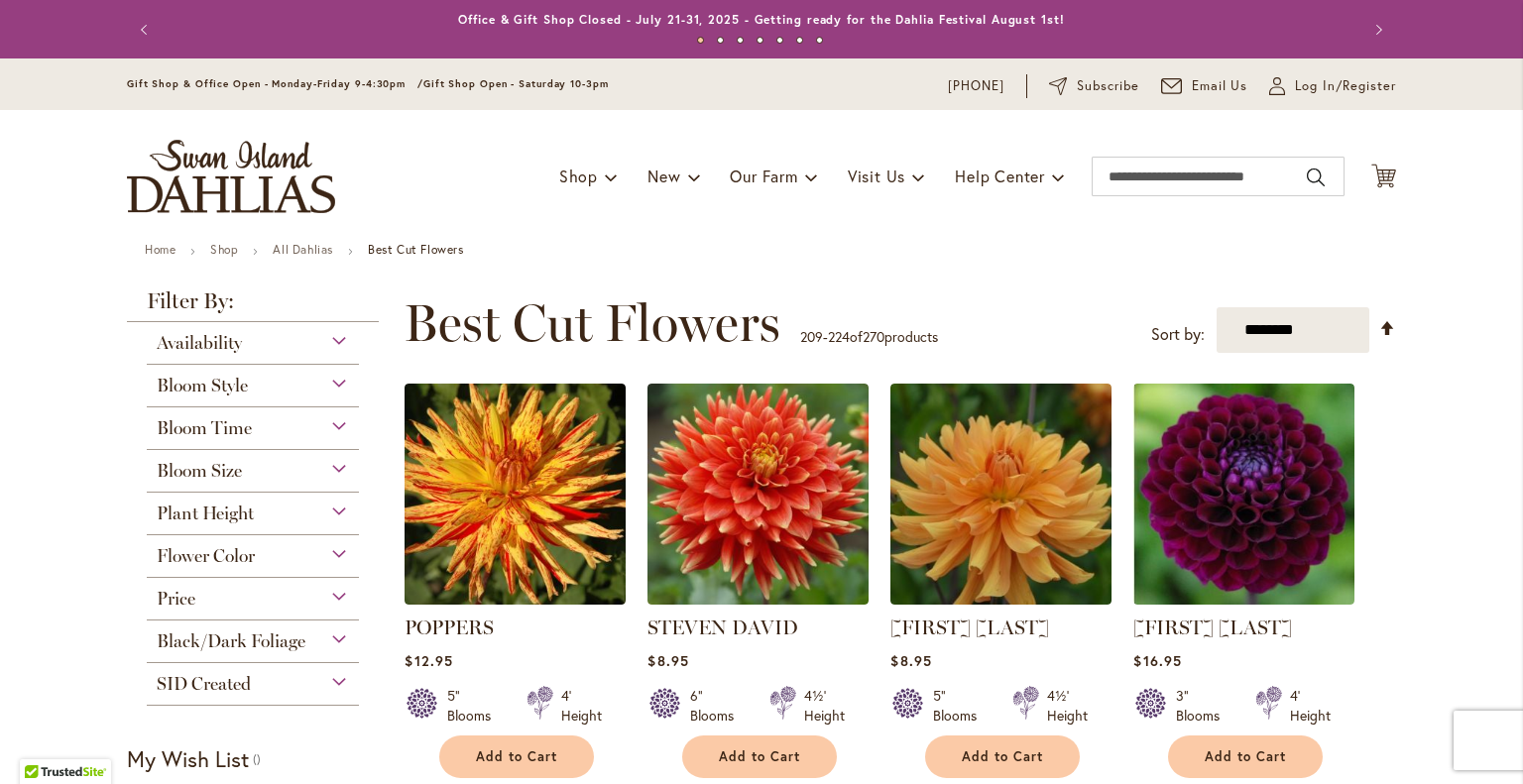 scroll, scrollTop: 0, scrollLeft: 0, axis: both 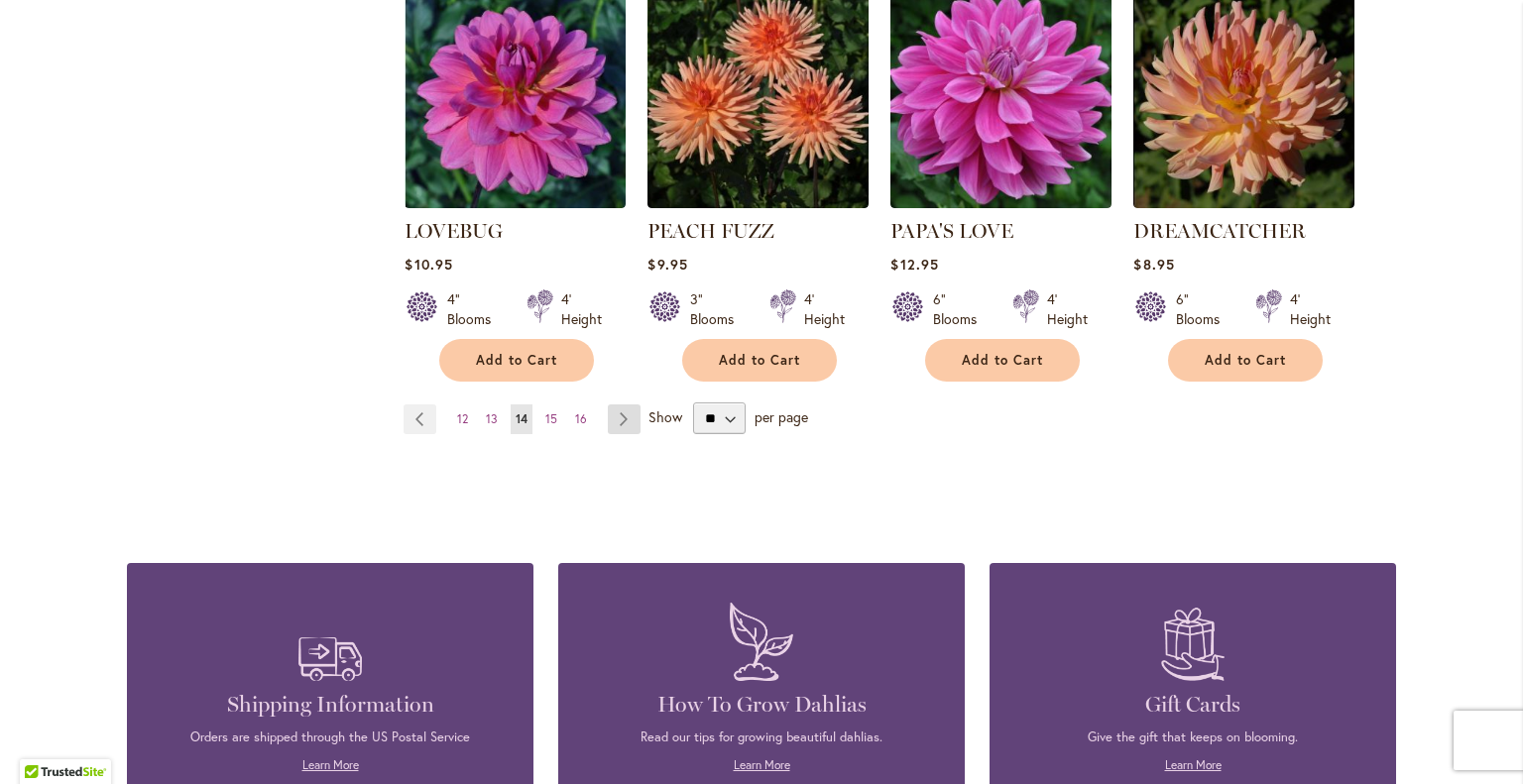 click on "Page
Next" at bounding box center (624, 419) 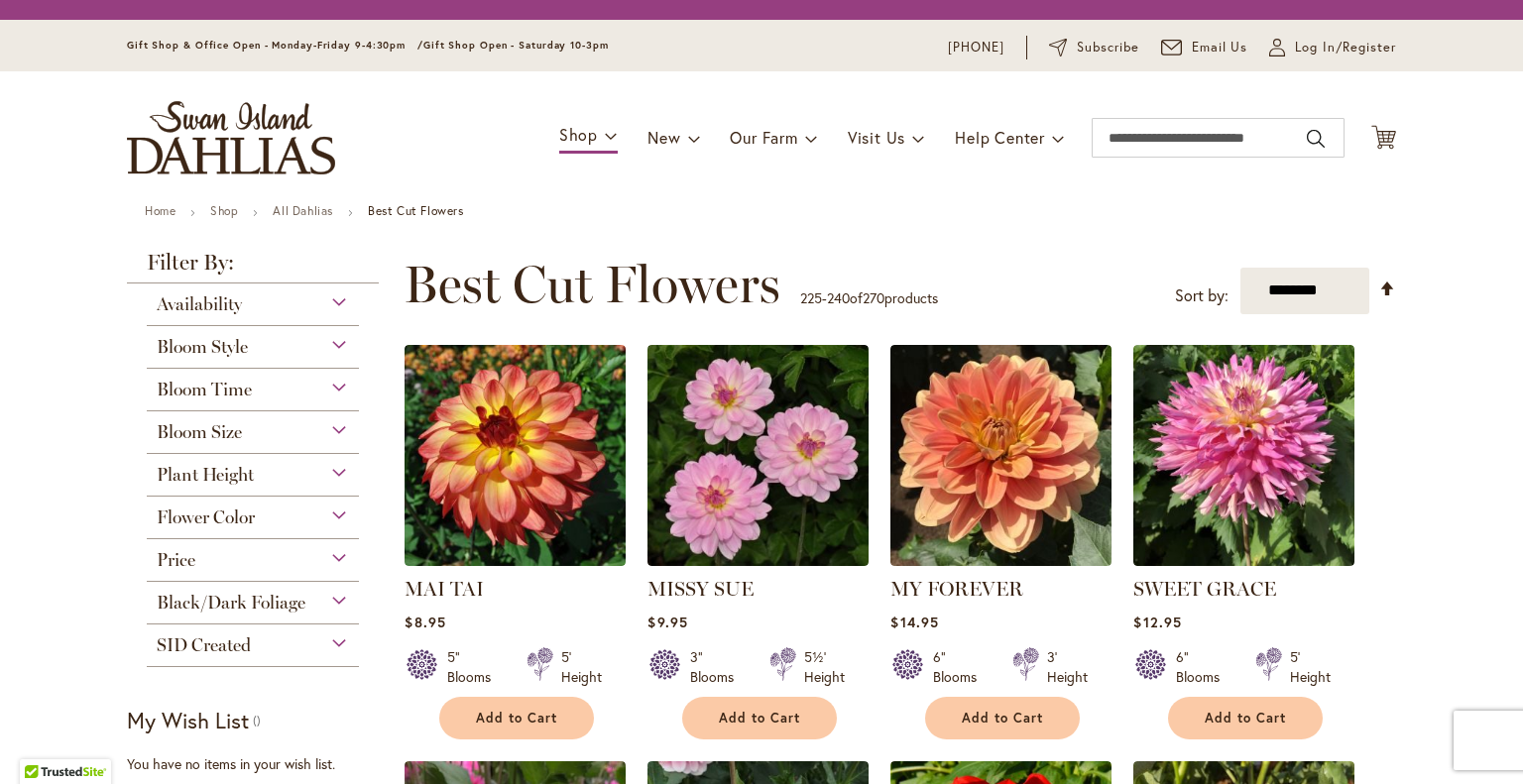 scroll, scrollTop: 0, scrollLeft: 0, axis: both 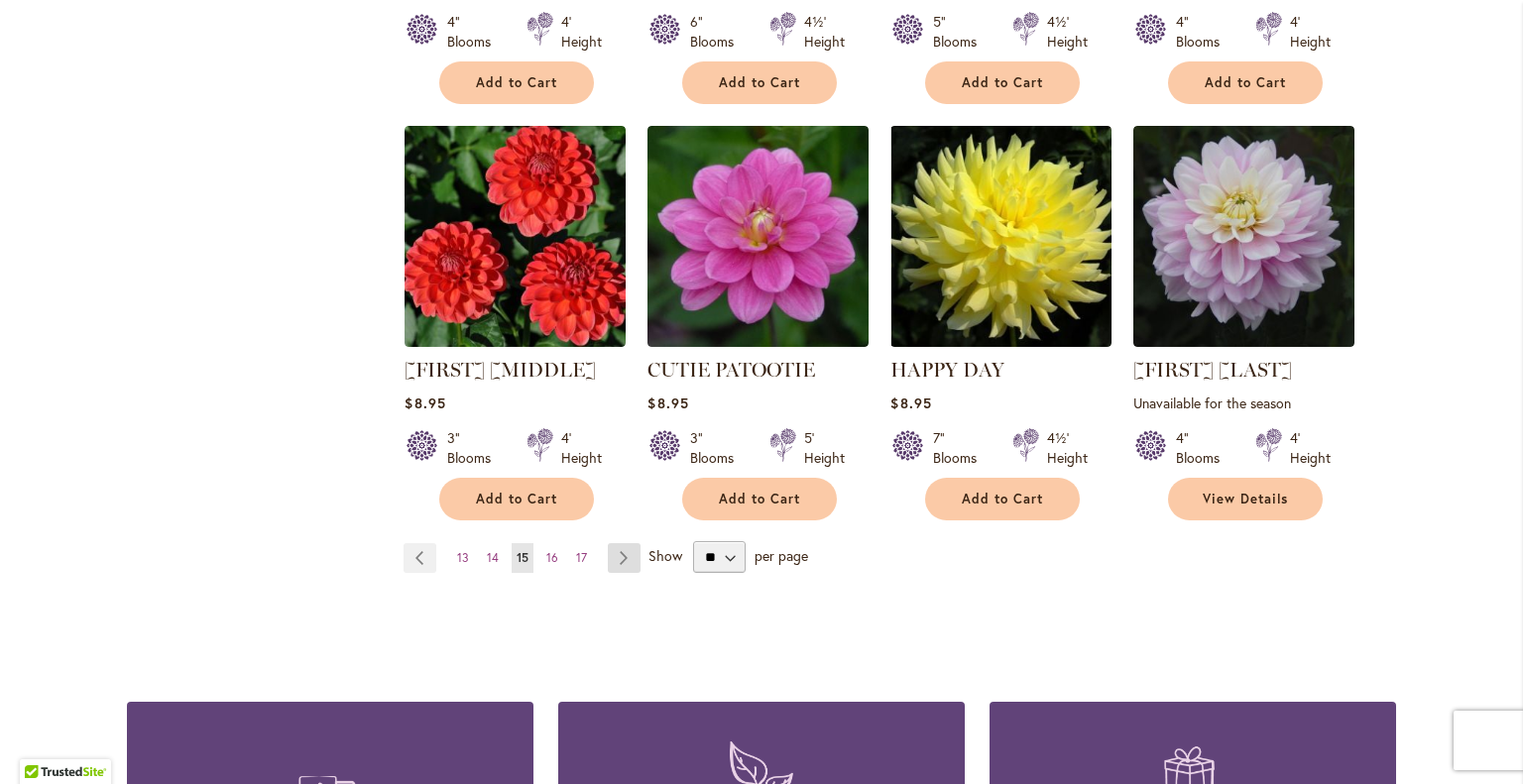 click on "Page
Next" at bounding box center [624, 558] 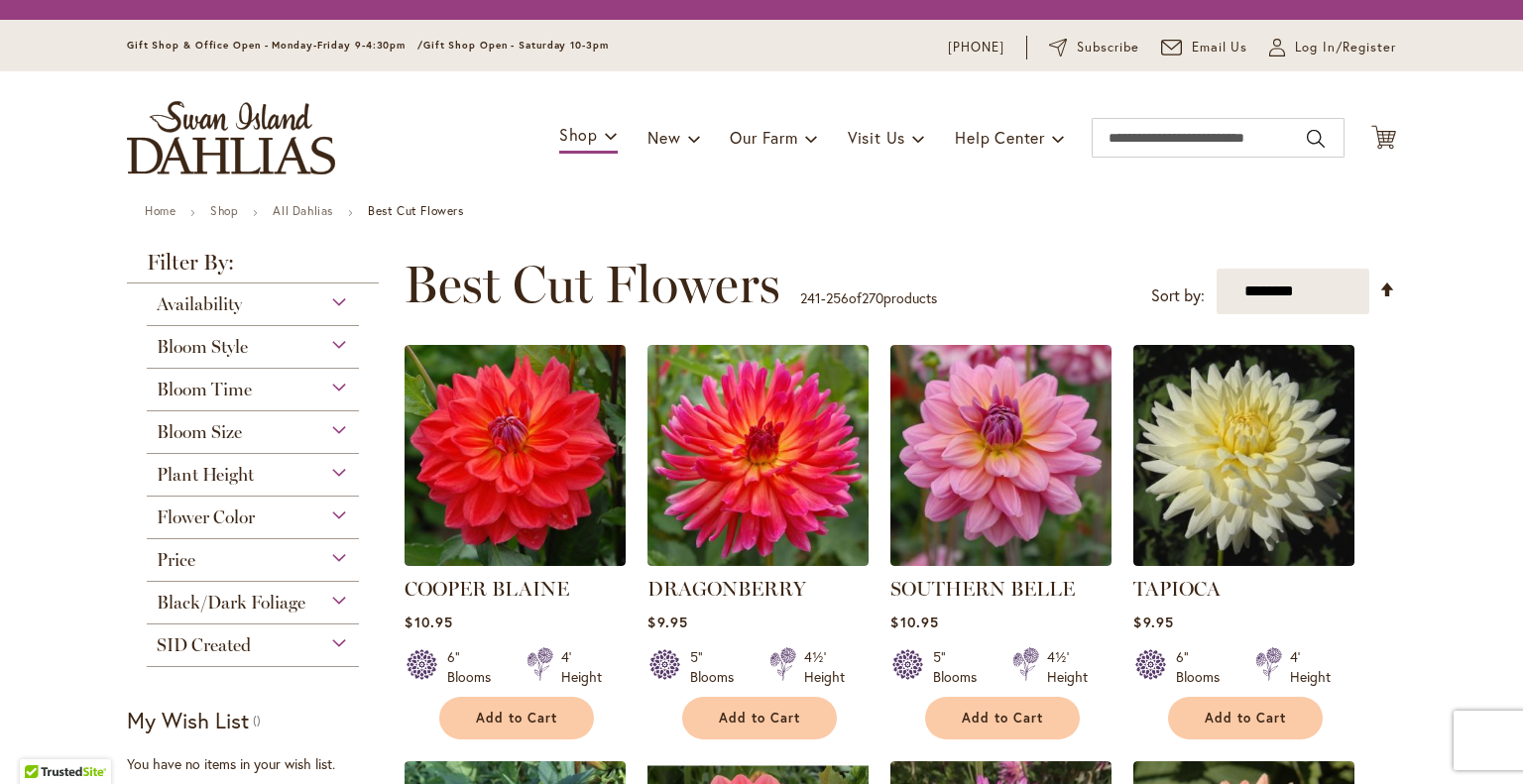 scroll, scrollTop: 0, scrollLeft: 0, axis: both 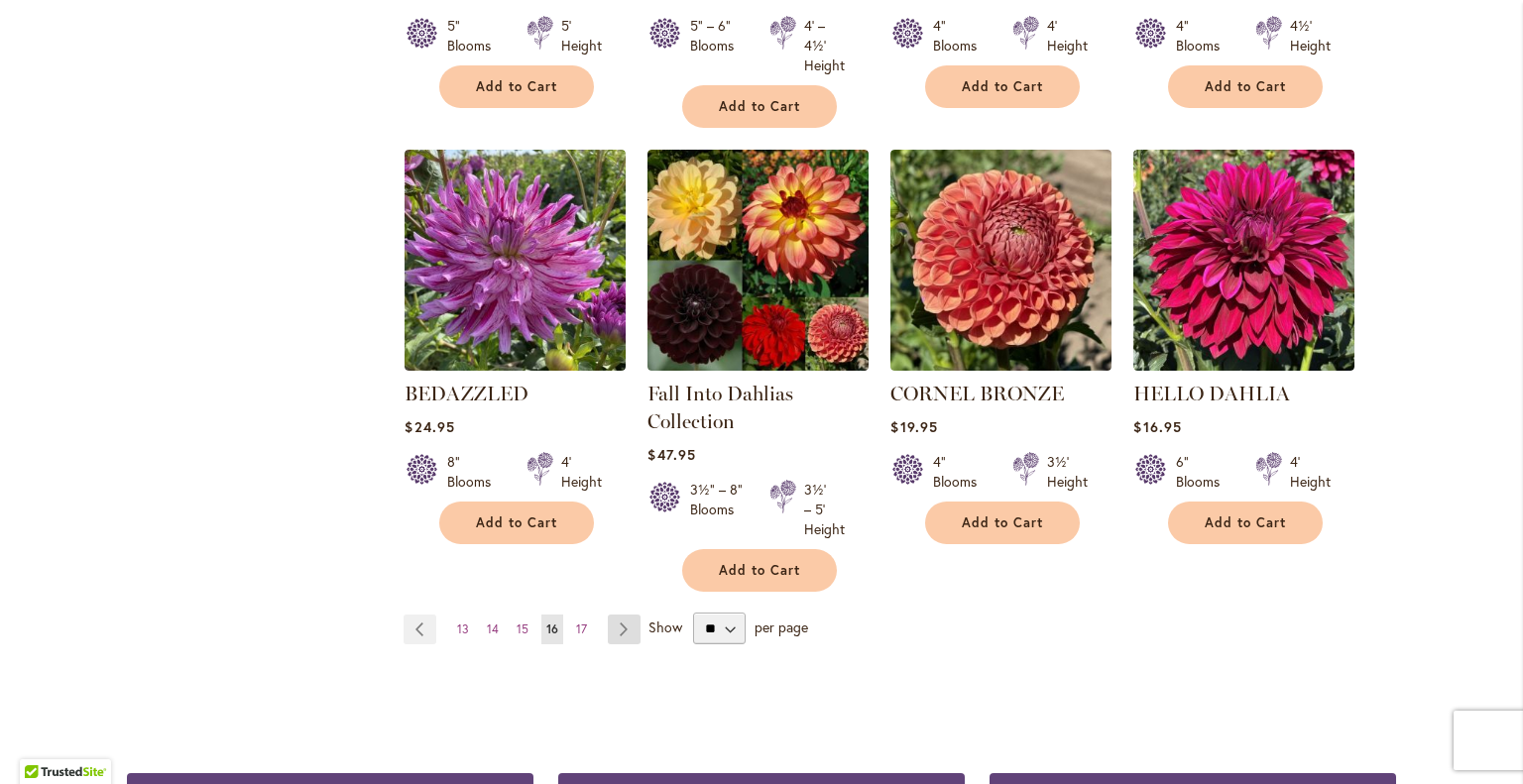 click on "Page
Next" at bounding box center (624, 629) 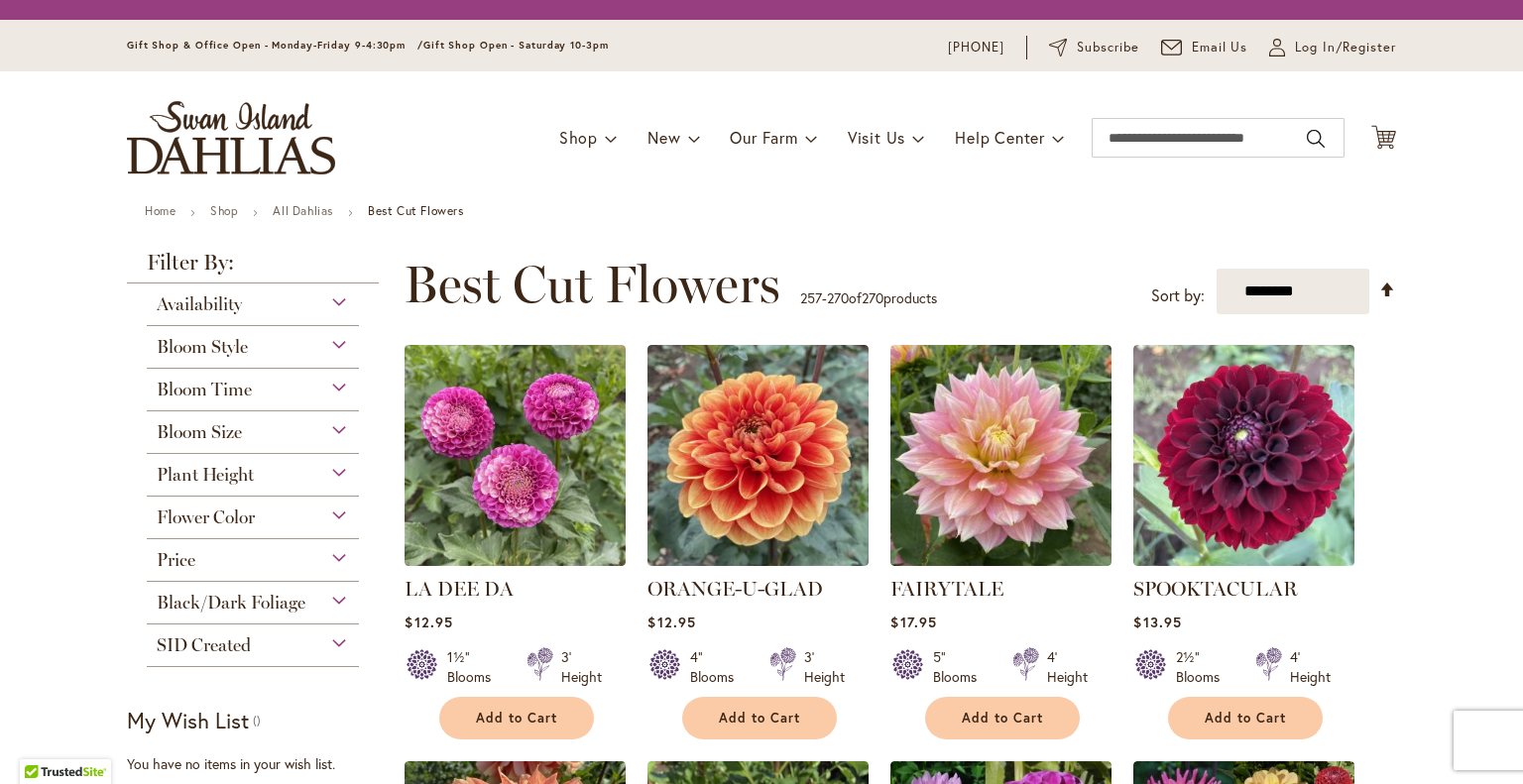 scroll, scrollTop: 0, scrollLeft: 0, axis: both 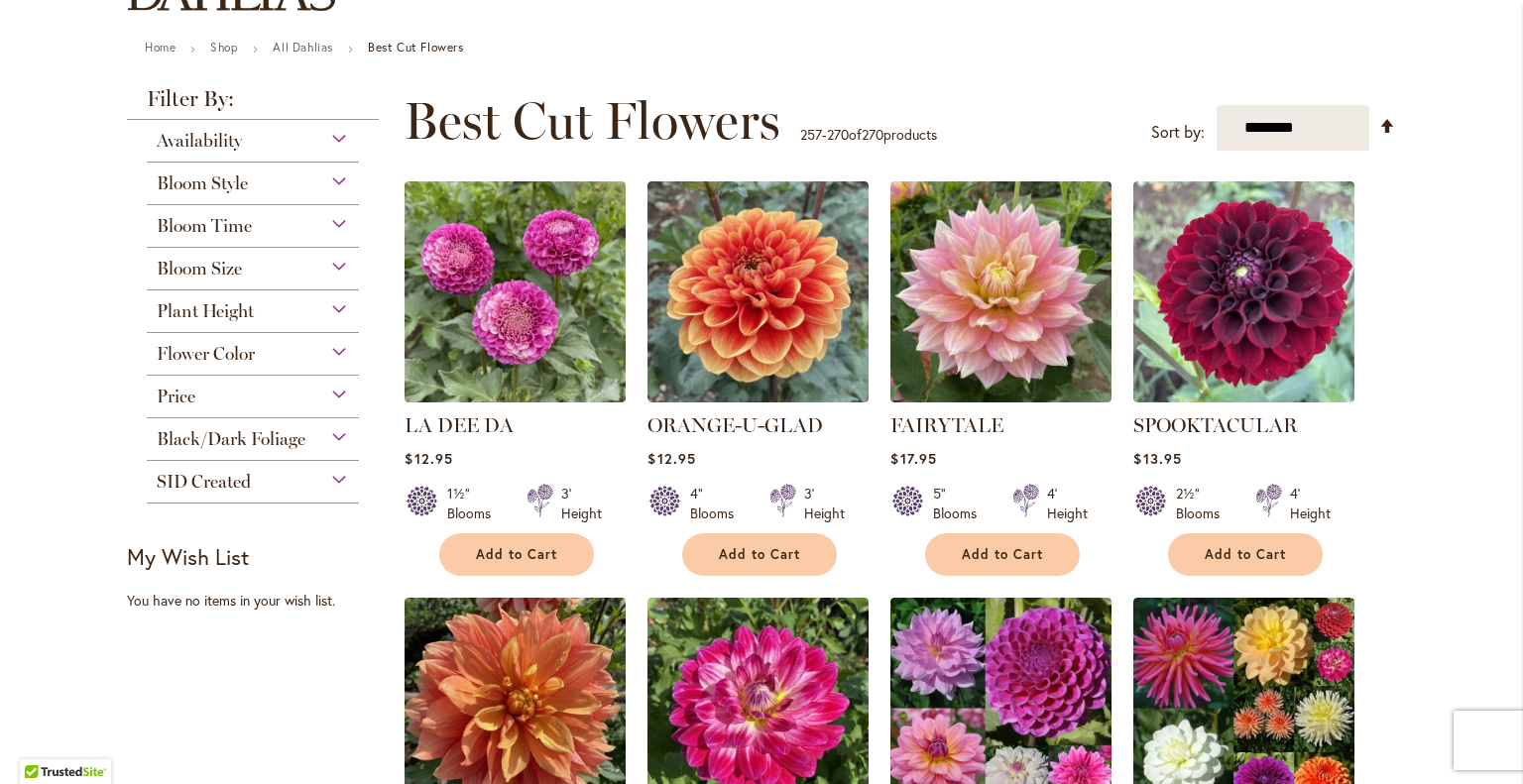 click on "Flower Color" at bounding box center [253, 349] 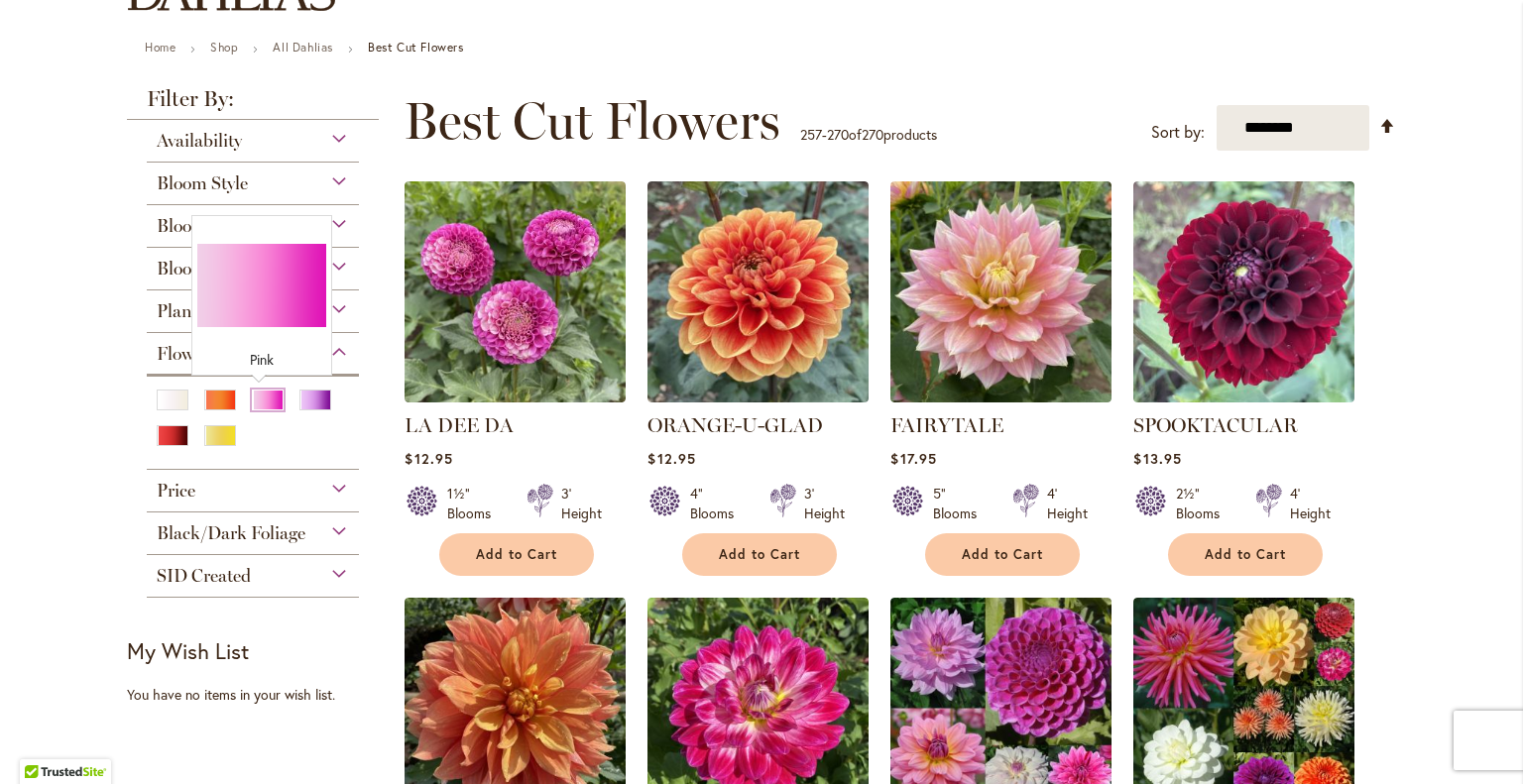 click at bounding box center (268, 399) 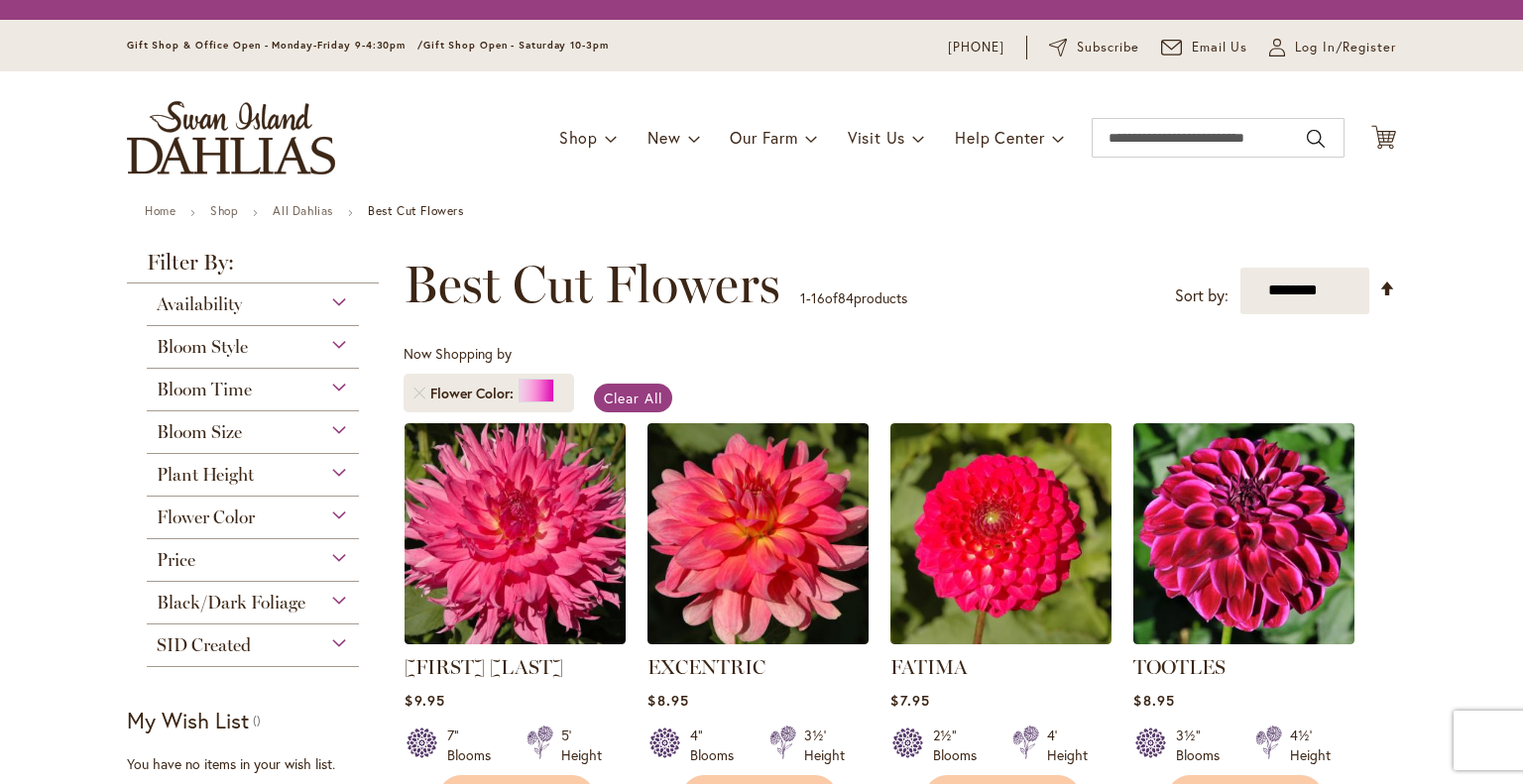 scroll, scrollTop: 0, scrollLeft: 0, axis: both 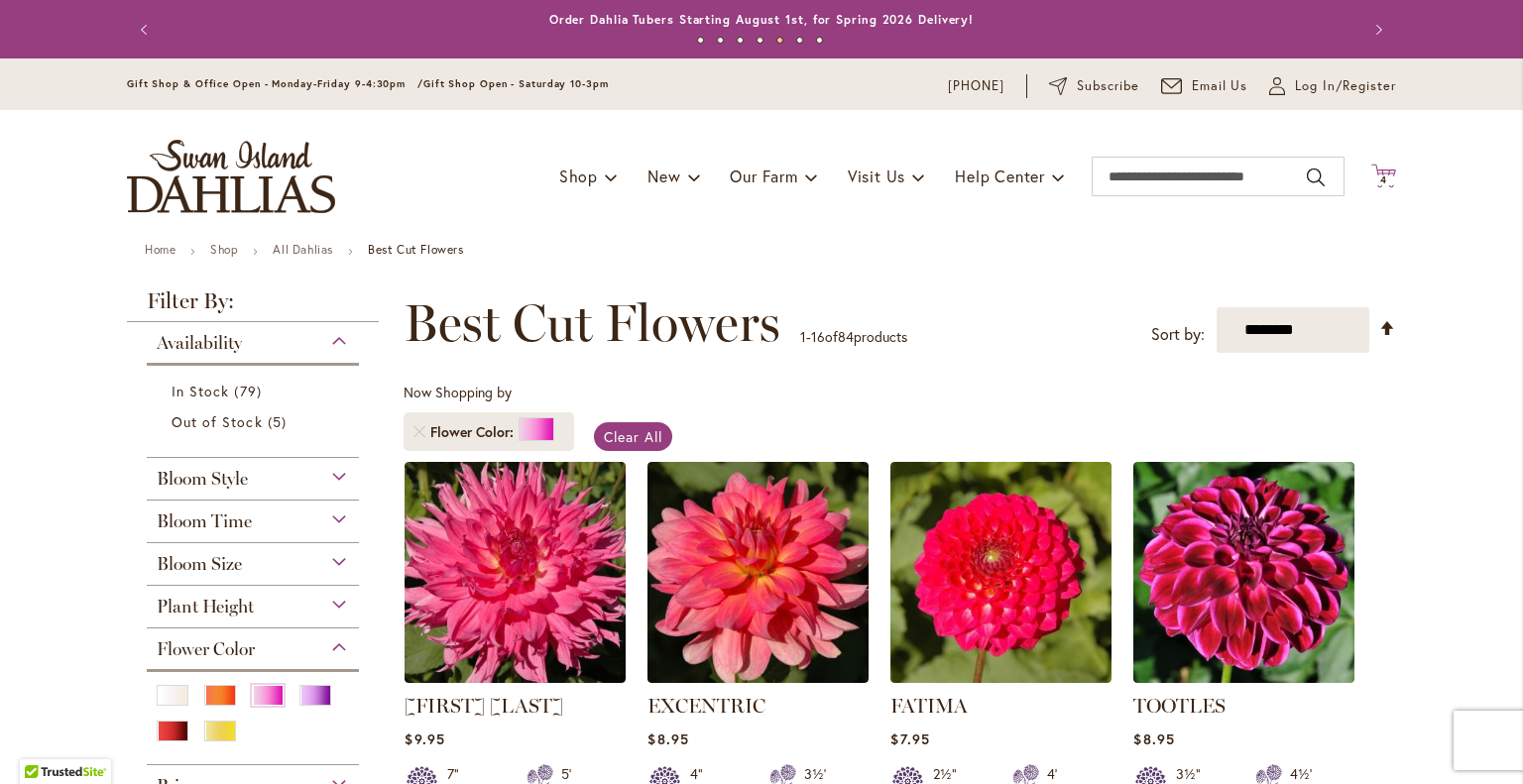click on "Cart
.cls-1 {
fill: #231f20;
}" 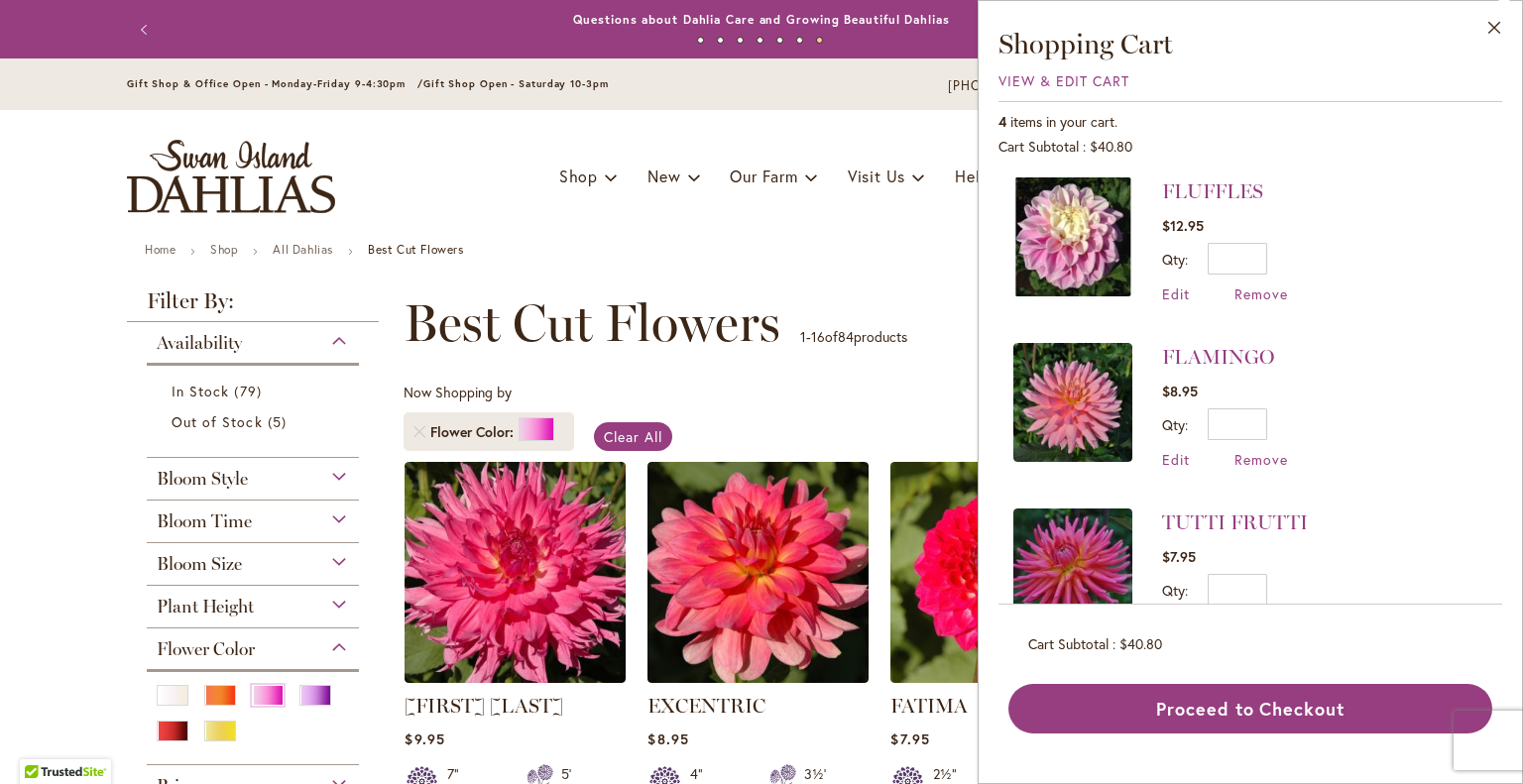 scroll, scrollTop: 213, scrollLeft: 0, axis: vertical 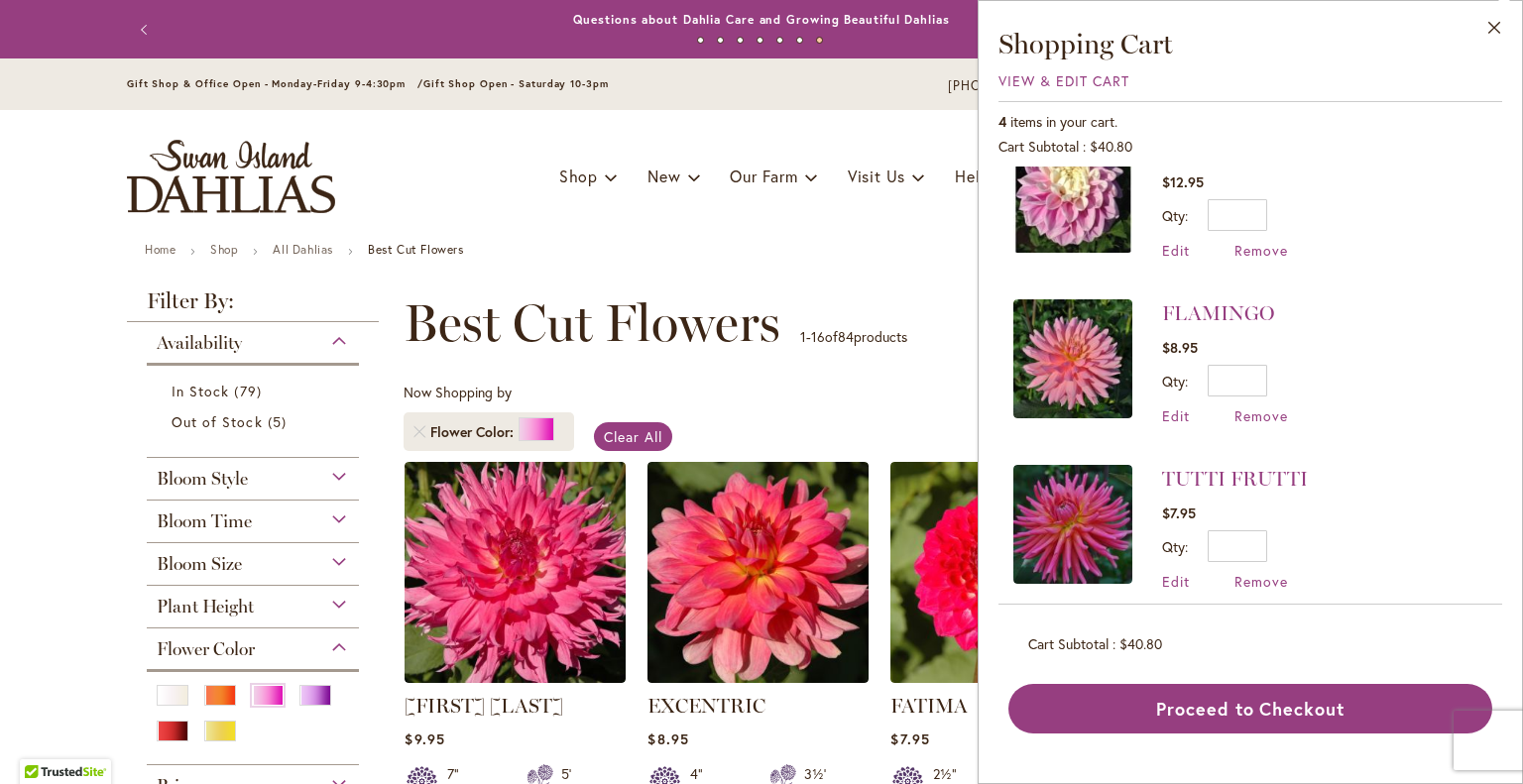 click on "Now Shopping by
Flower Color
Clear All" at bounding box center (899, 421) 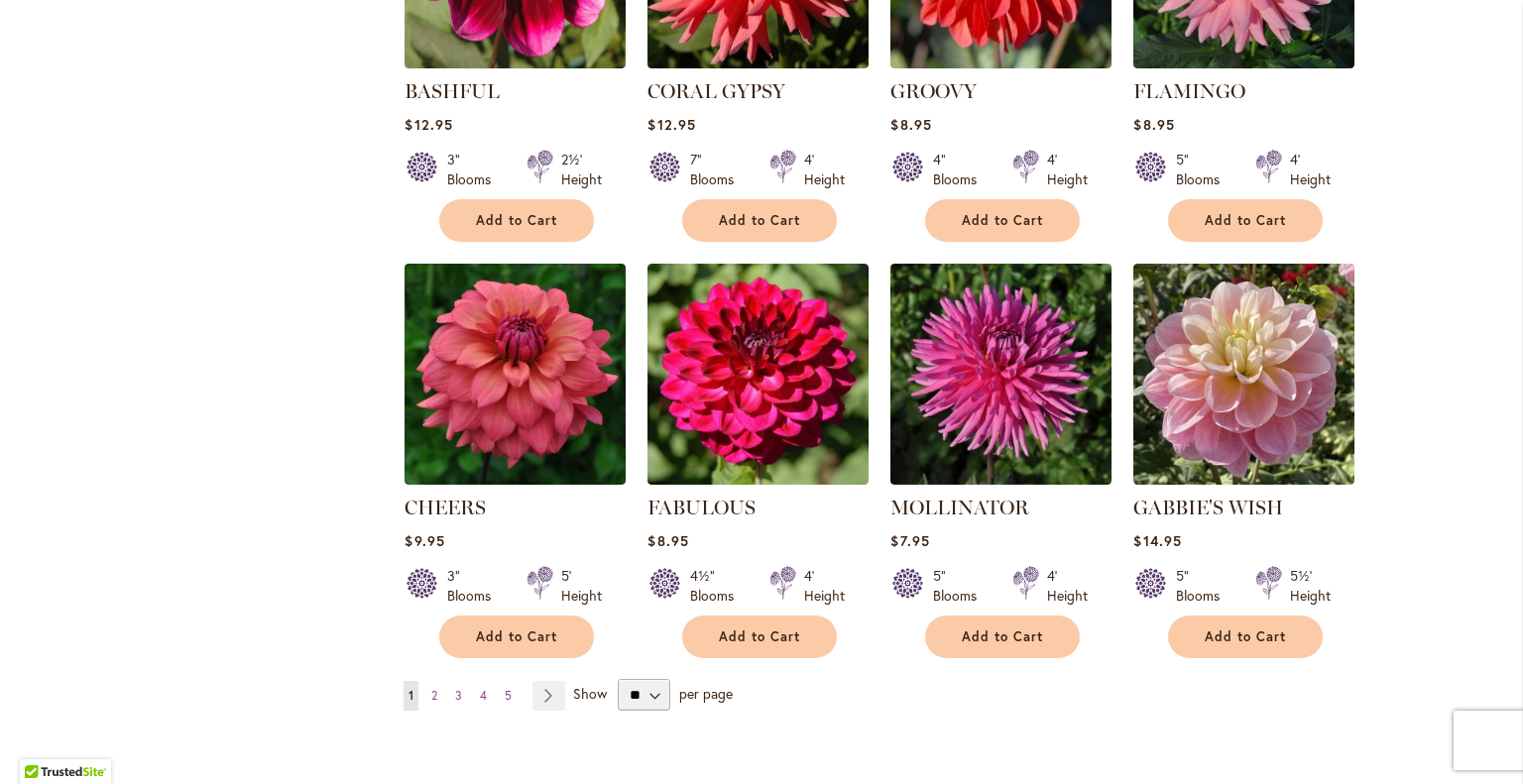 scroll, scrollTop: 1463, scrollLeft: 0, axis: vertical 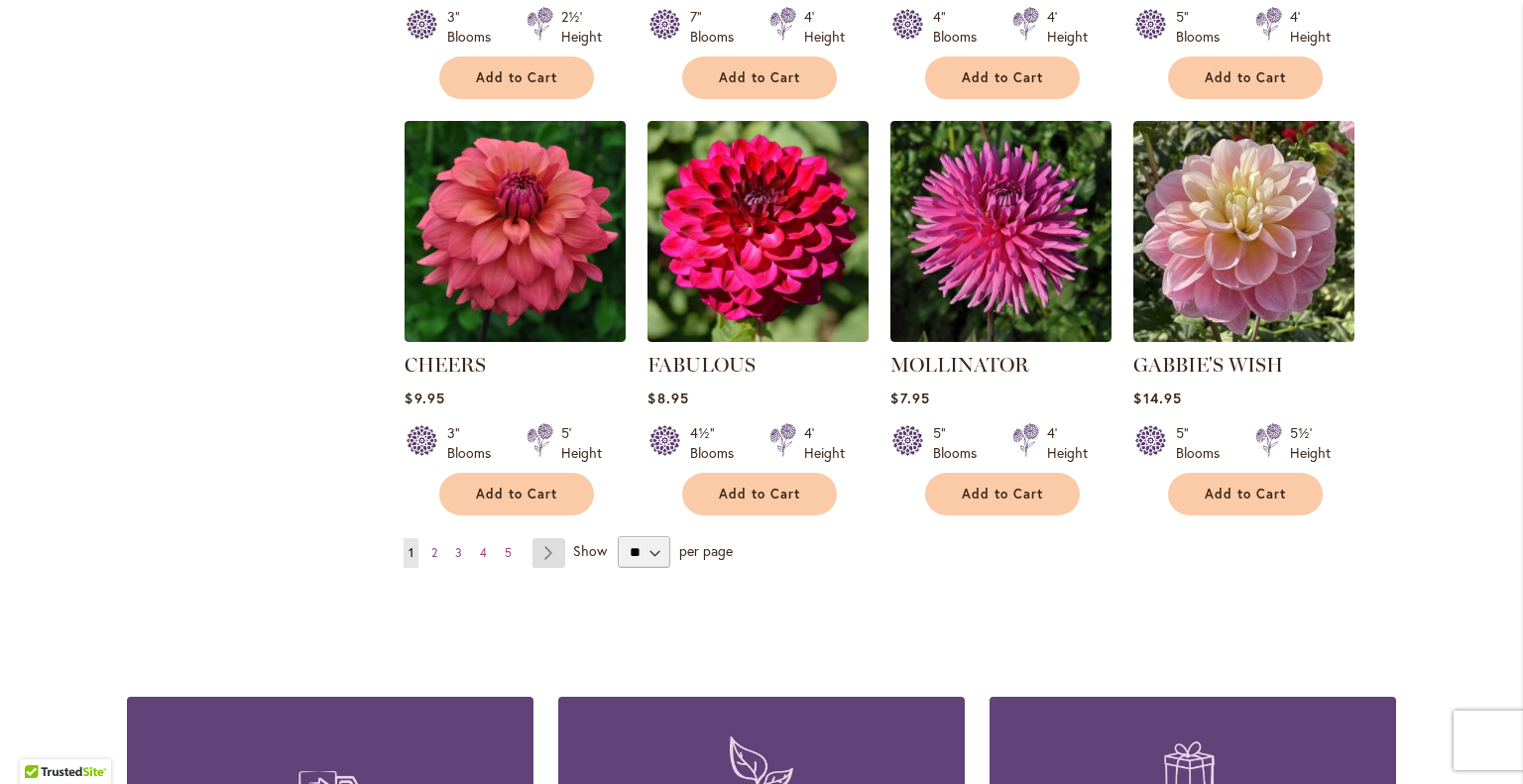 click on "Page
Next" at bounding box center [548, 553] 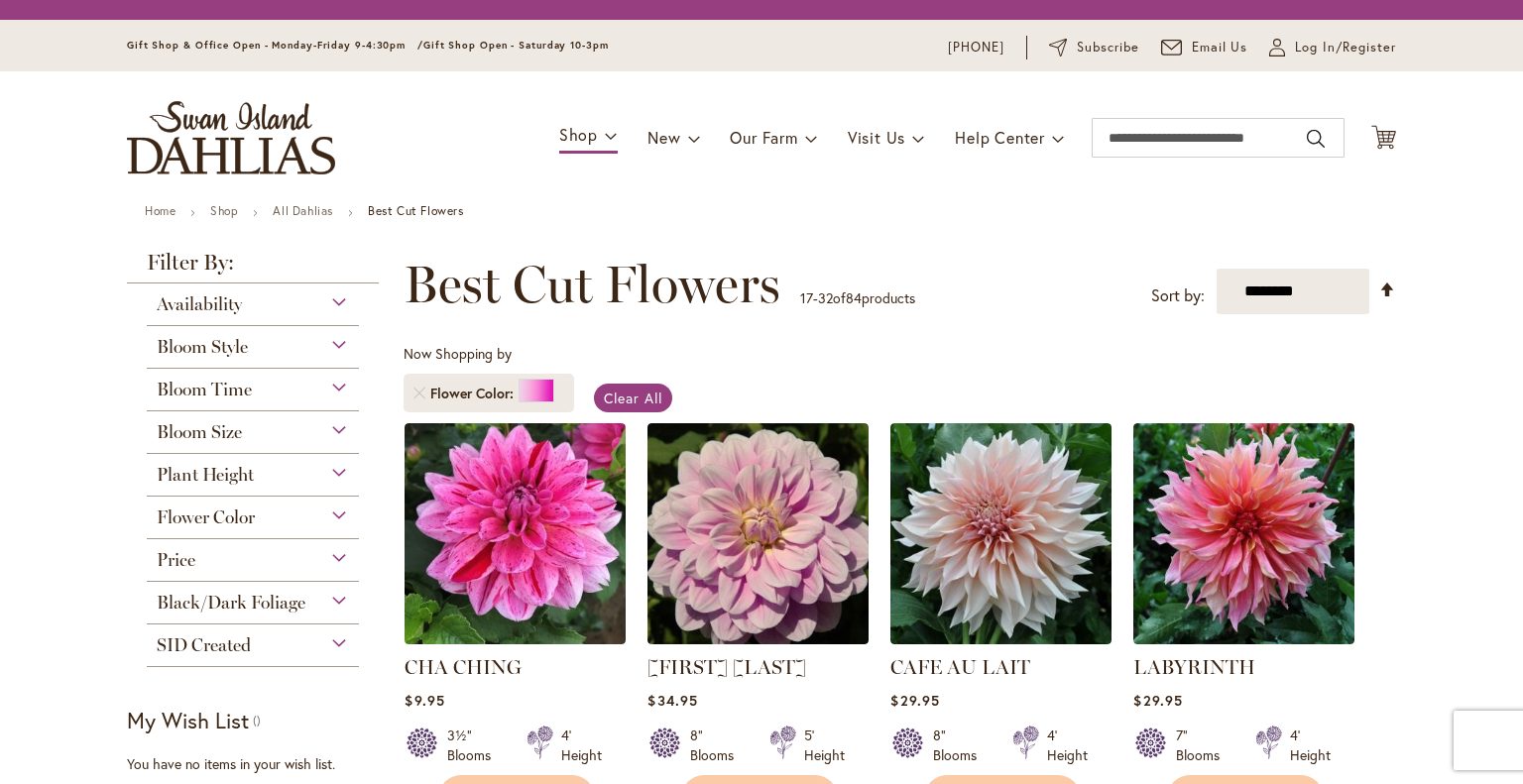 scroll, scrollTop: 0, scrollLeft: 0, axis: both 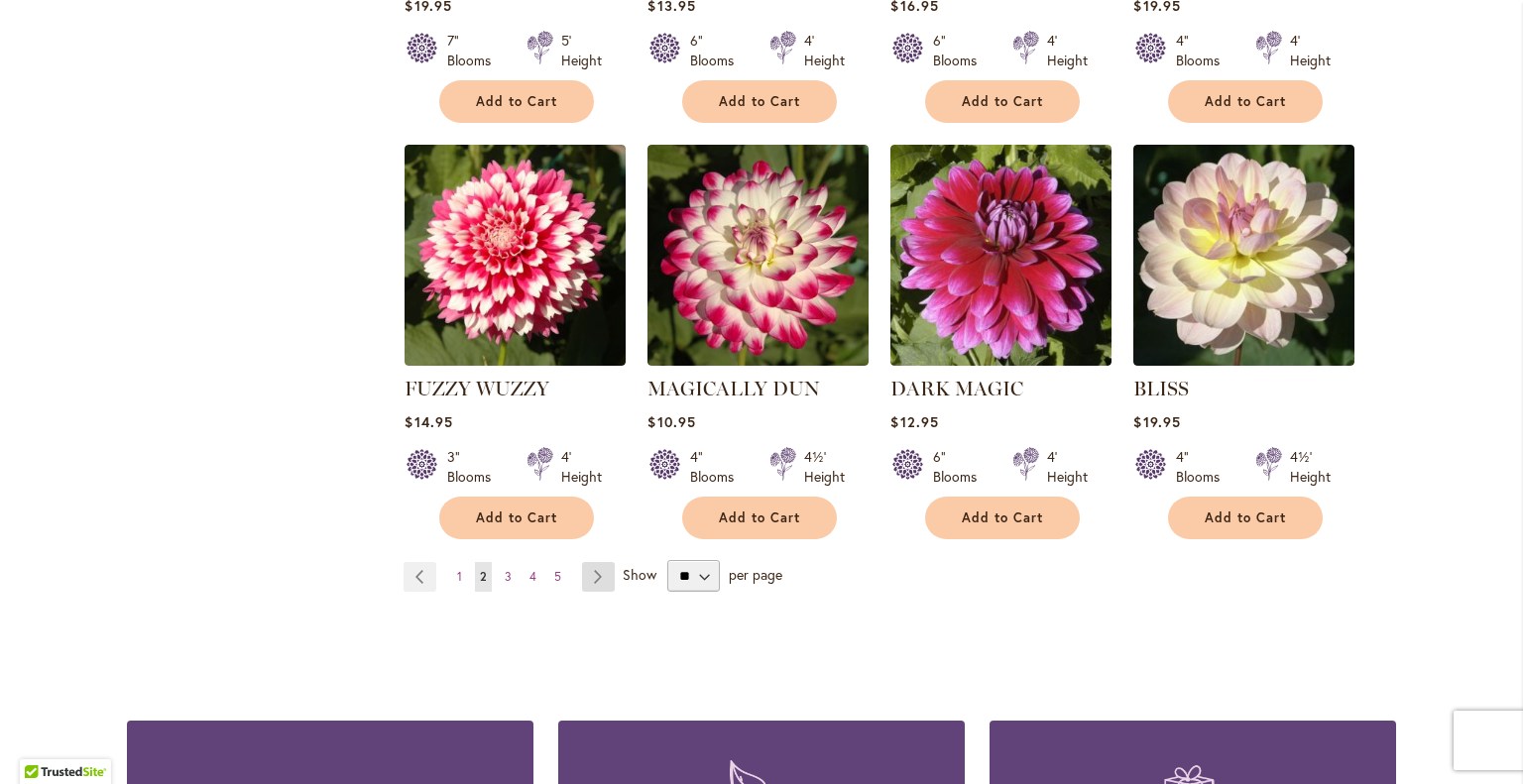 click on "Page
Next" at bounding box center [598, 577] 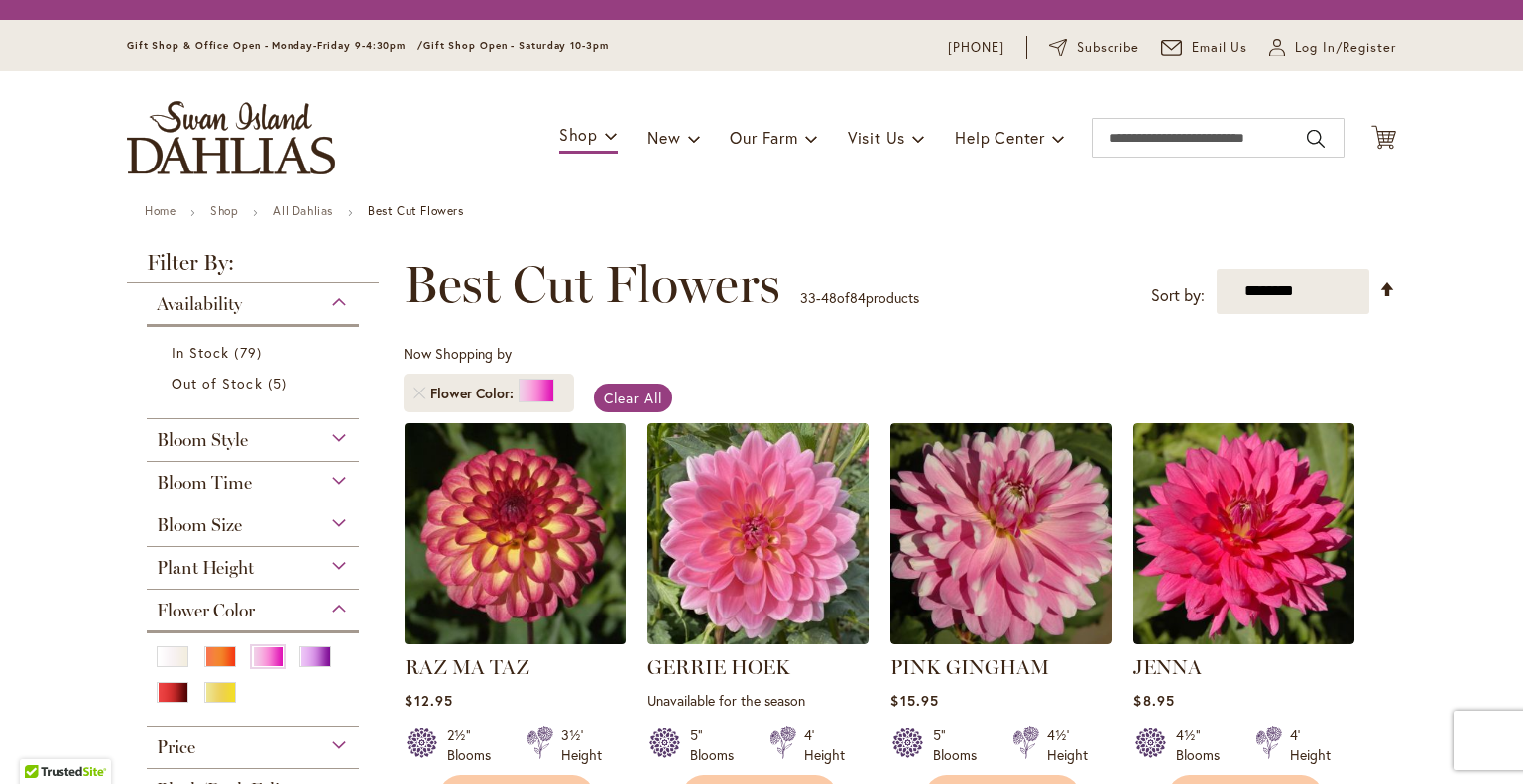 scroll, scrollTop: 0, scrollLeft: 0, axis: both 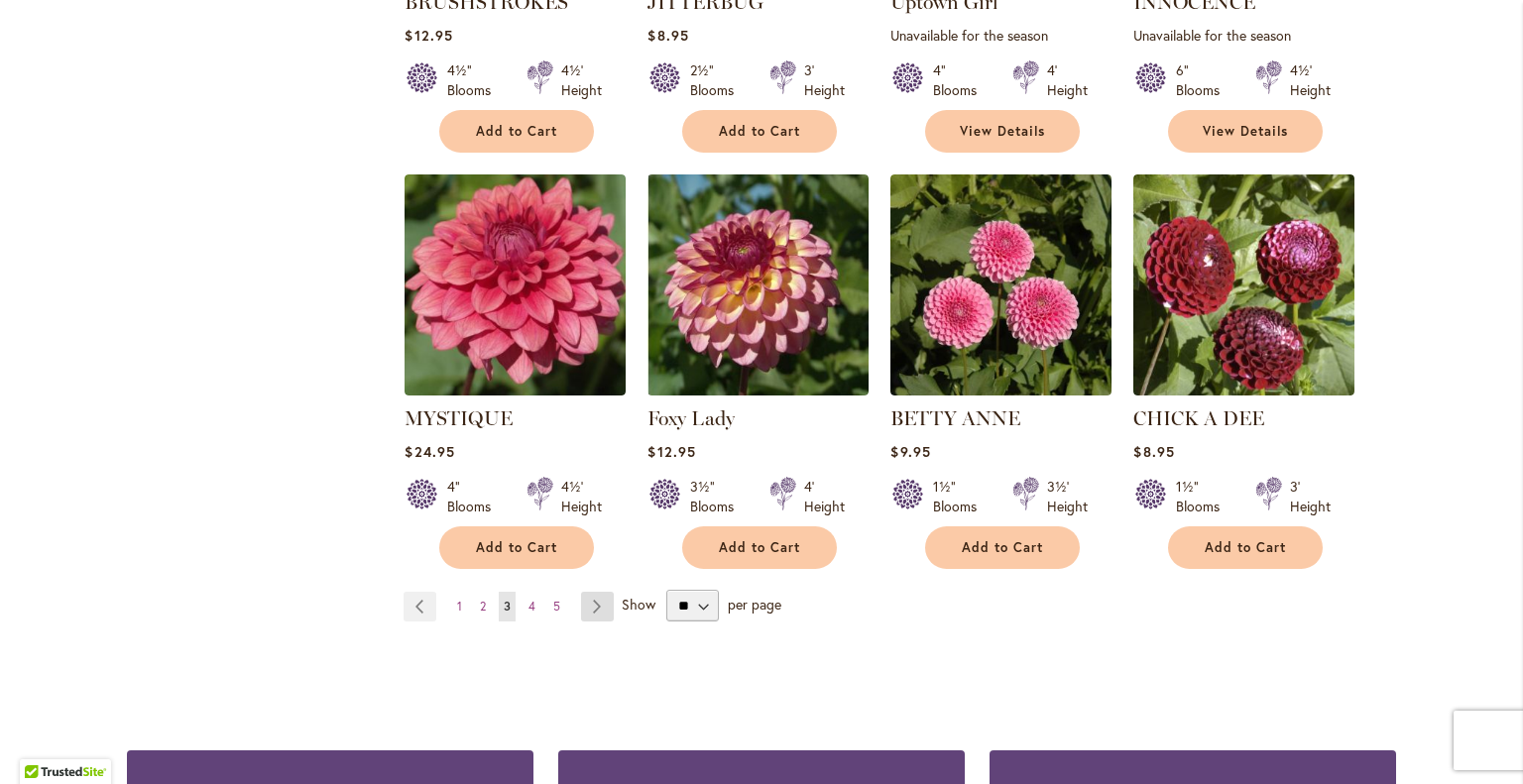 click on "Page
Next" at bounding box center (597, 607) 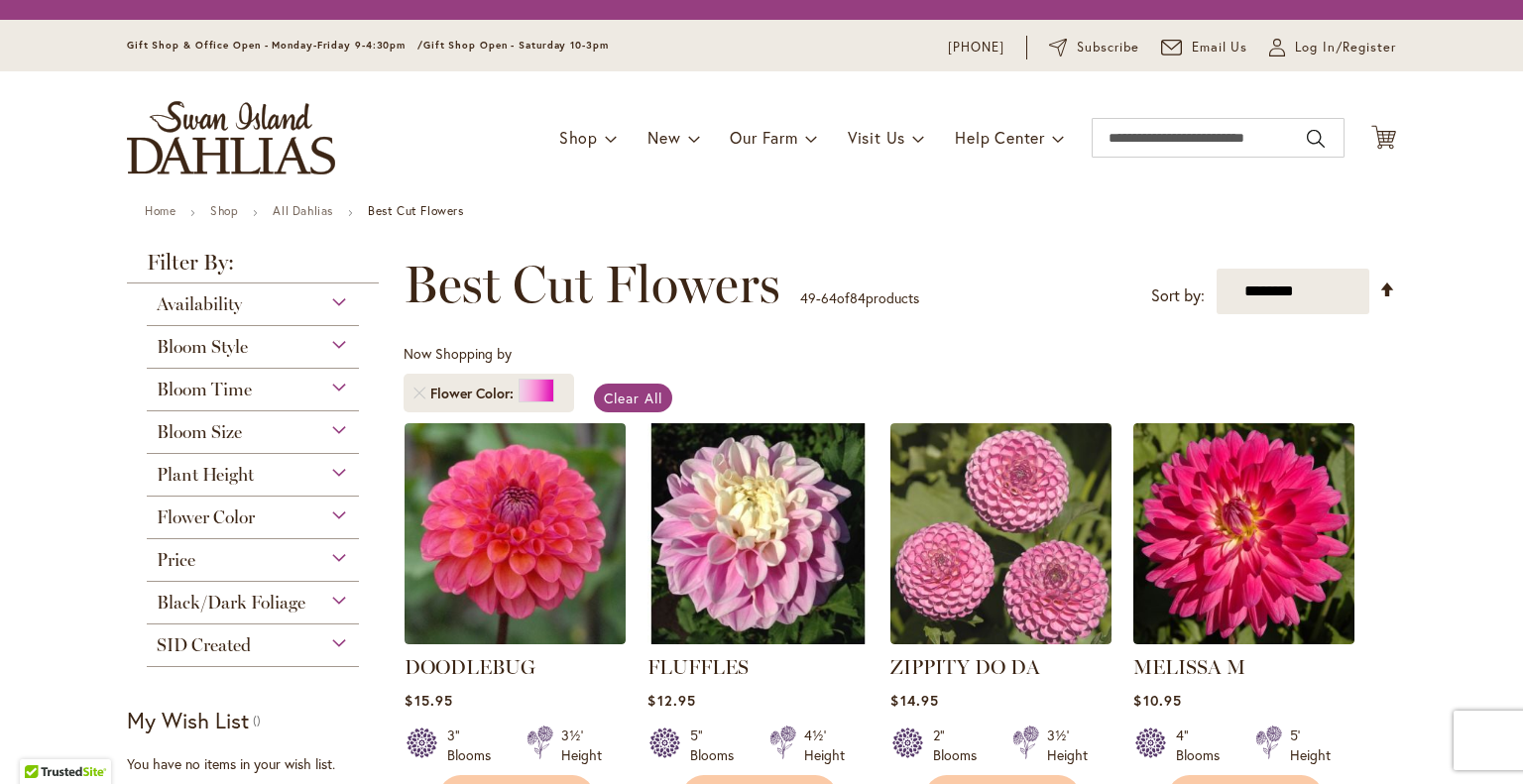 scroll, scrollTop: 0, scrollLeft: 0, axis: both 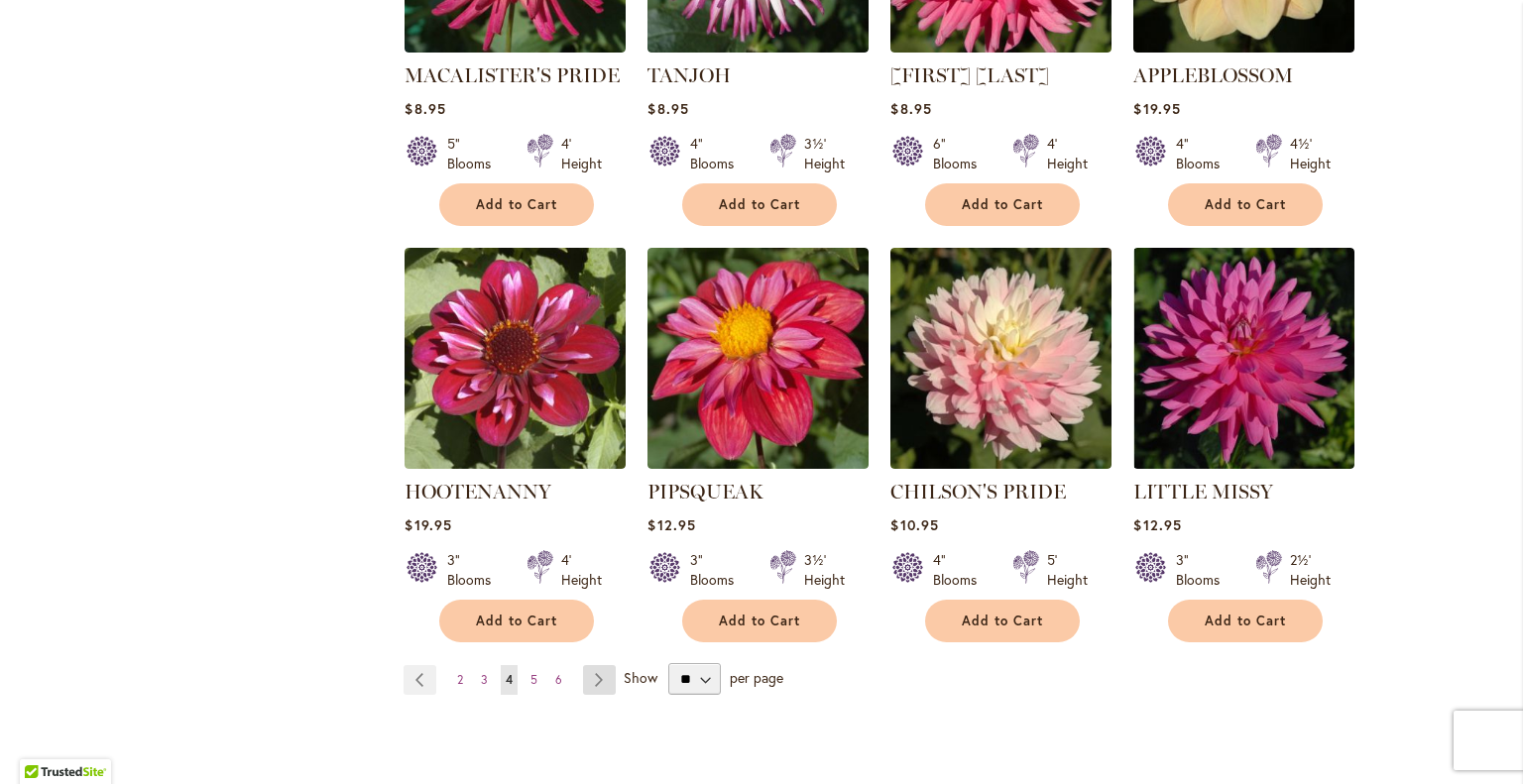 click on "Page
Next" at bounding box center [599, 680] 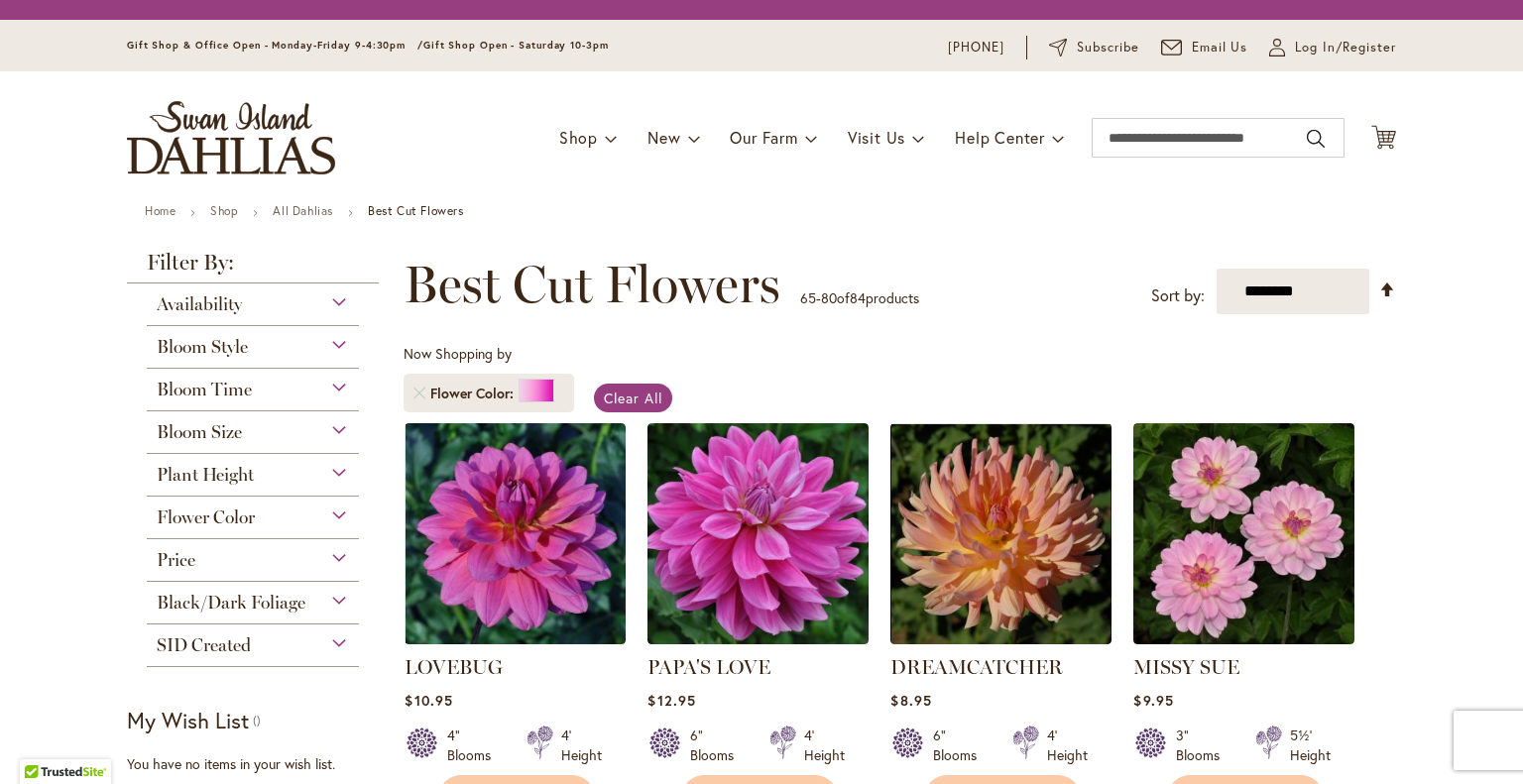 scroll, scrollTop: 0, scrollLeft: 0, axis: both 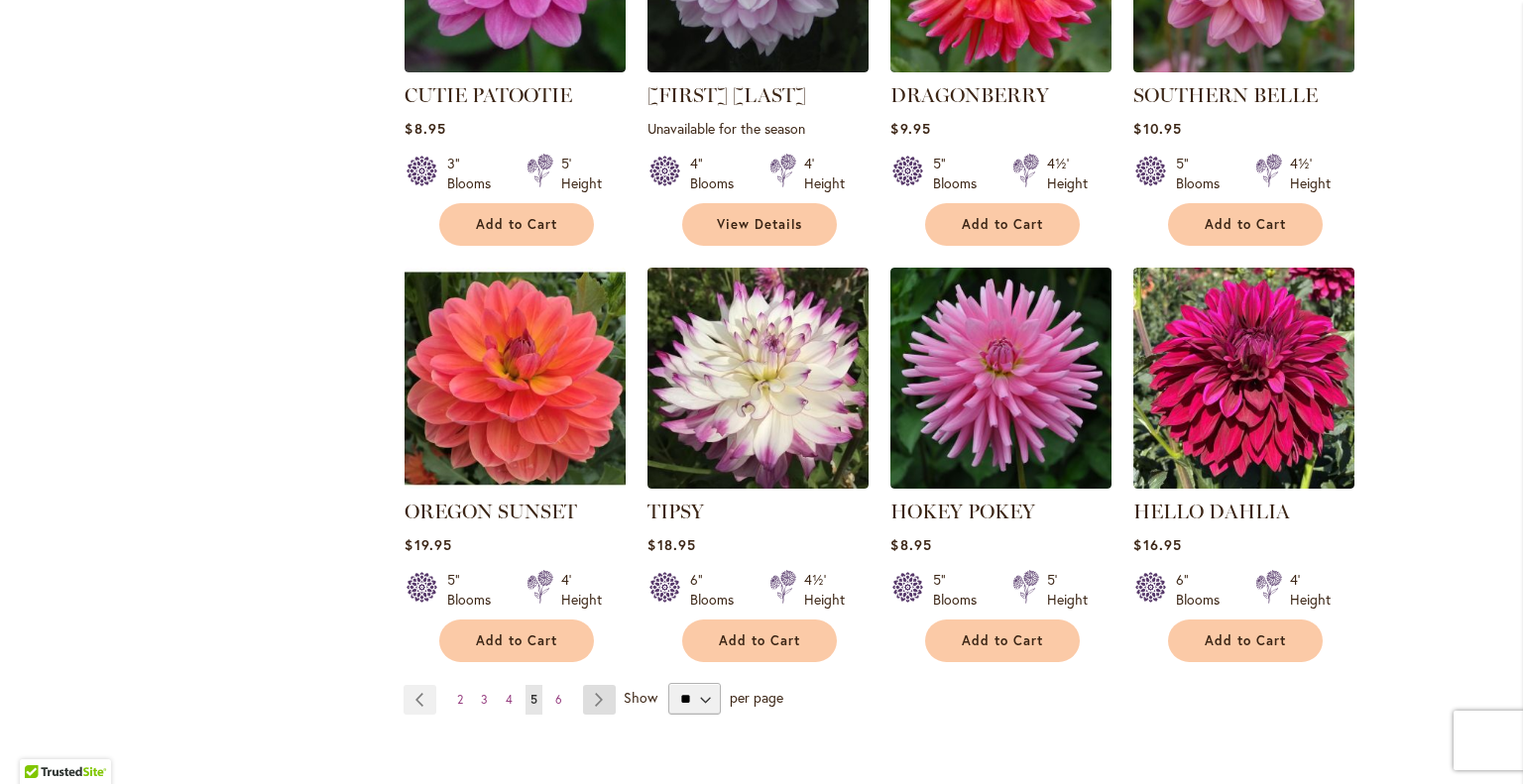 click on "Page
Next" at bounding box center [599, 700] 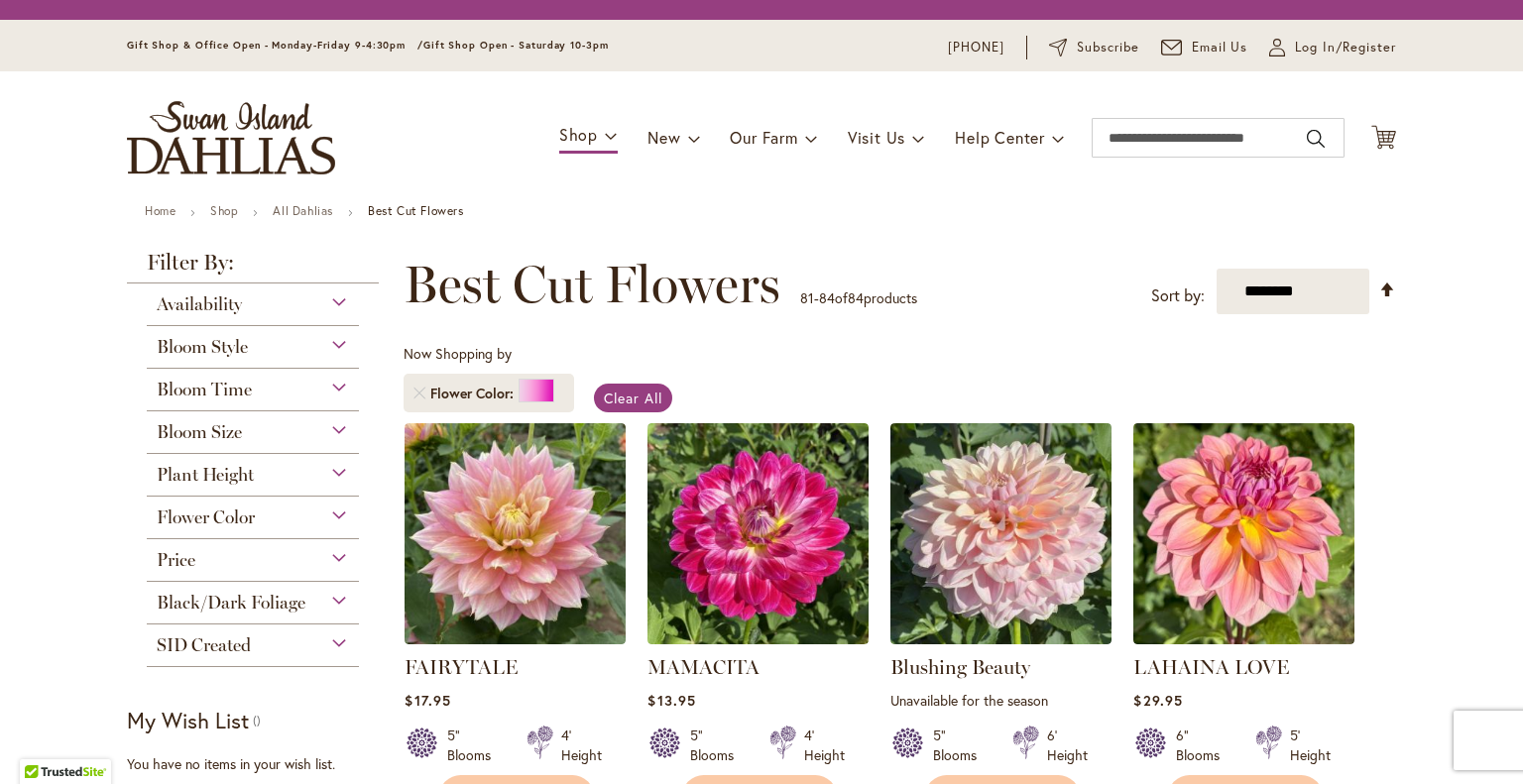 scroll, scrollTop: 0, scrollLeft: 0, axis: both 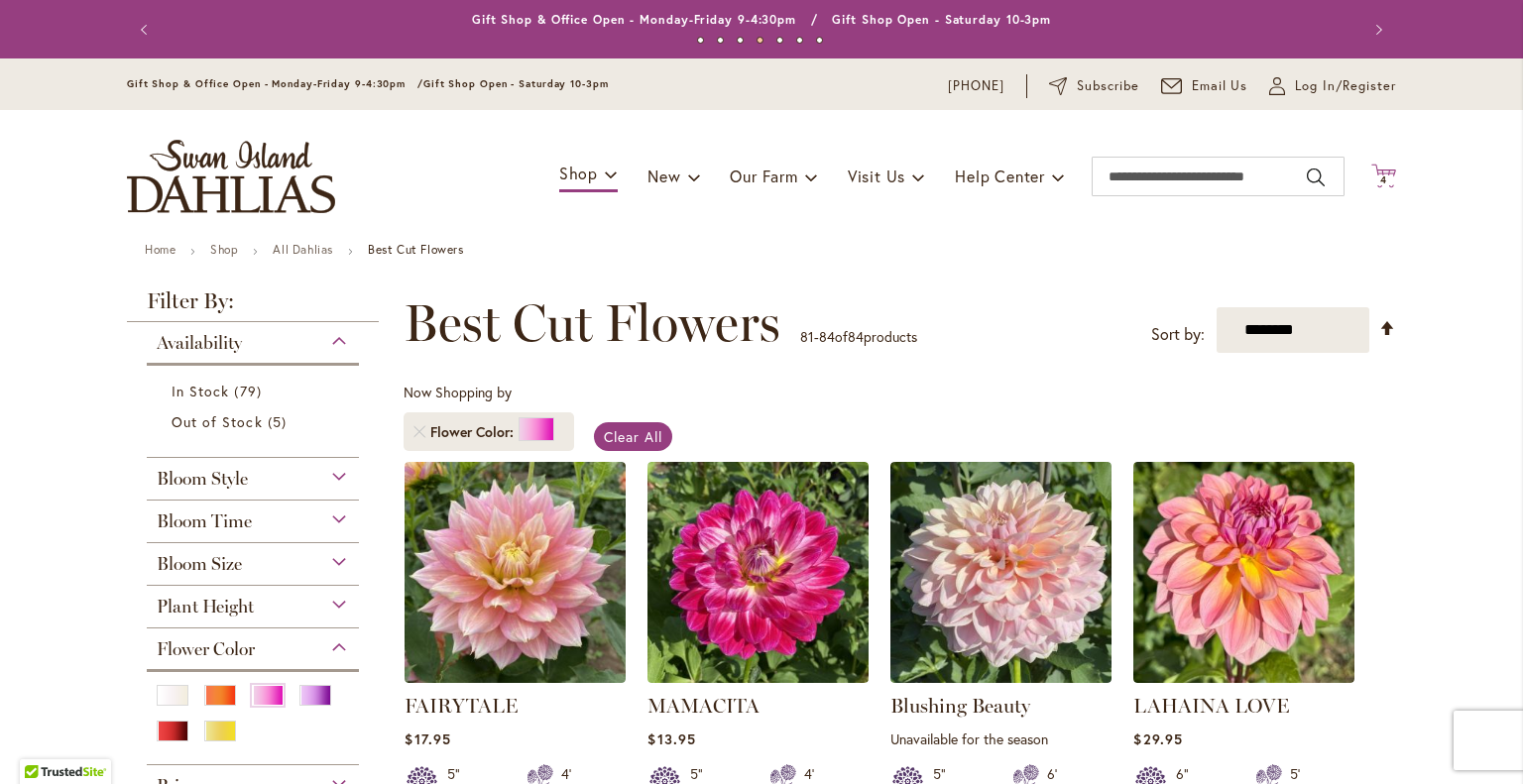 click on "4
4
items" at bounding box center (1384, 180) 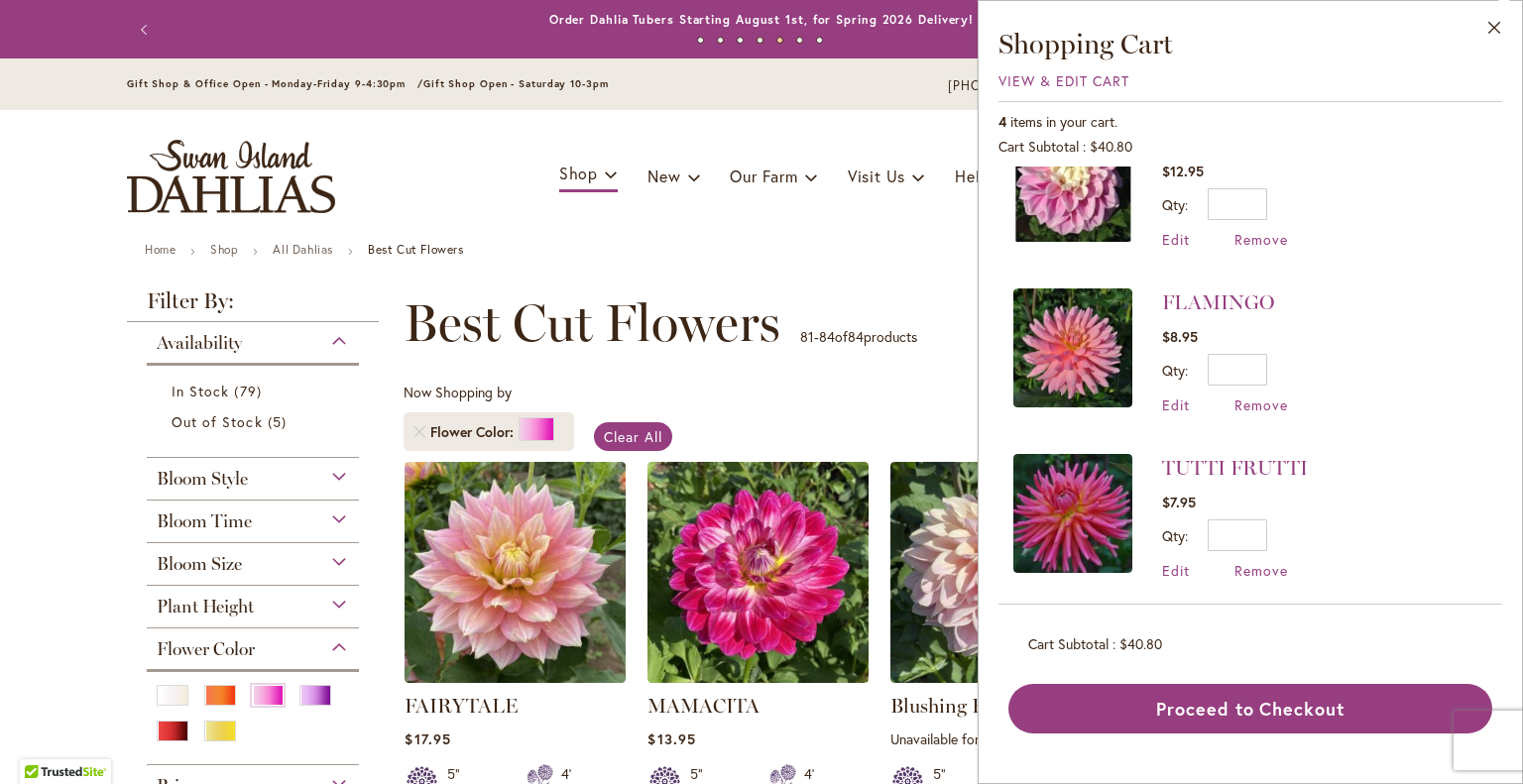 scroll, scrollTop: 226, scrollLeft: 0, axis: vertical 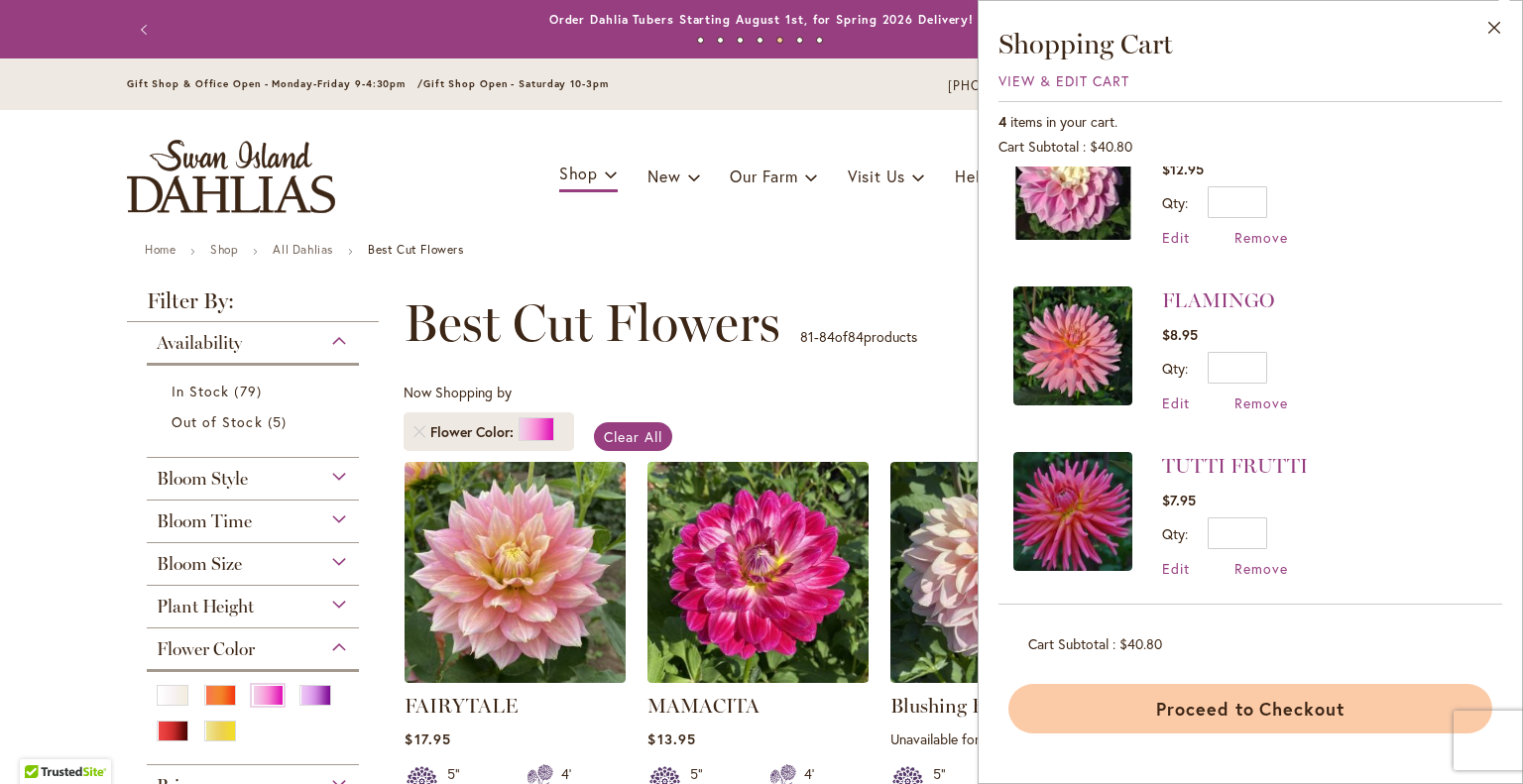 click on "Proceed to Checkout" at bounding box center [1250, 709] 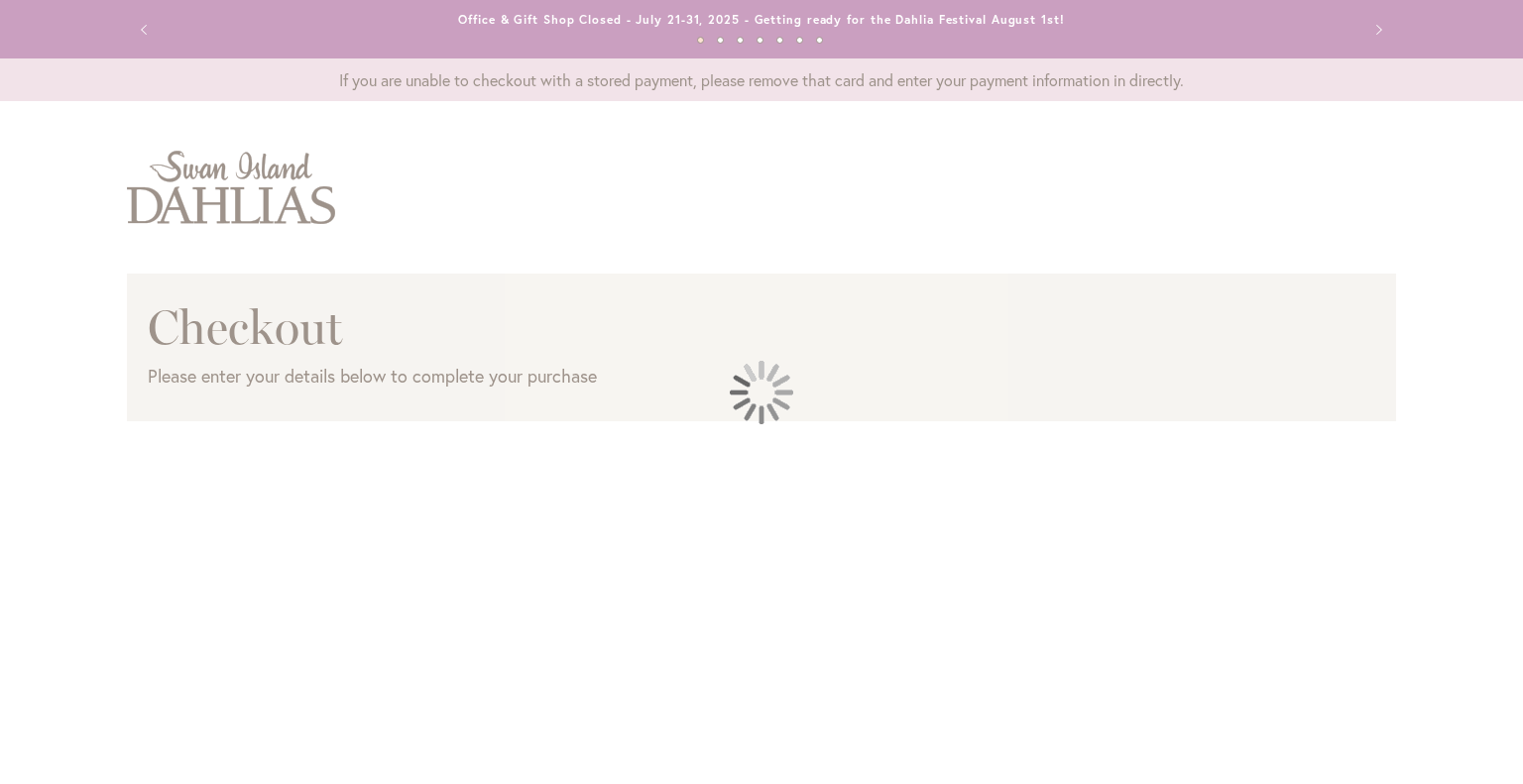 scroll, scrollTop: 0, scrollLeft: 0, axis: both 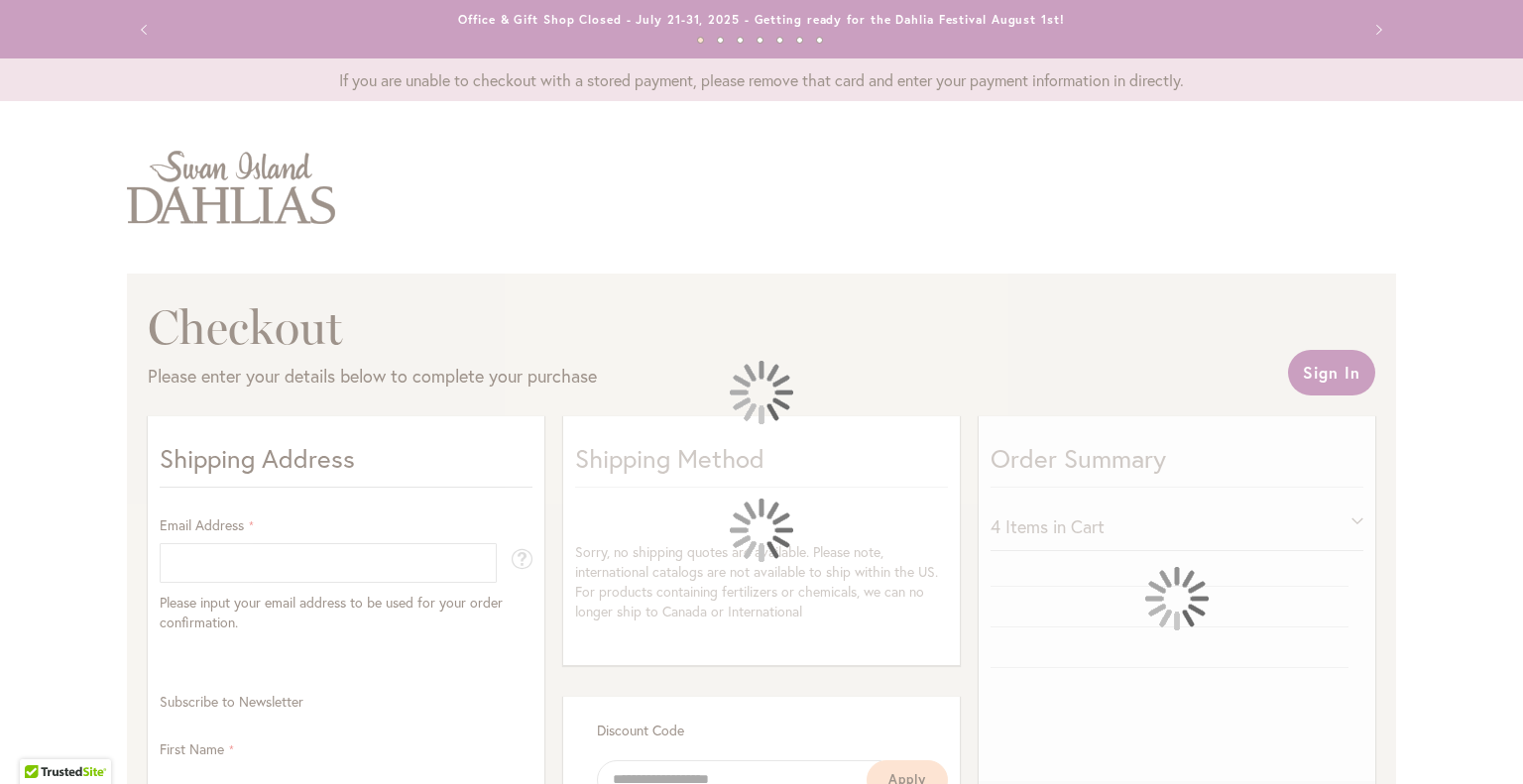 select on "**" 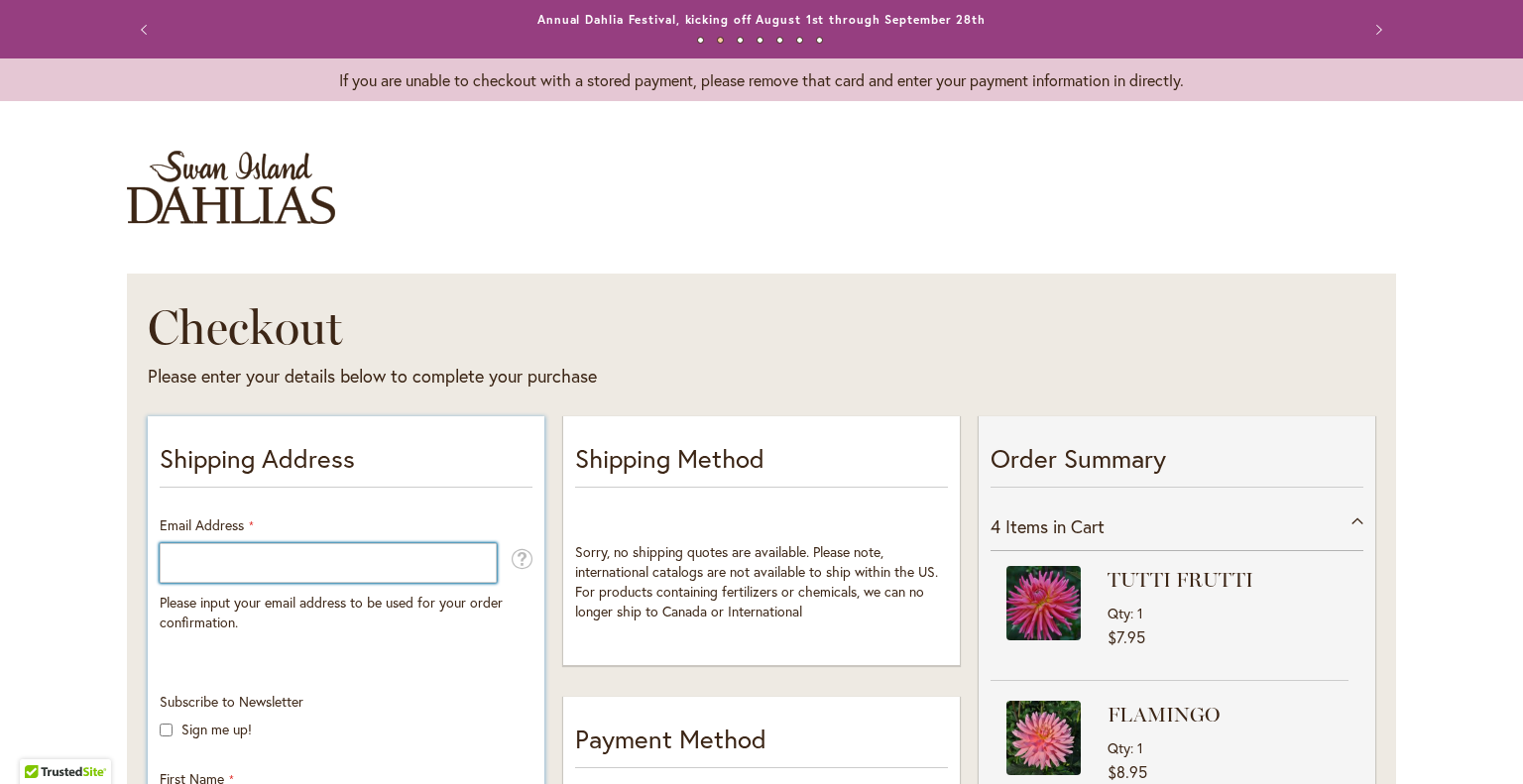 click on "Email Address" at bounding box center [328, 563] 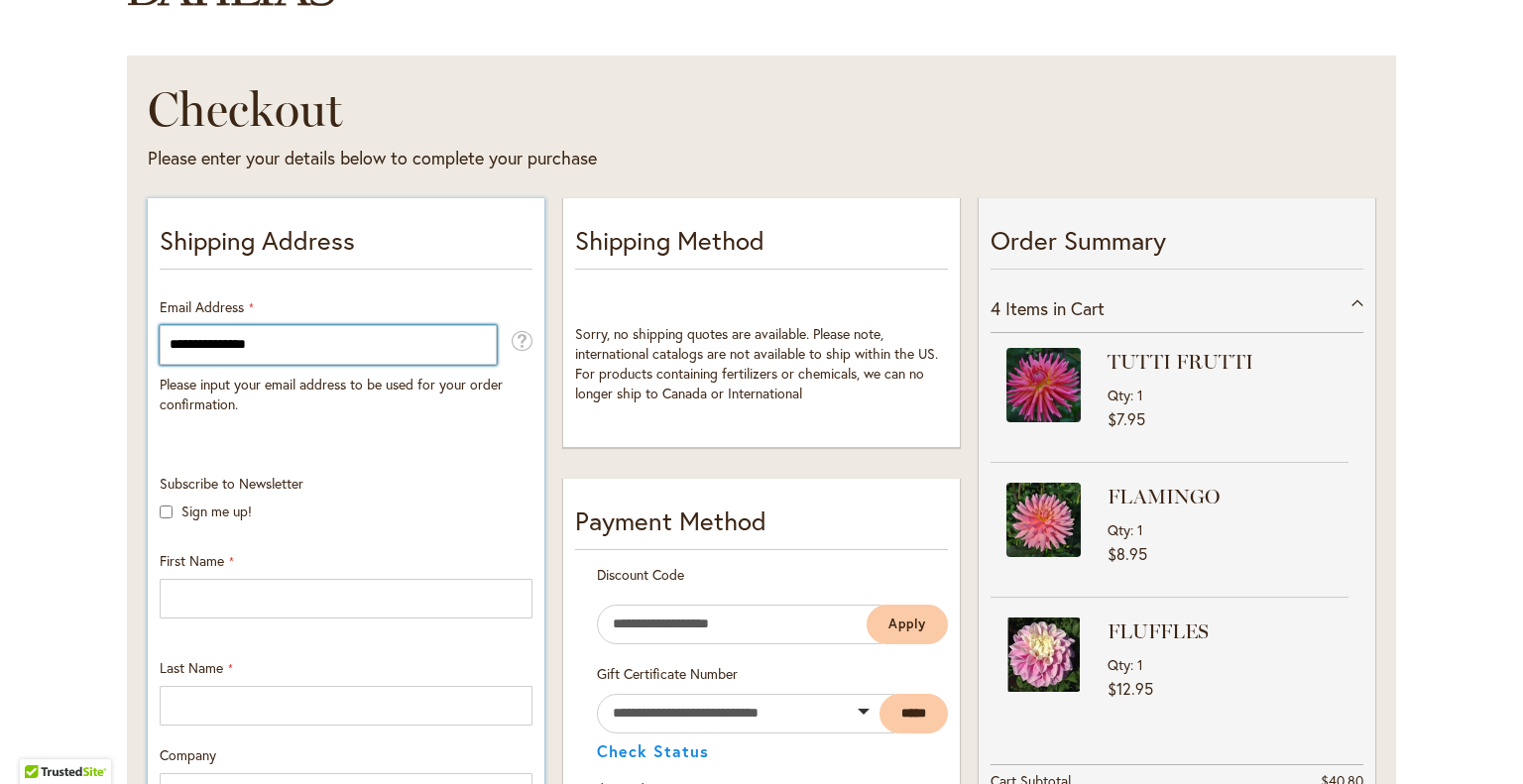 type on "**********" 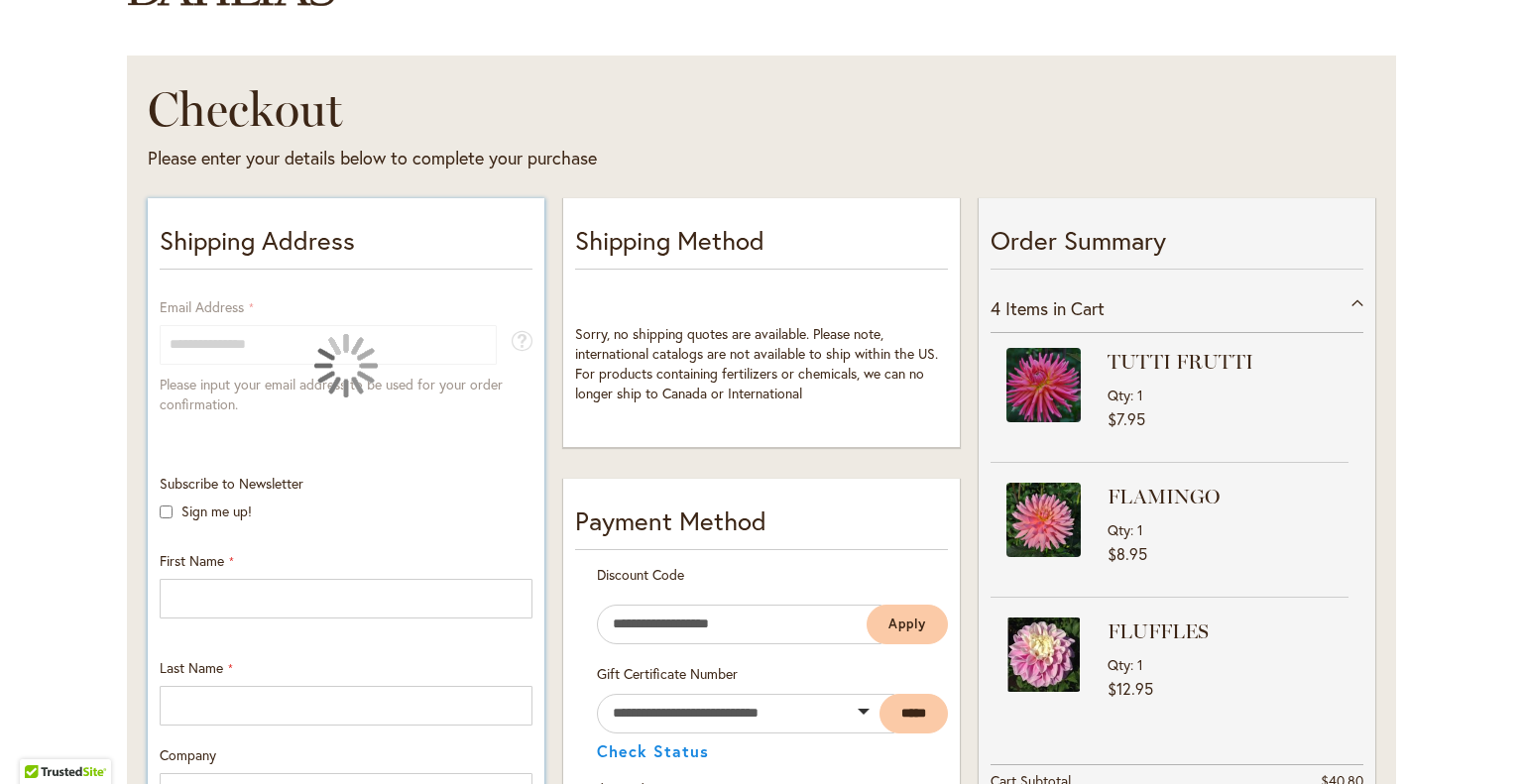scroll, scrollTop: 291, scrollLeft: 0, axis: vertical 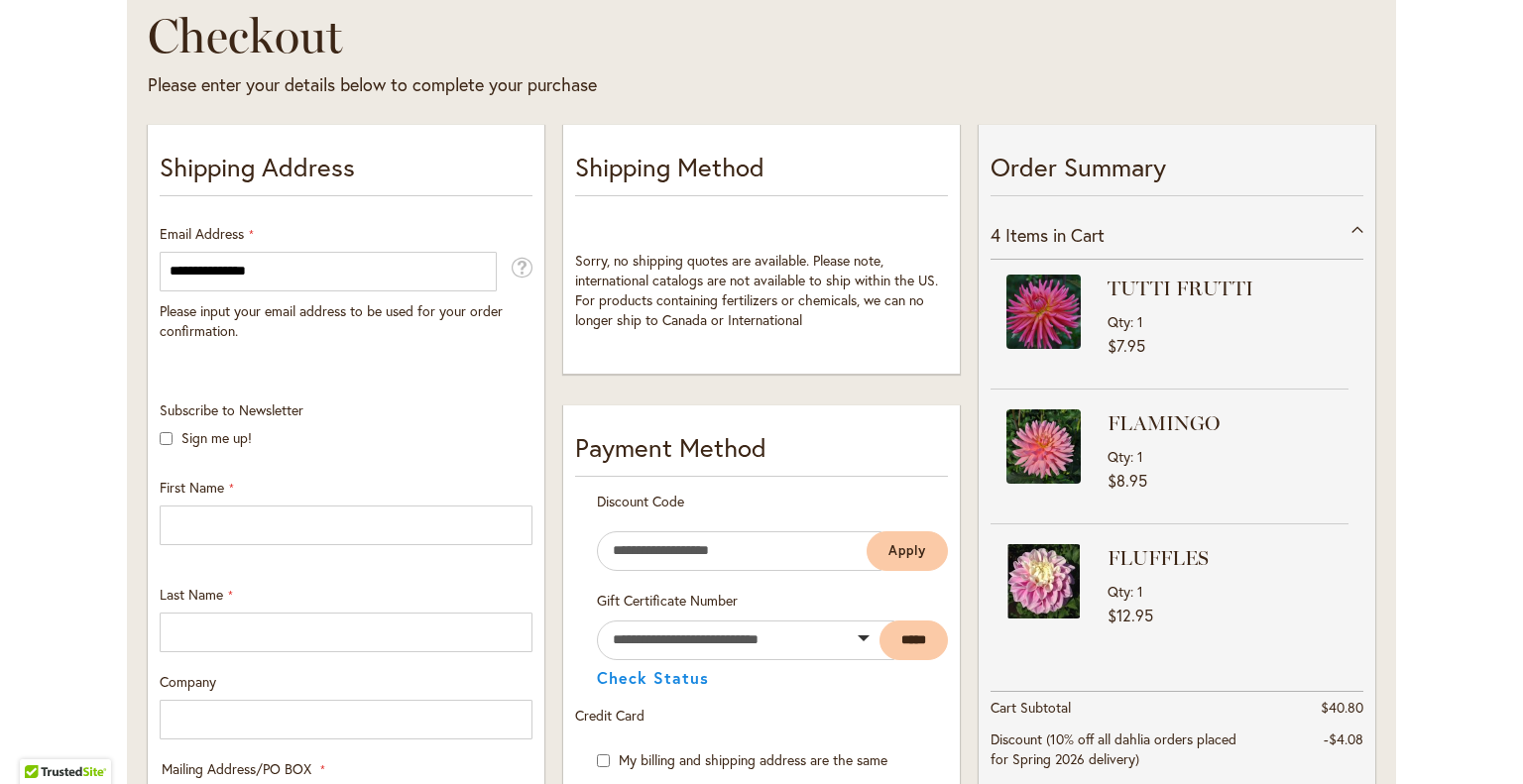click at bounding box center (0, 784) 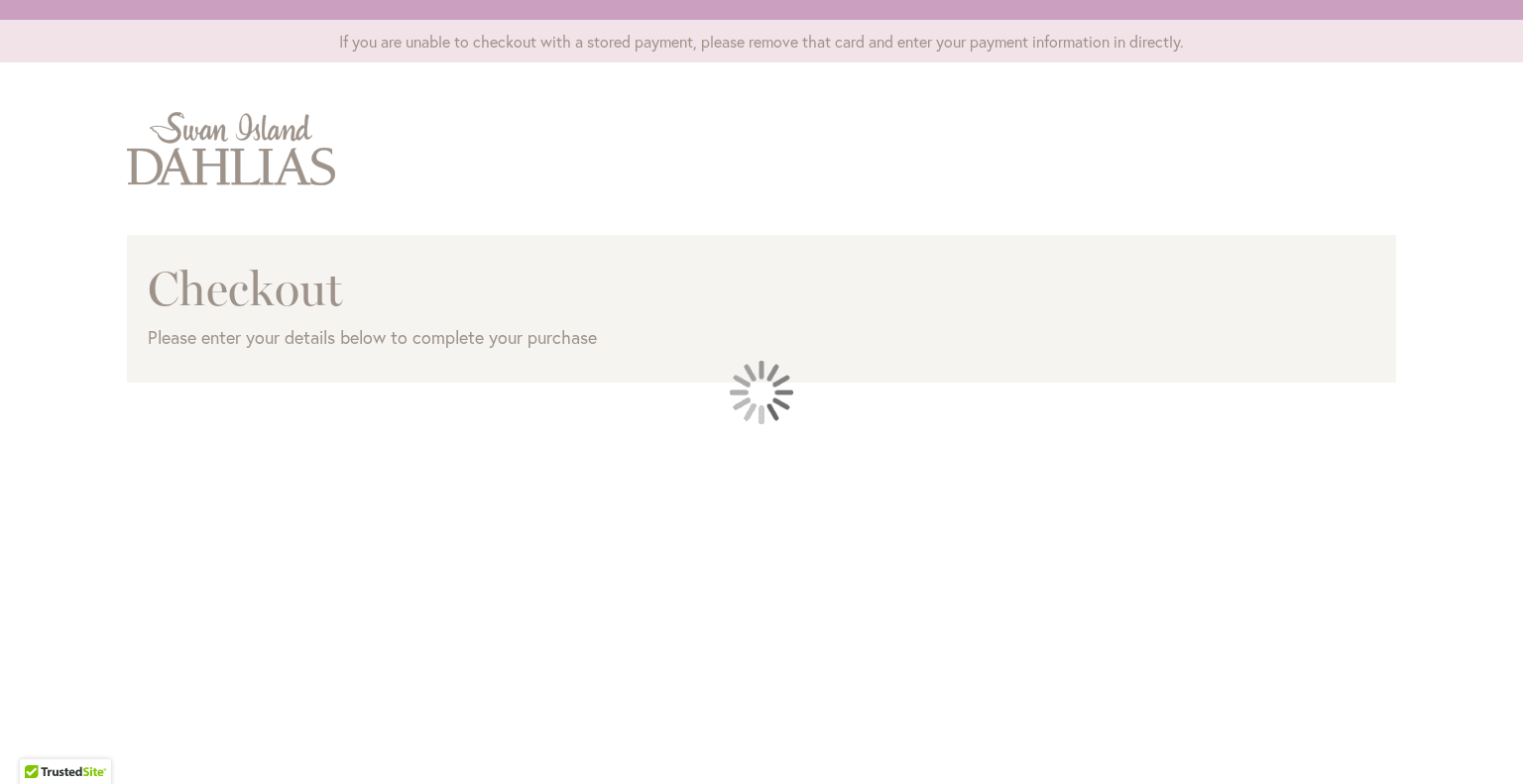 scroll, scrollTop: 0, scrollLeft: 0, axis: both 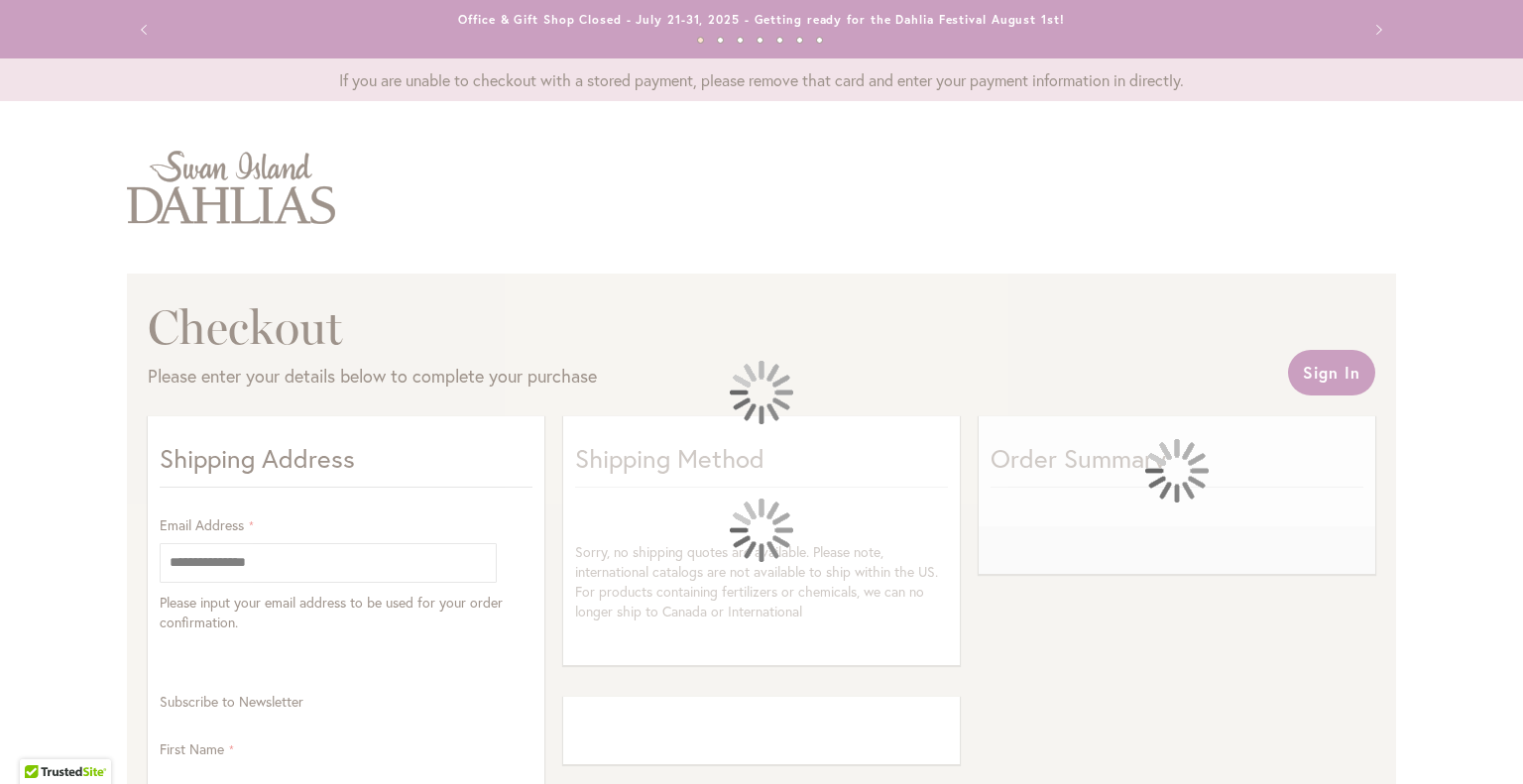 select on "**" 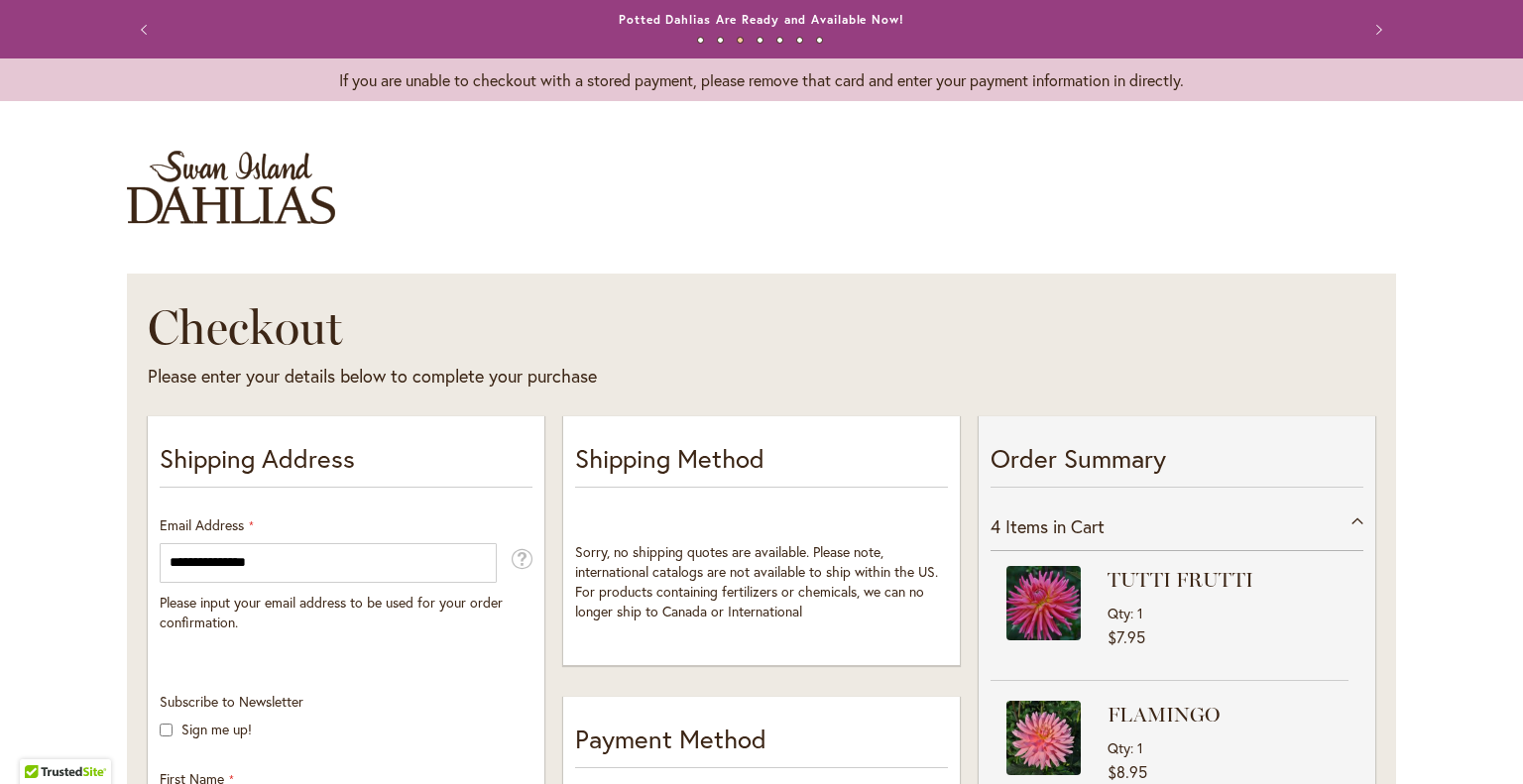 click at bounding box center [0, 784] 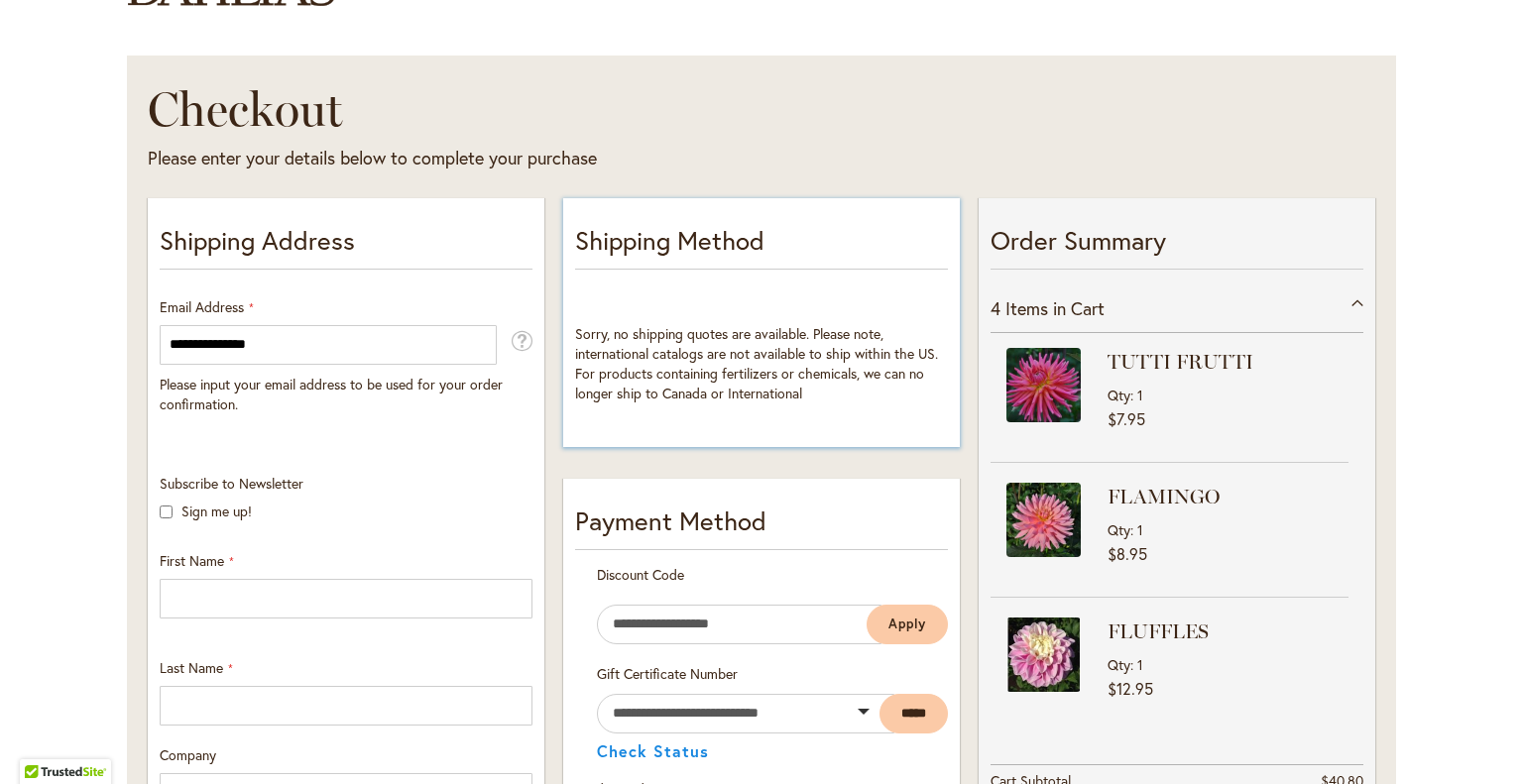 scroll, scrollTop: 222, scrollLeft: 0, axis: vertical 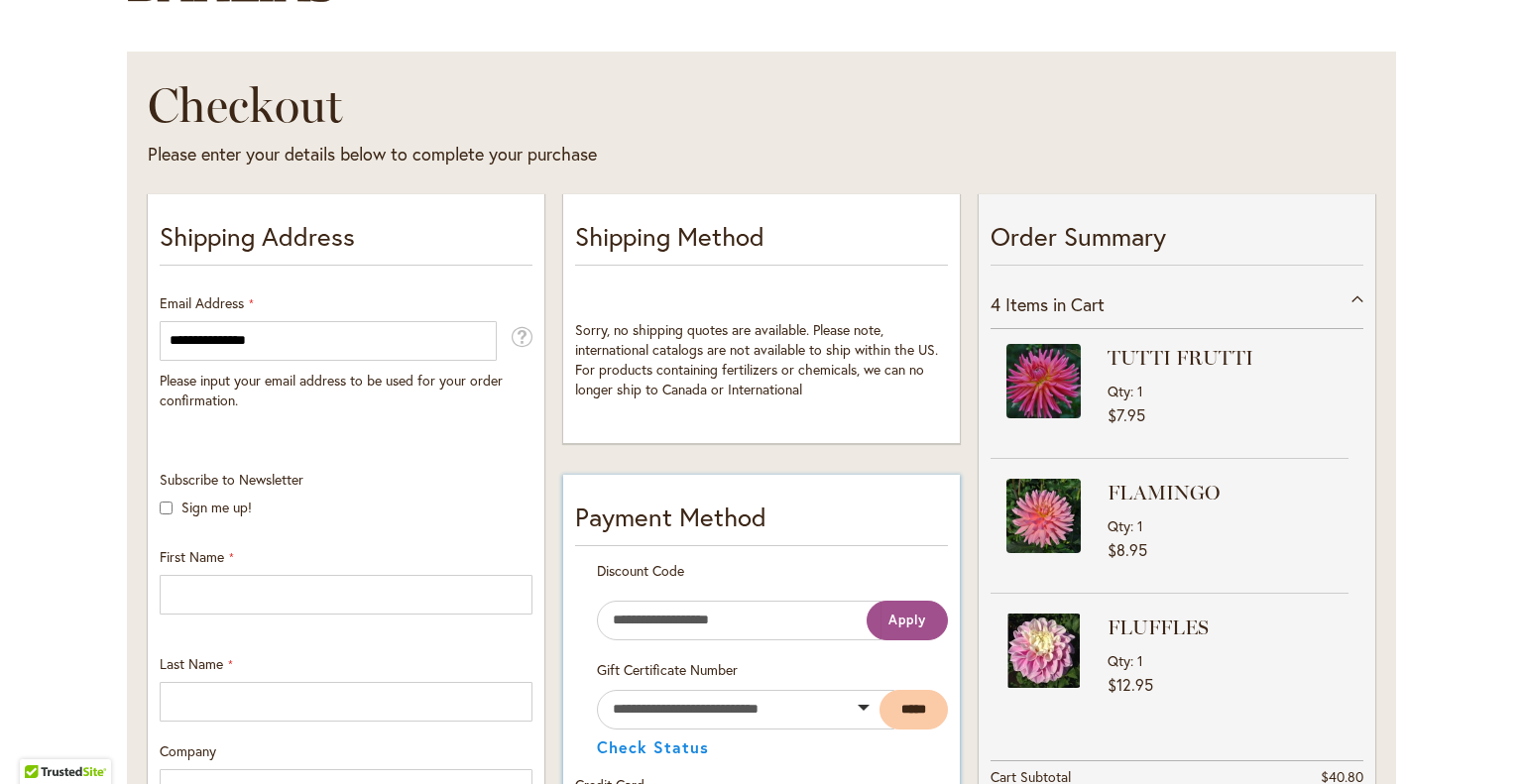 click on "Apply" at bounding box center [907, 619] 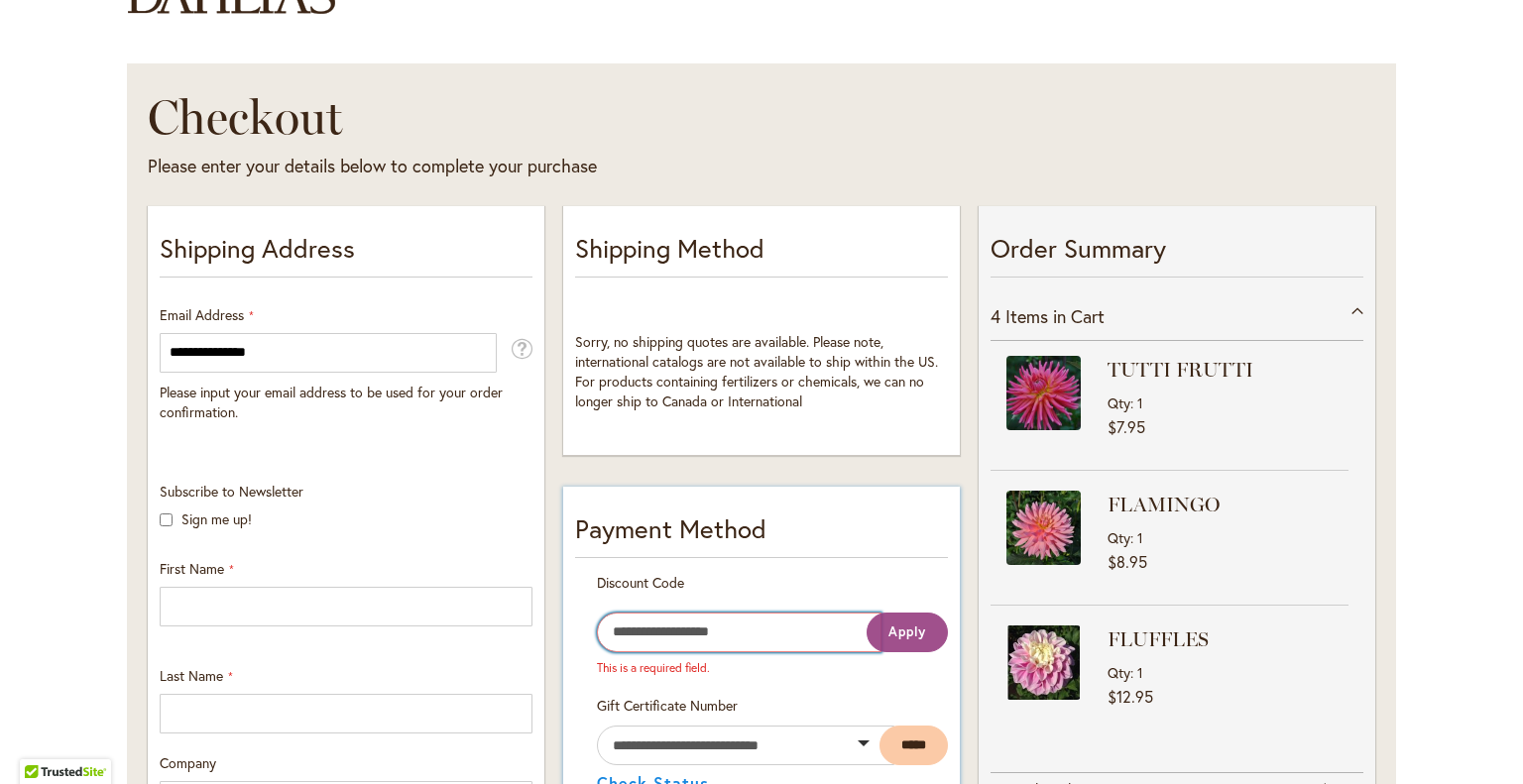 scroll, scrollTop: 206, scrollLeft: 0, axis: vertical 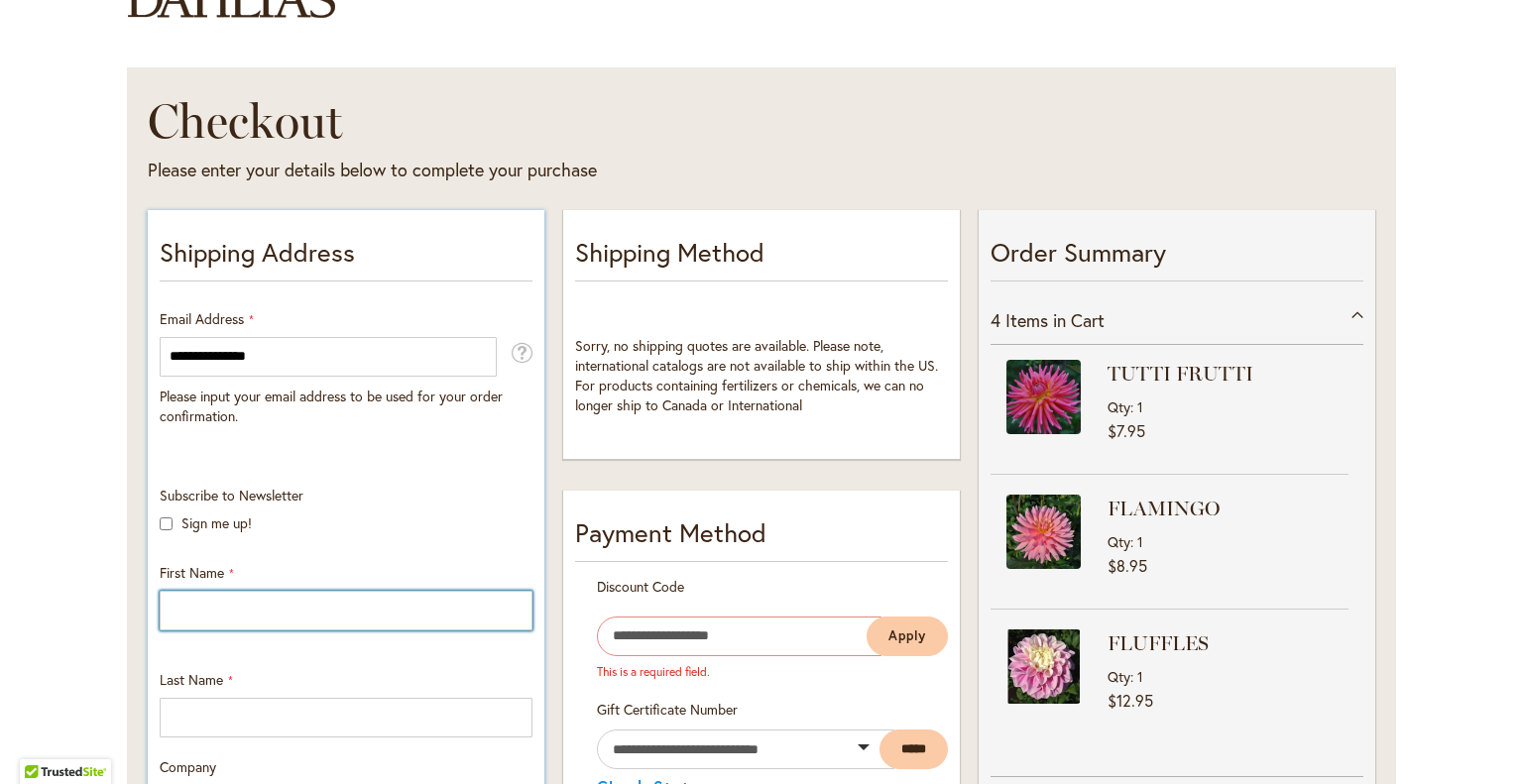 click on "First Name" at bounding box center [346, 611] 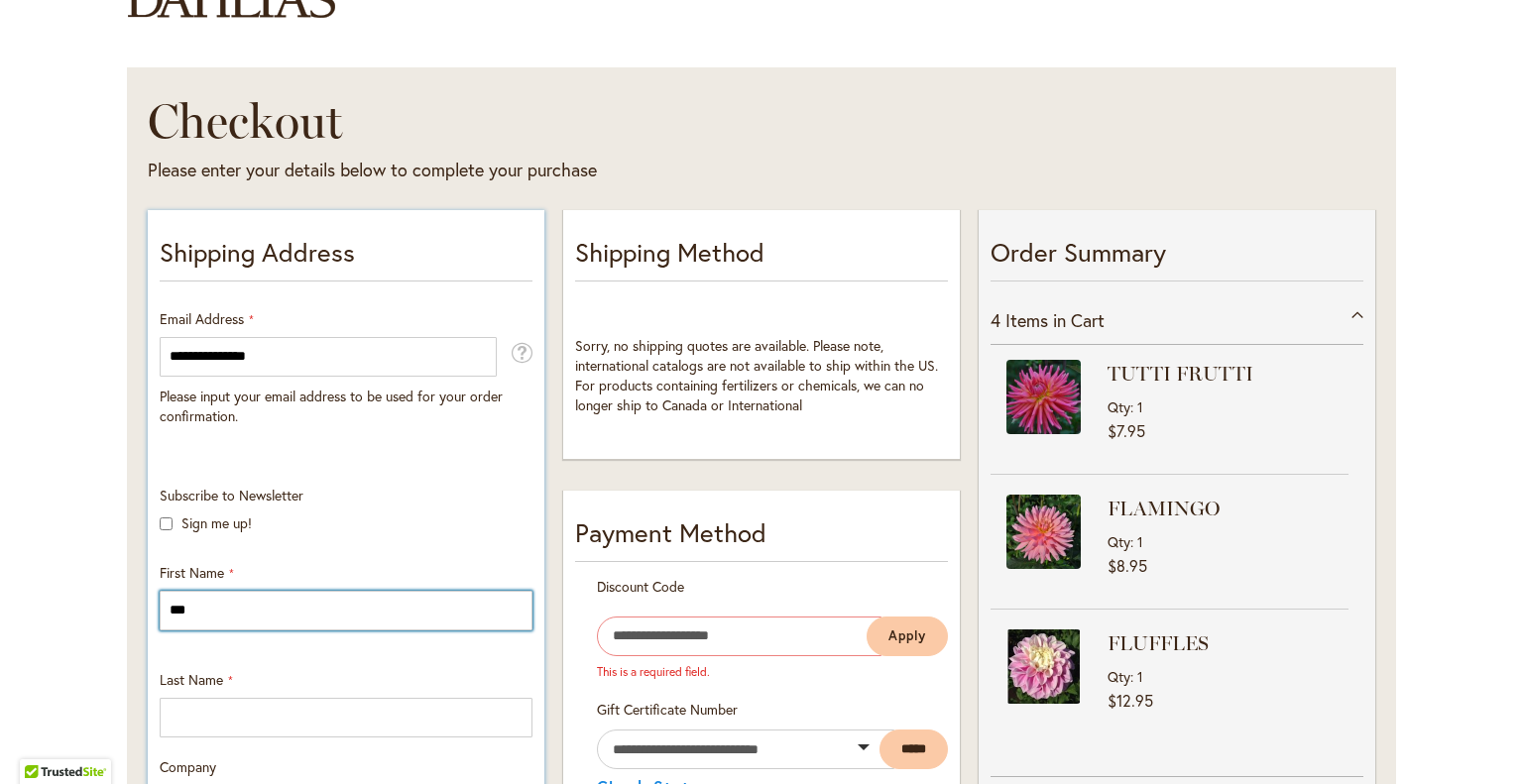 type on "***" 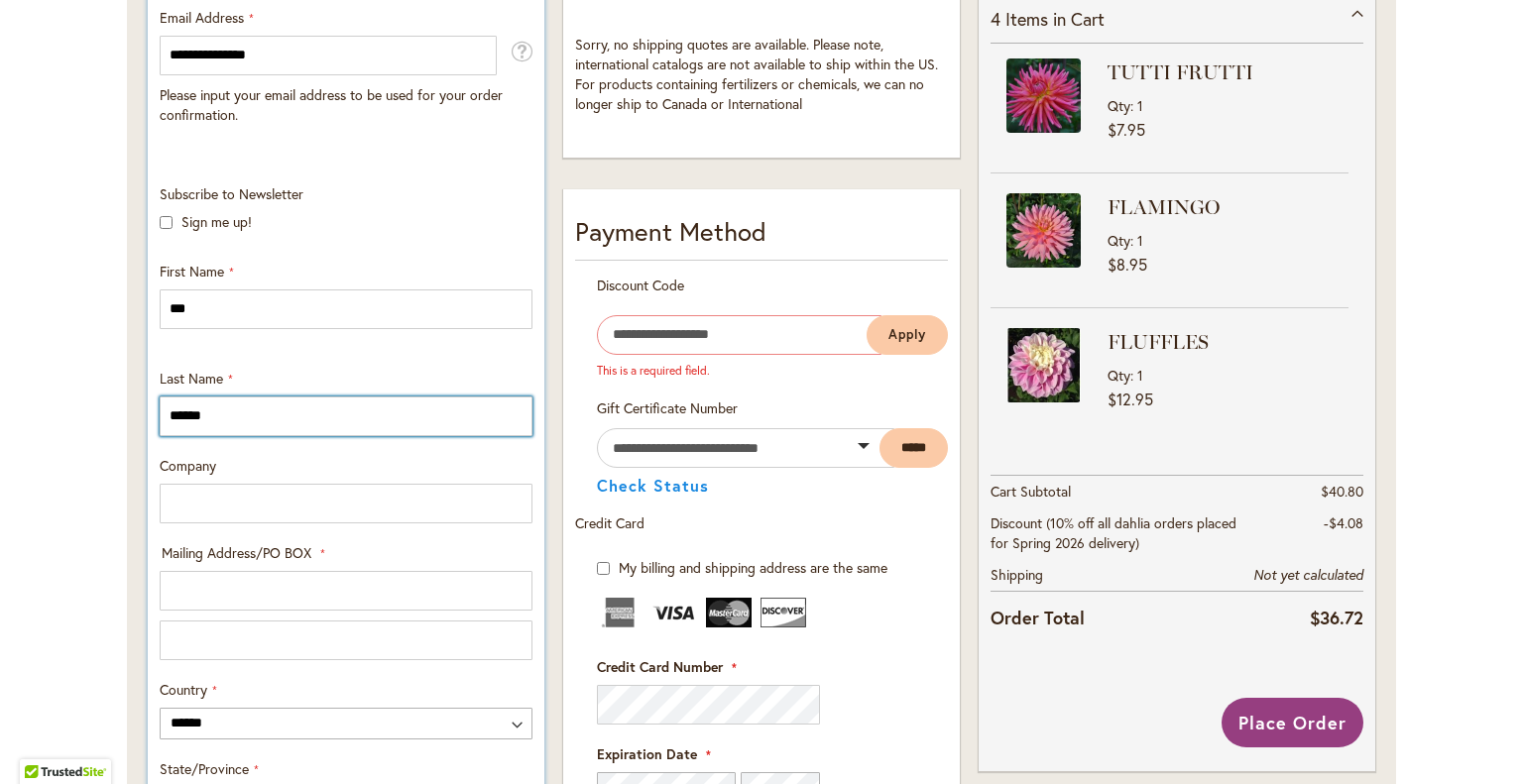 scroll, scrollTop: 523, scrollLeft: 0, axis: vertical 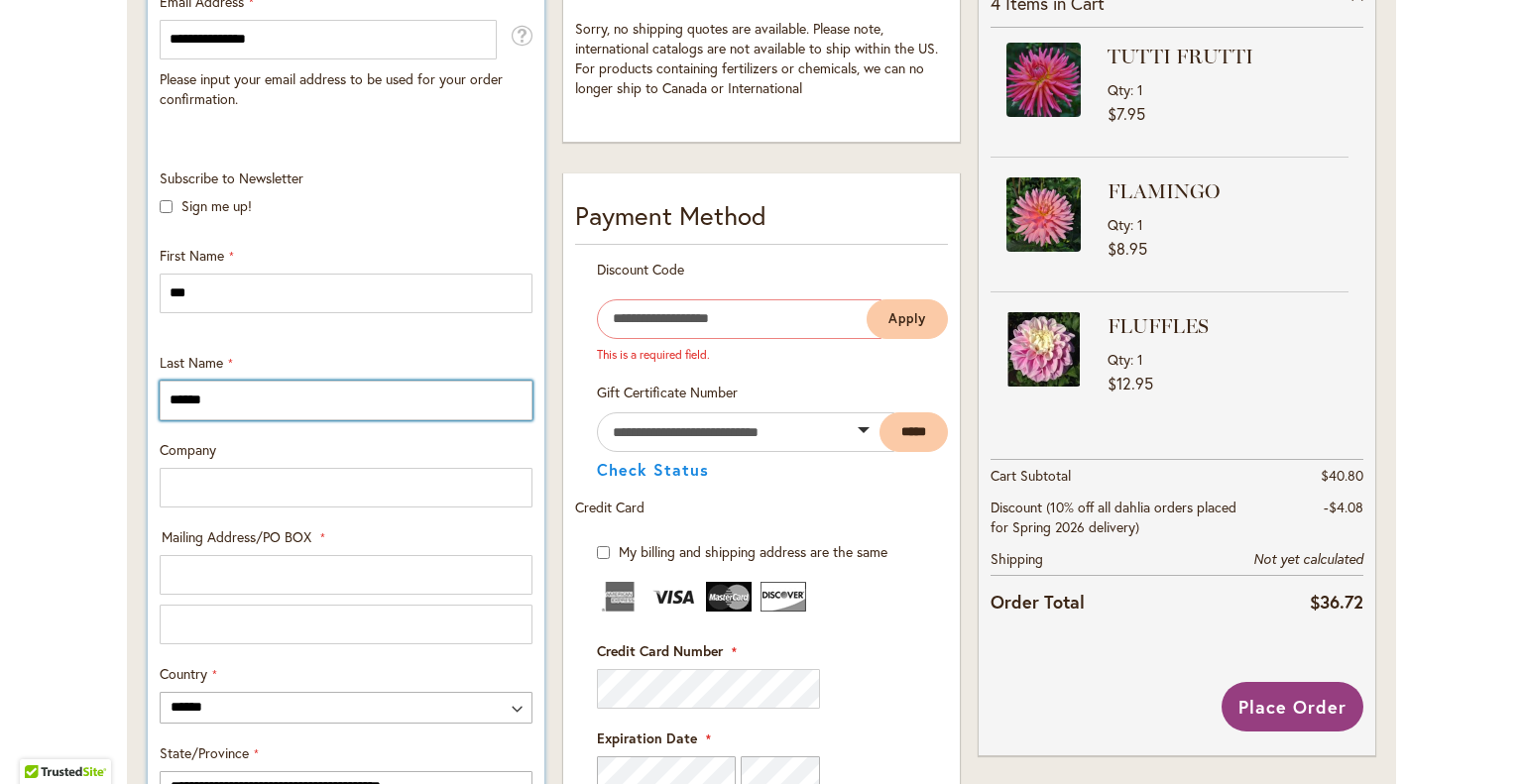 type on "******" 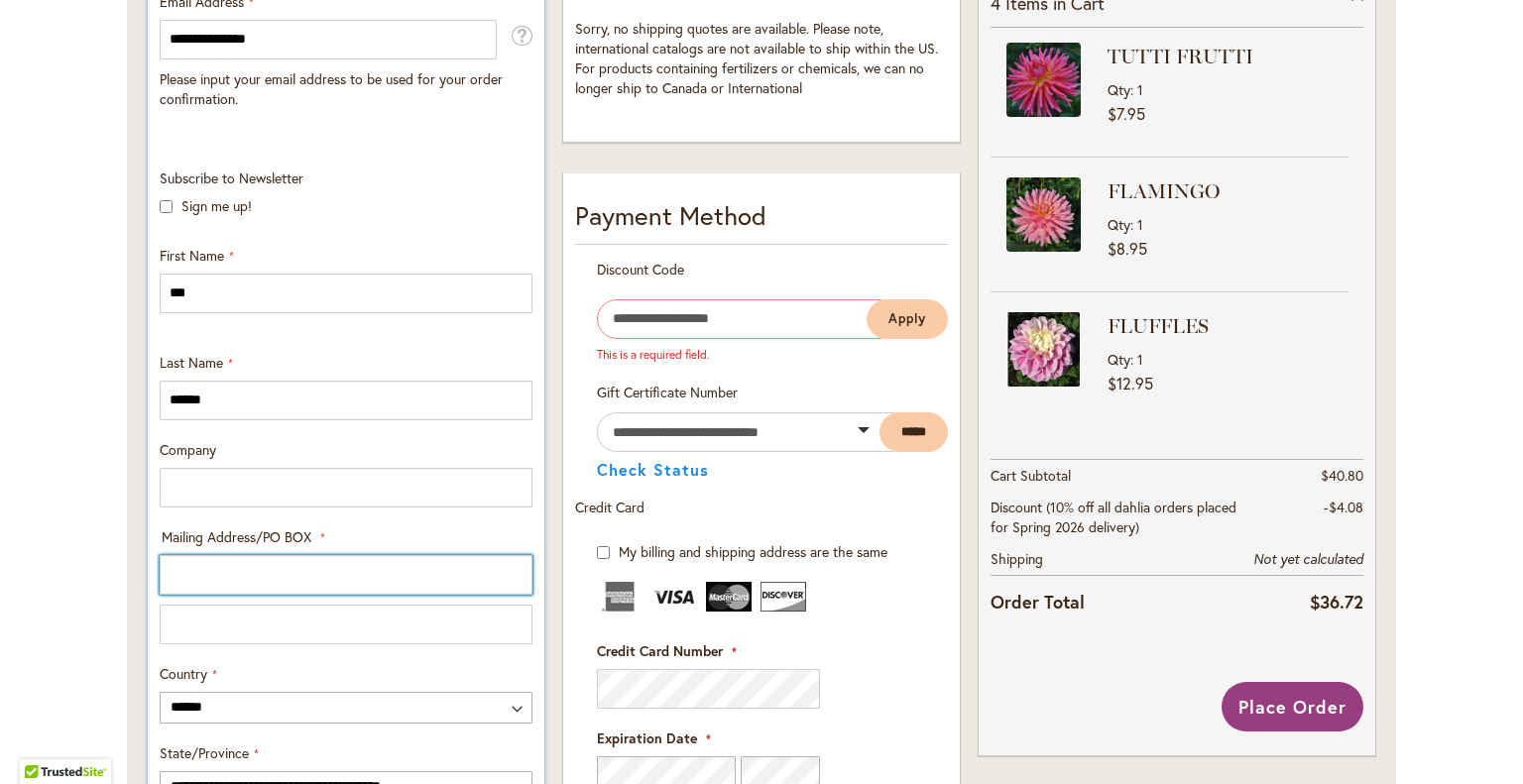 click on "Mailing Address/PO BOX: Line 1" at bounding box center (346, 575) 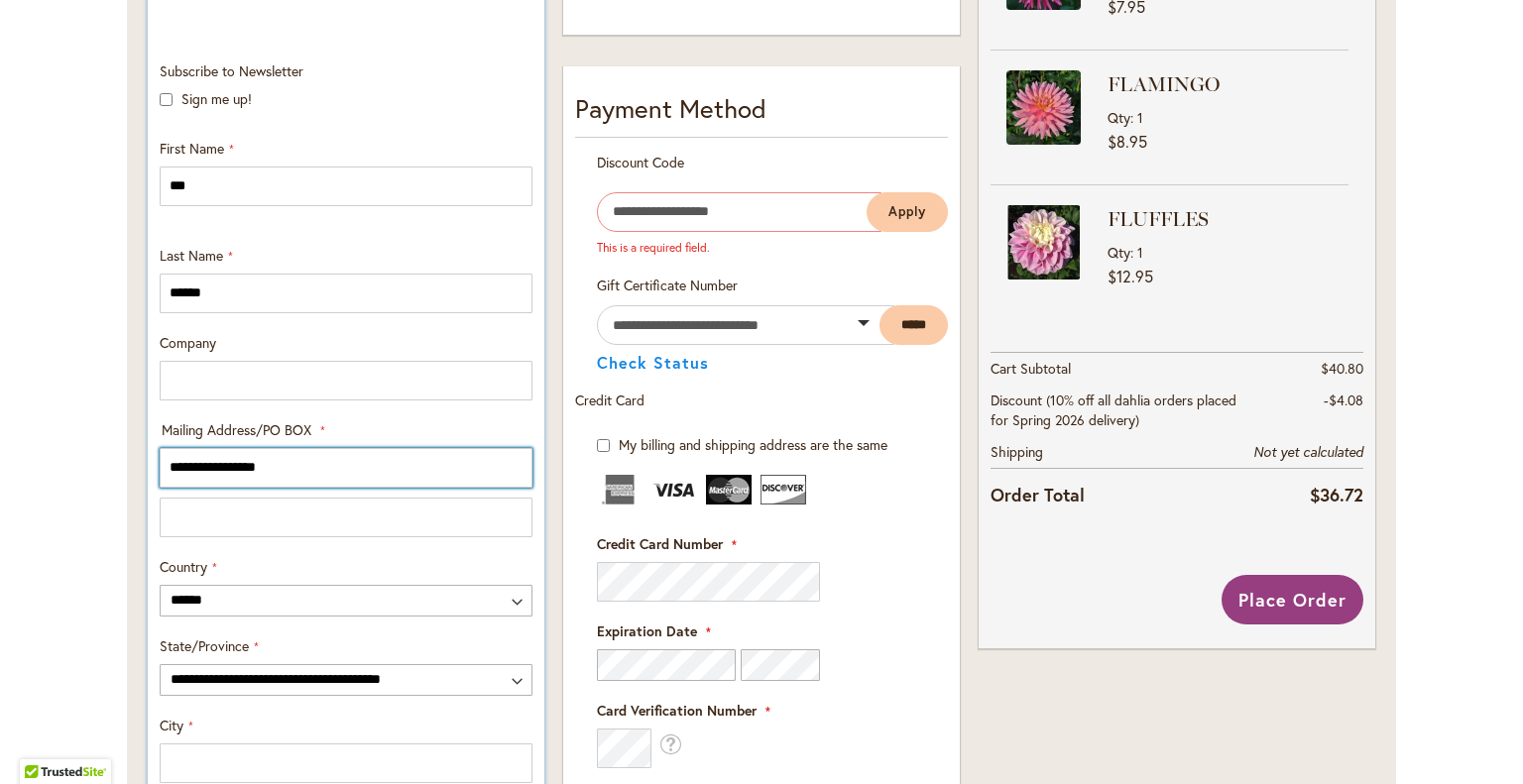 scroll, scrollTop: 638, scrollLeft: 0, axis: vertical 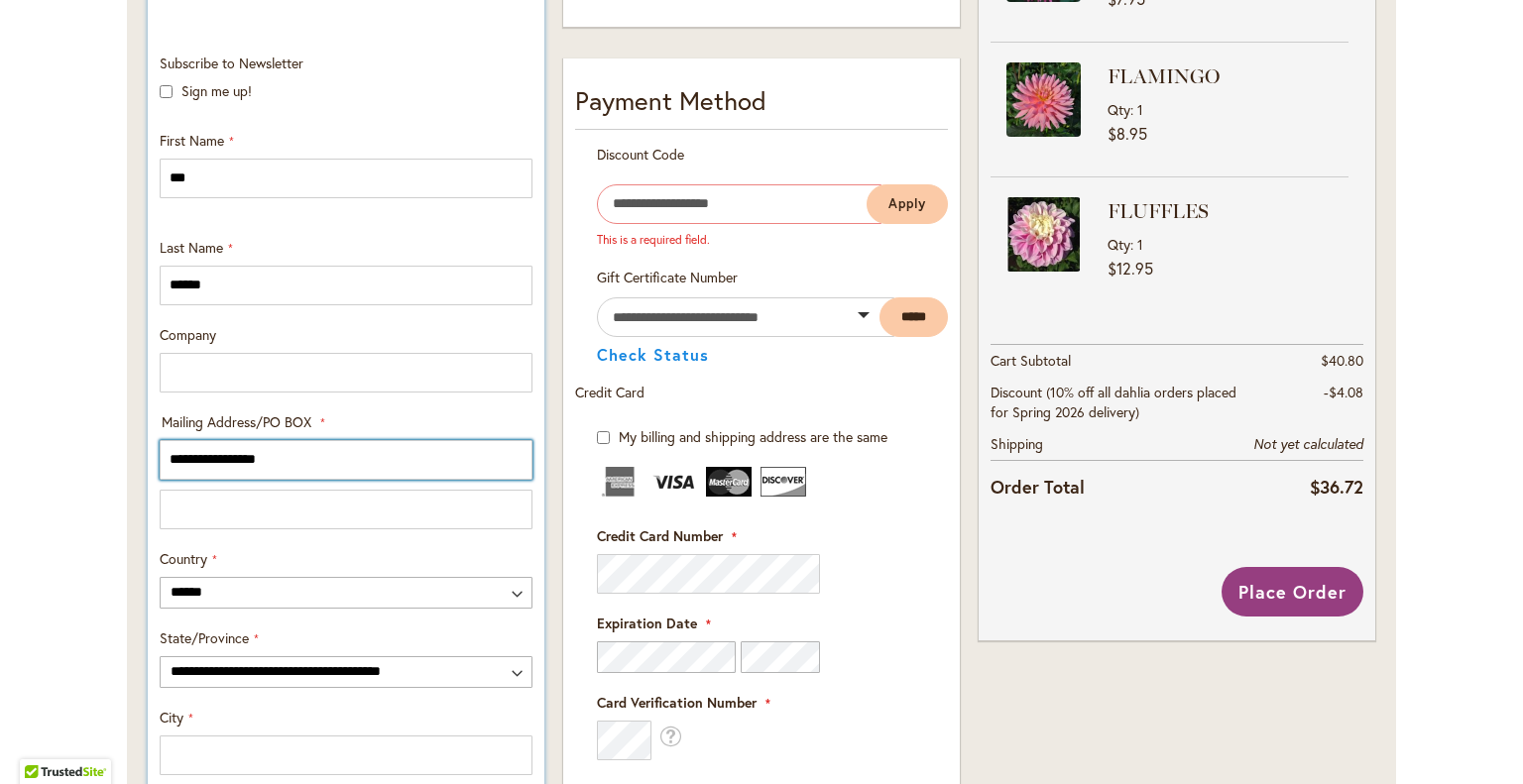 type on "**********" 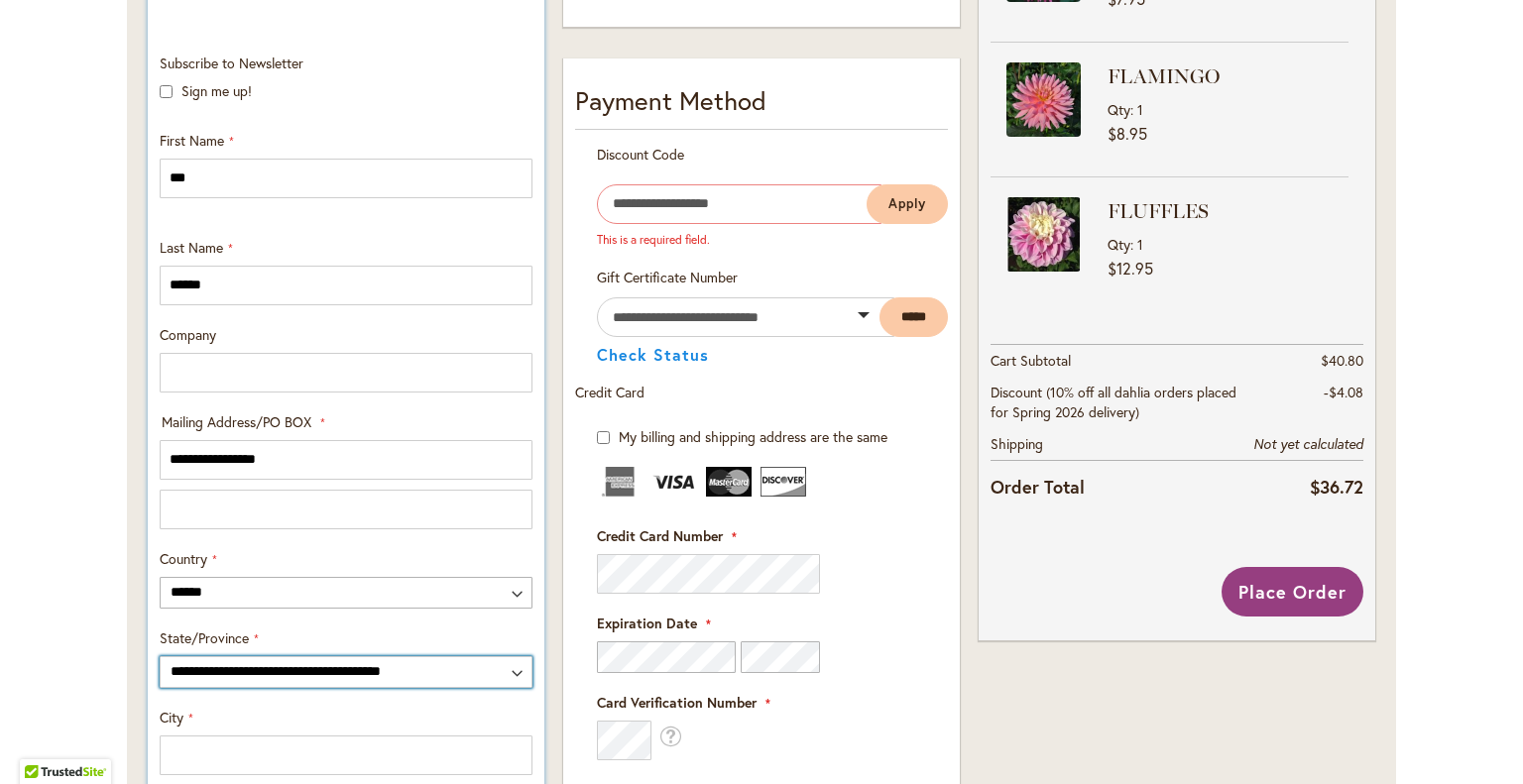 click on "**********" at bounding box center [346, 672] 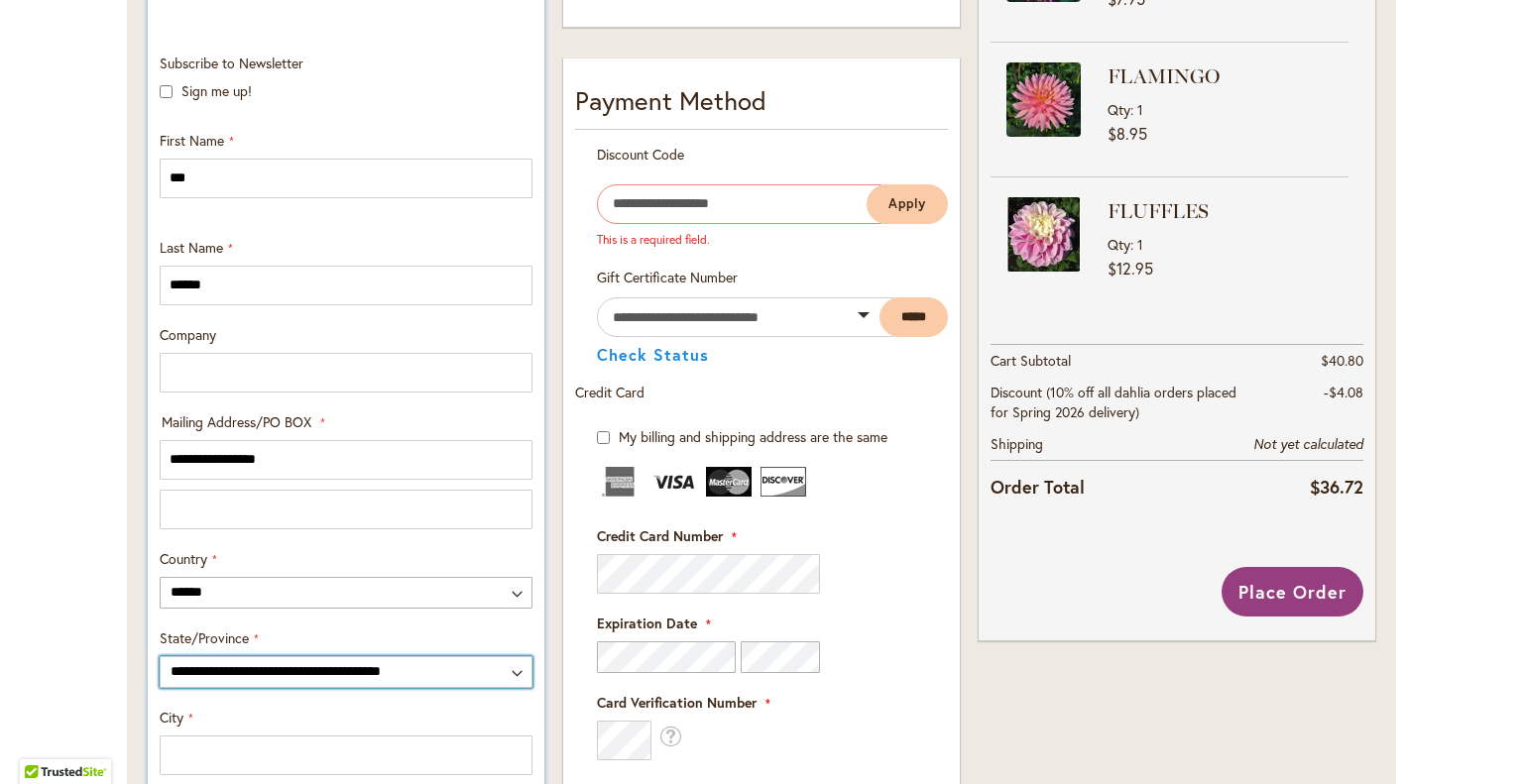 select on "**" 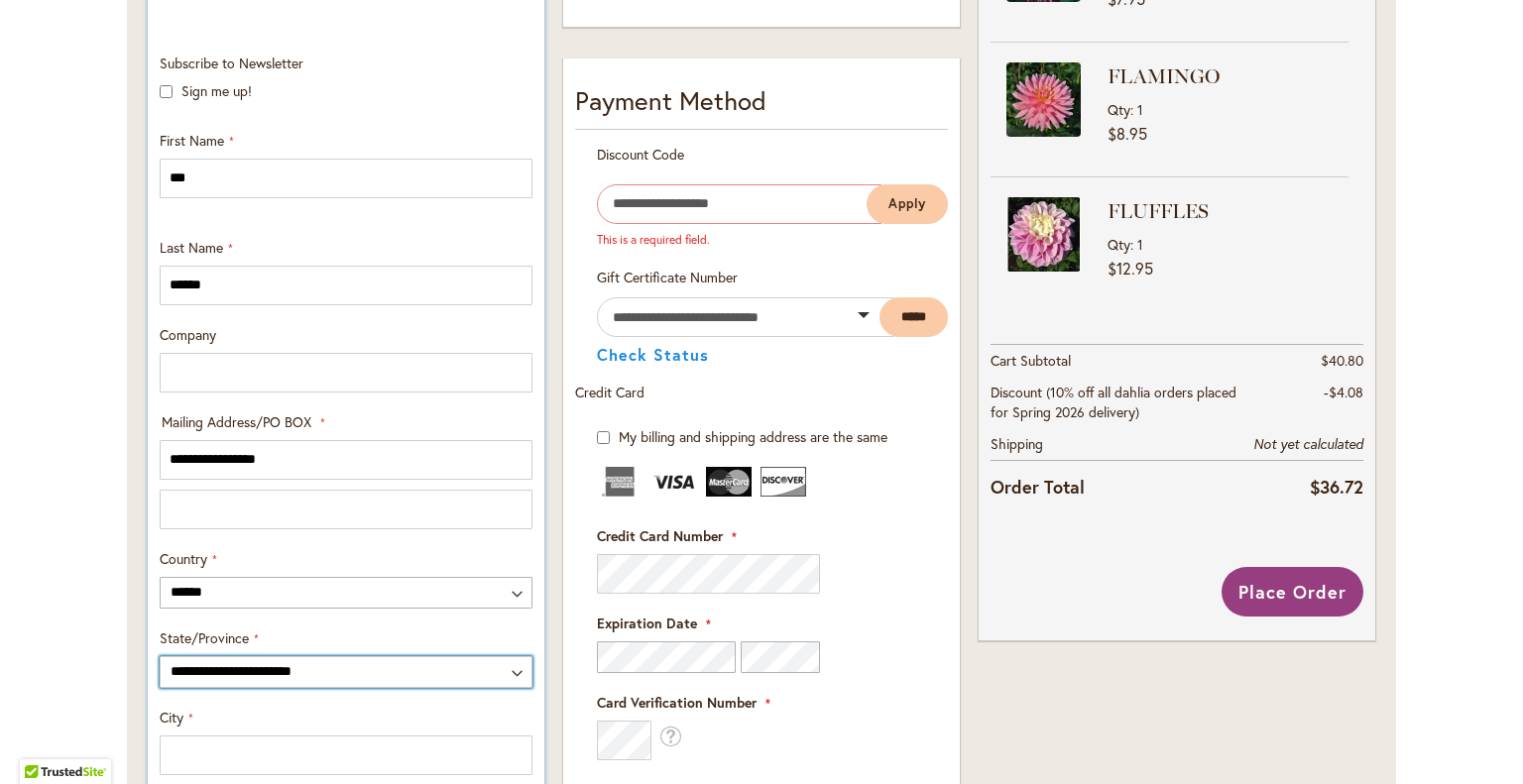 click on "**********" at bounding box center [346, 672] 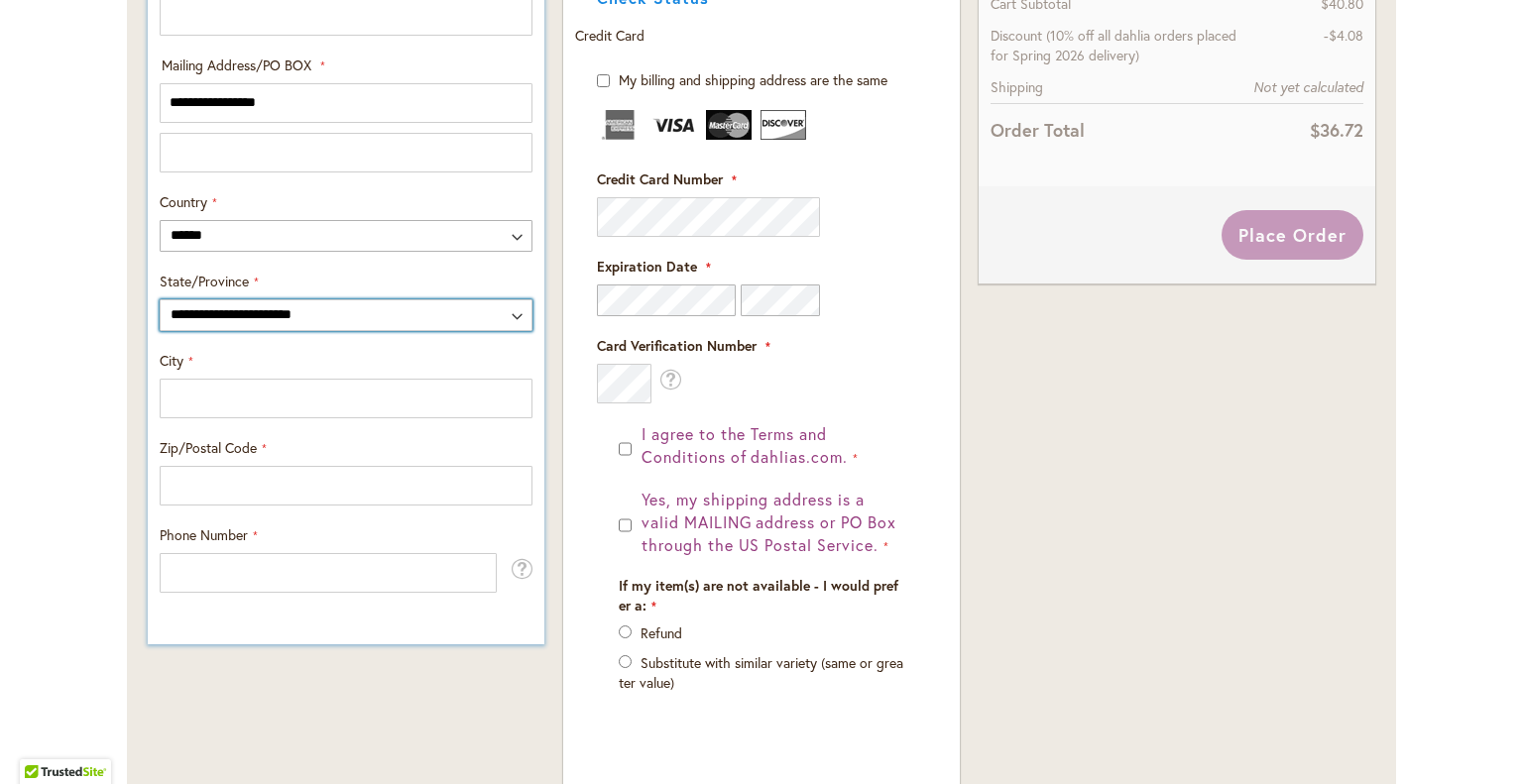 scroll, scrollTop: 1006, scrollLeft: 0, axis: vertical 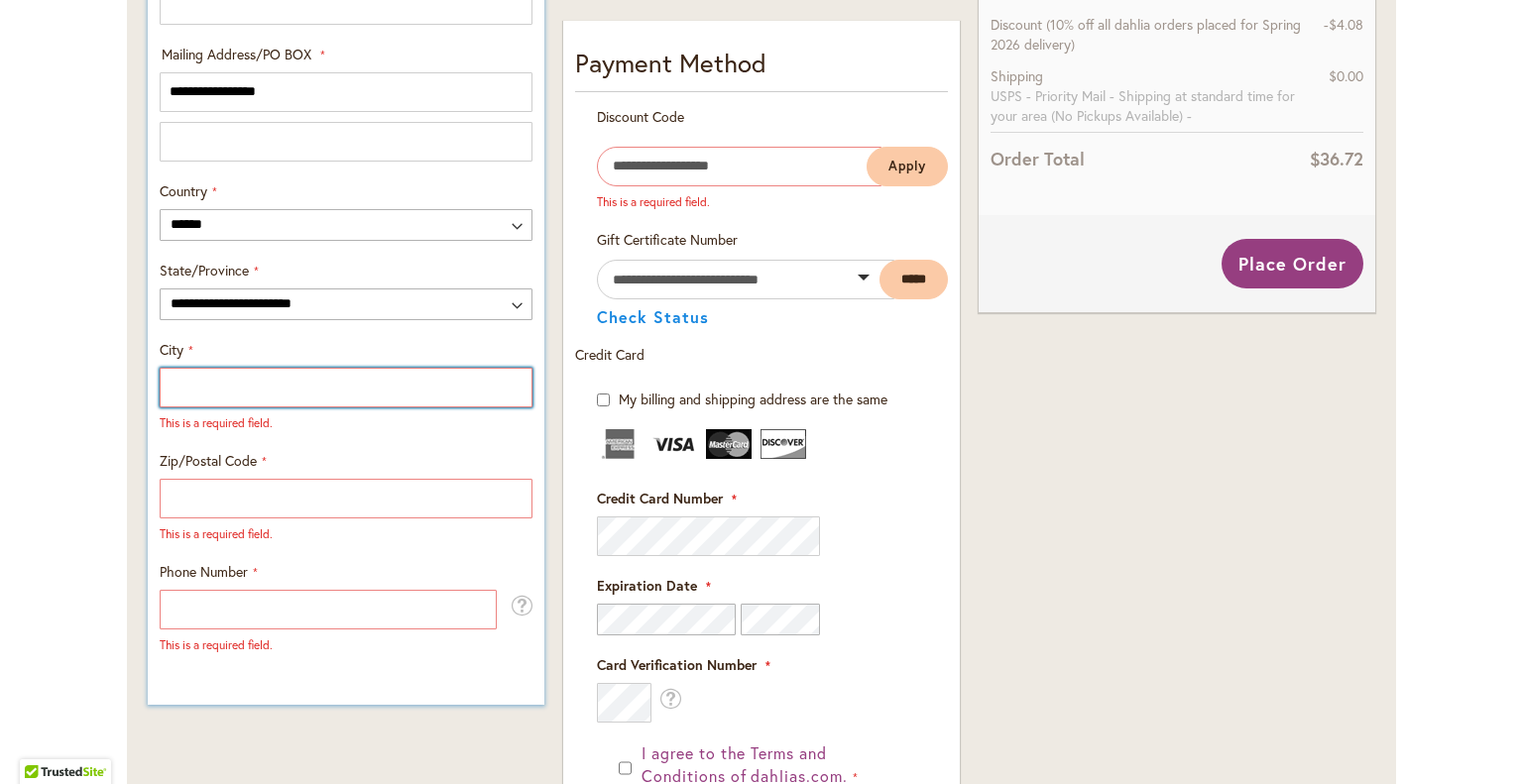 click on "City" at bounding box center [346, 388] 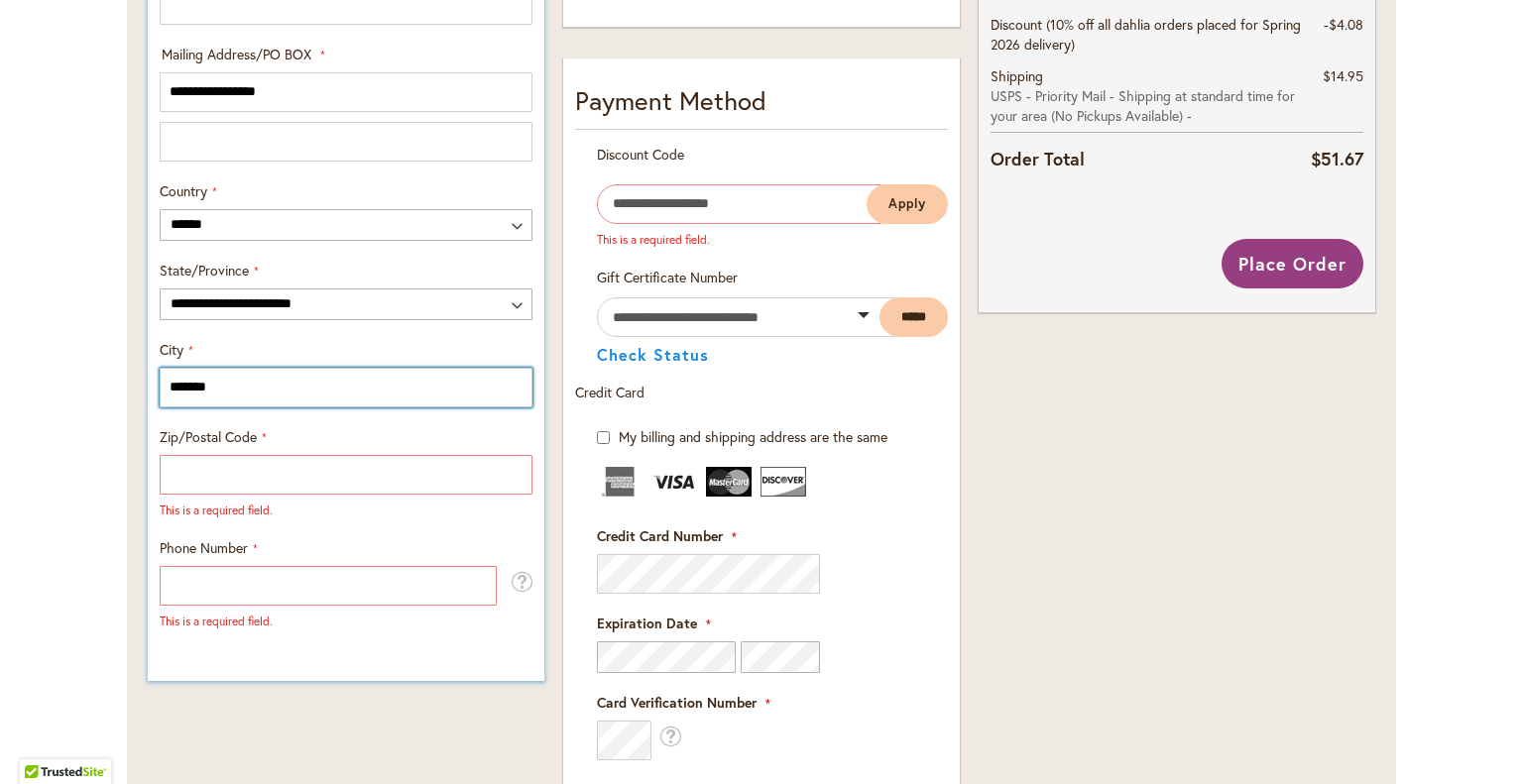 type on "*******" 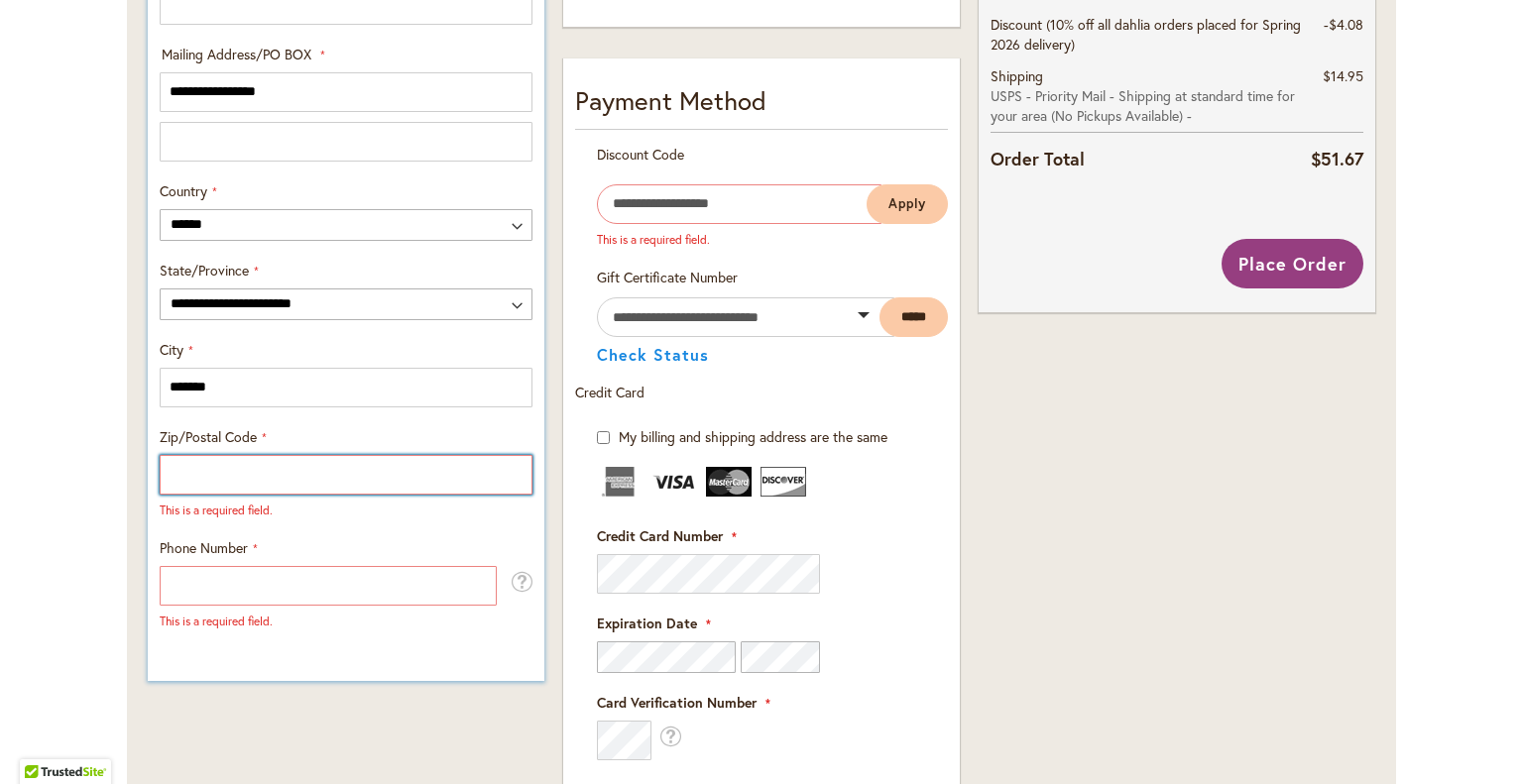 click on "Zip/Postal Code" at bounding box center (346, 475) 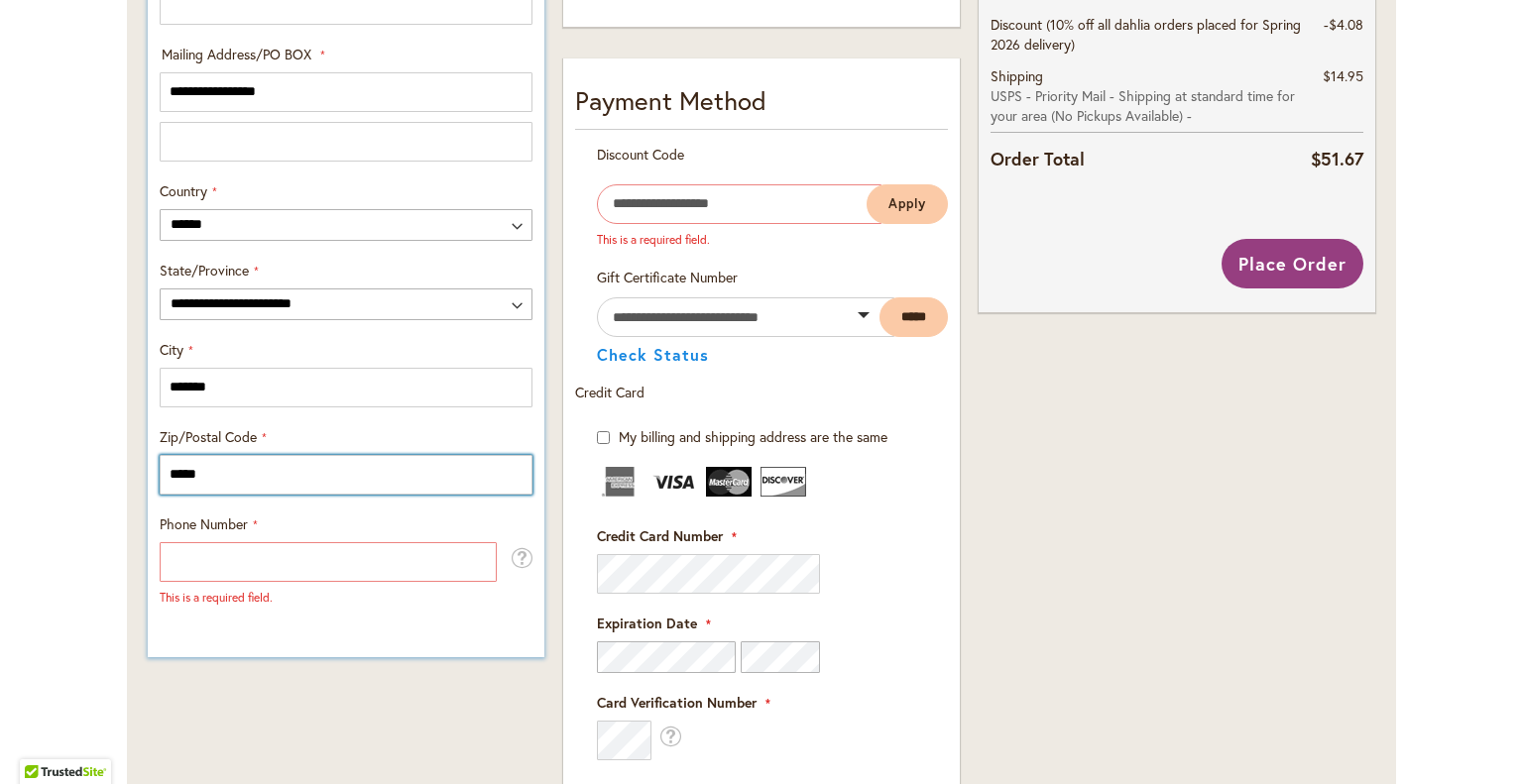 type on "*****" 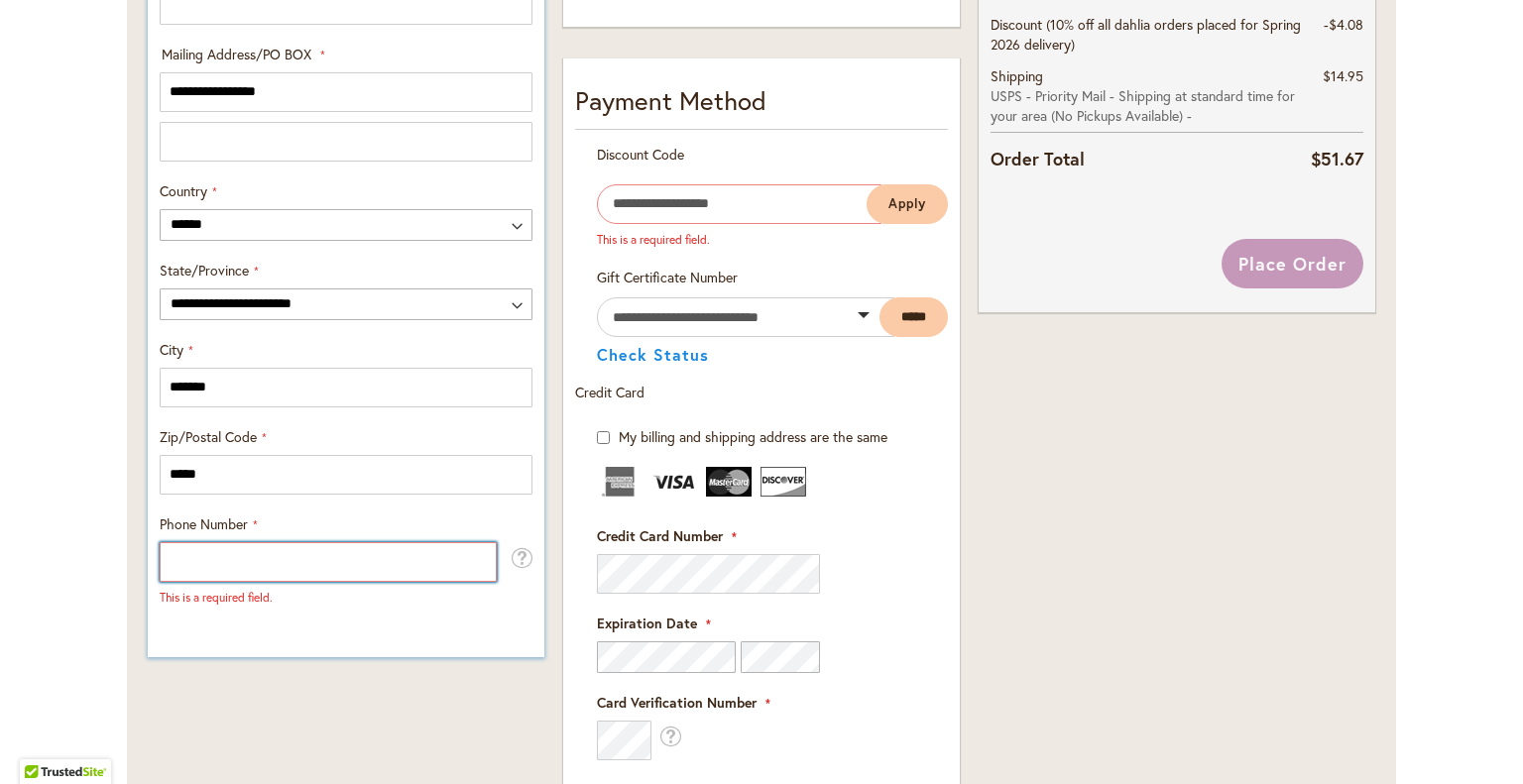 click on "Phone Number" at bounding box center (328, 562) 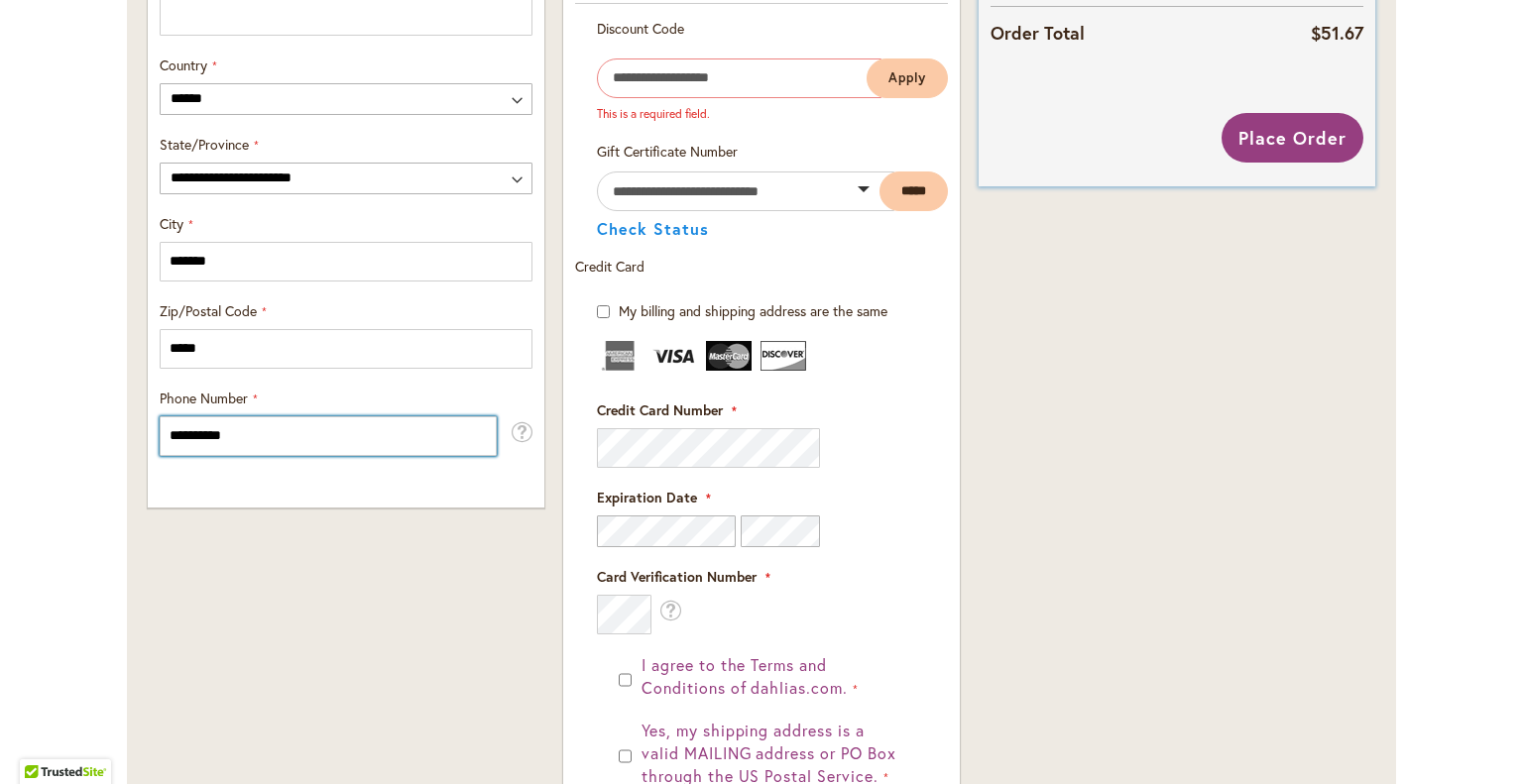 scroll, scrollTop: 1133, scrollLeft: 0, axis: vertical 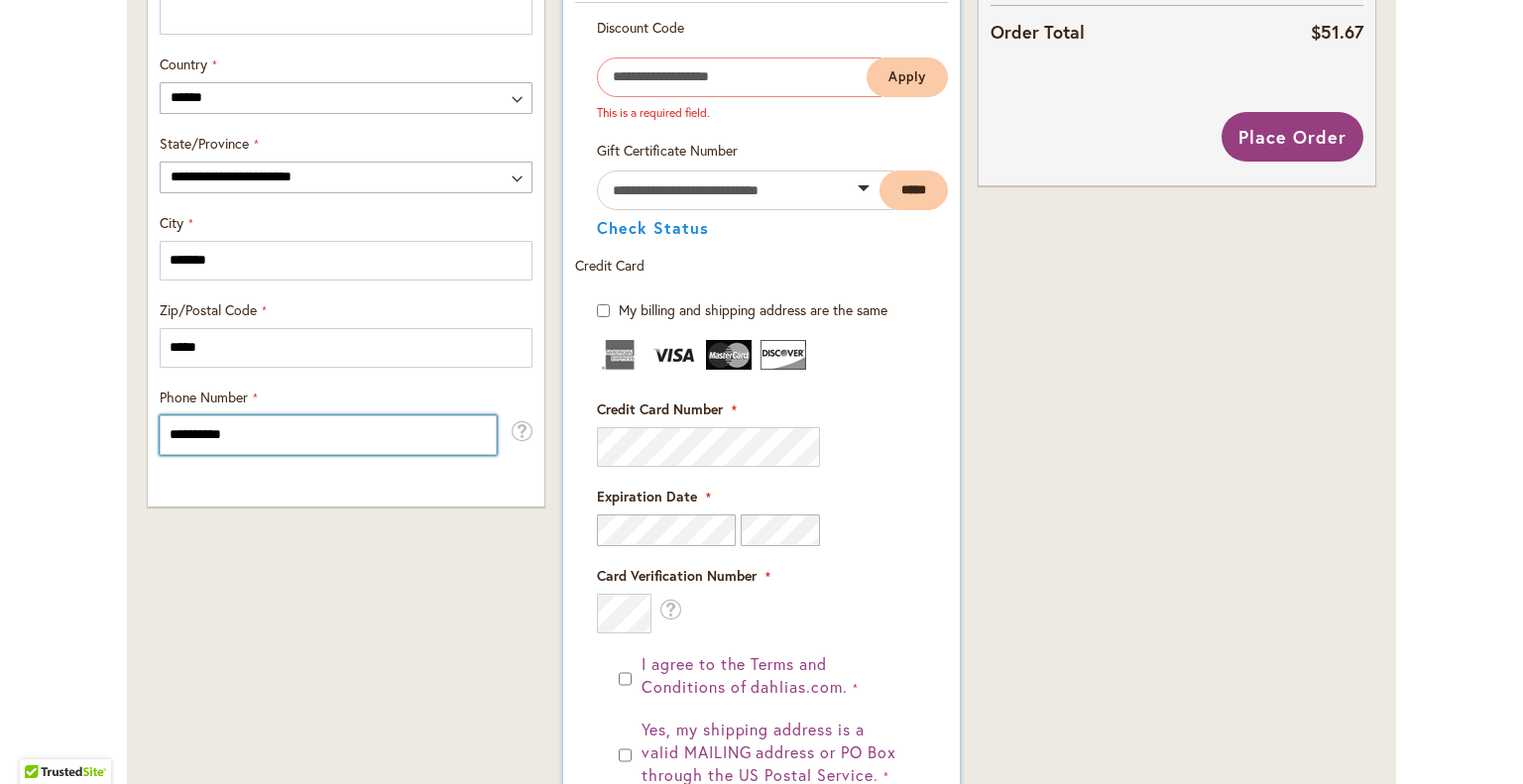 type on "**********" 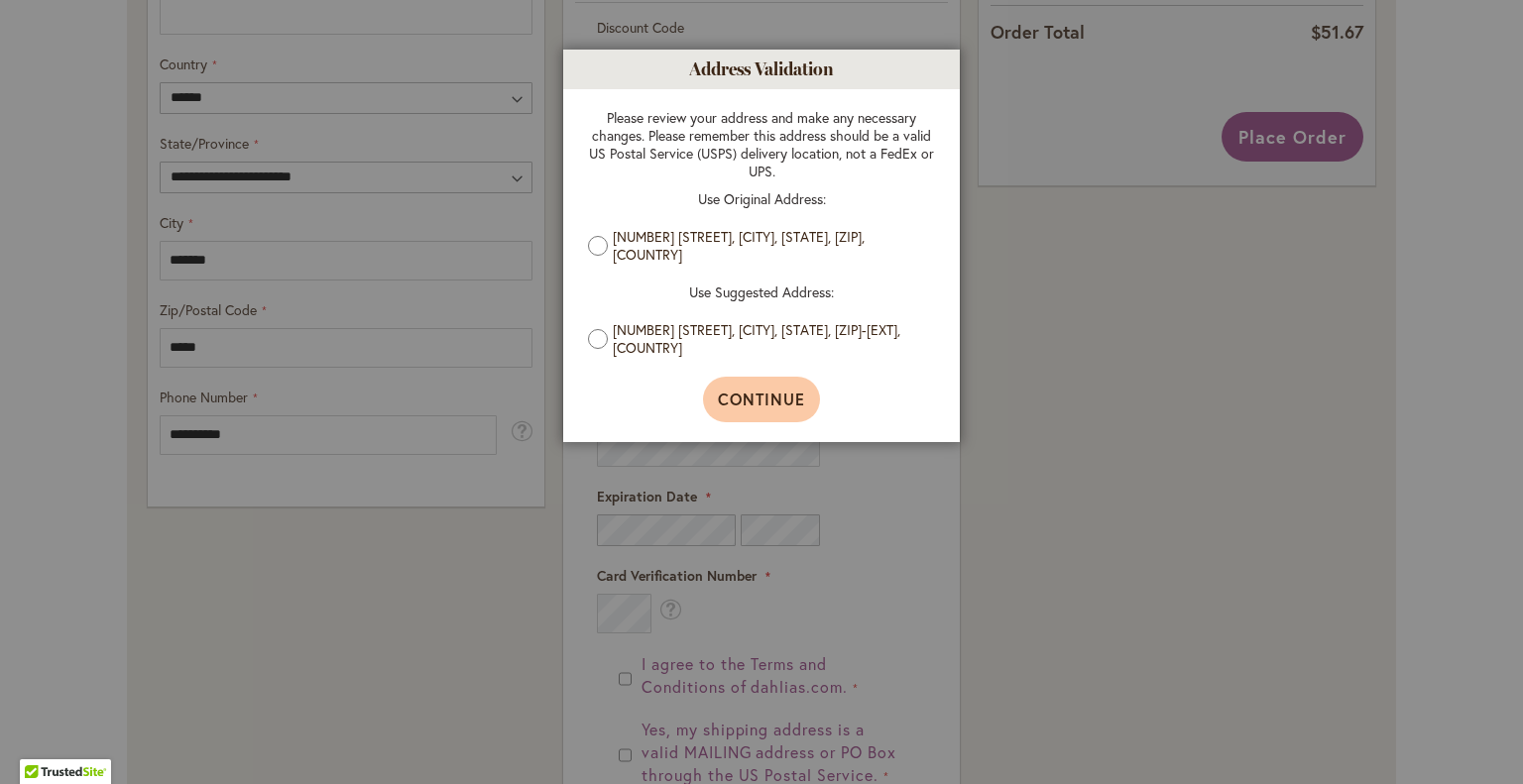 click on "Continue" at bounding box center (762, 398) 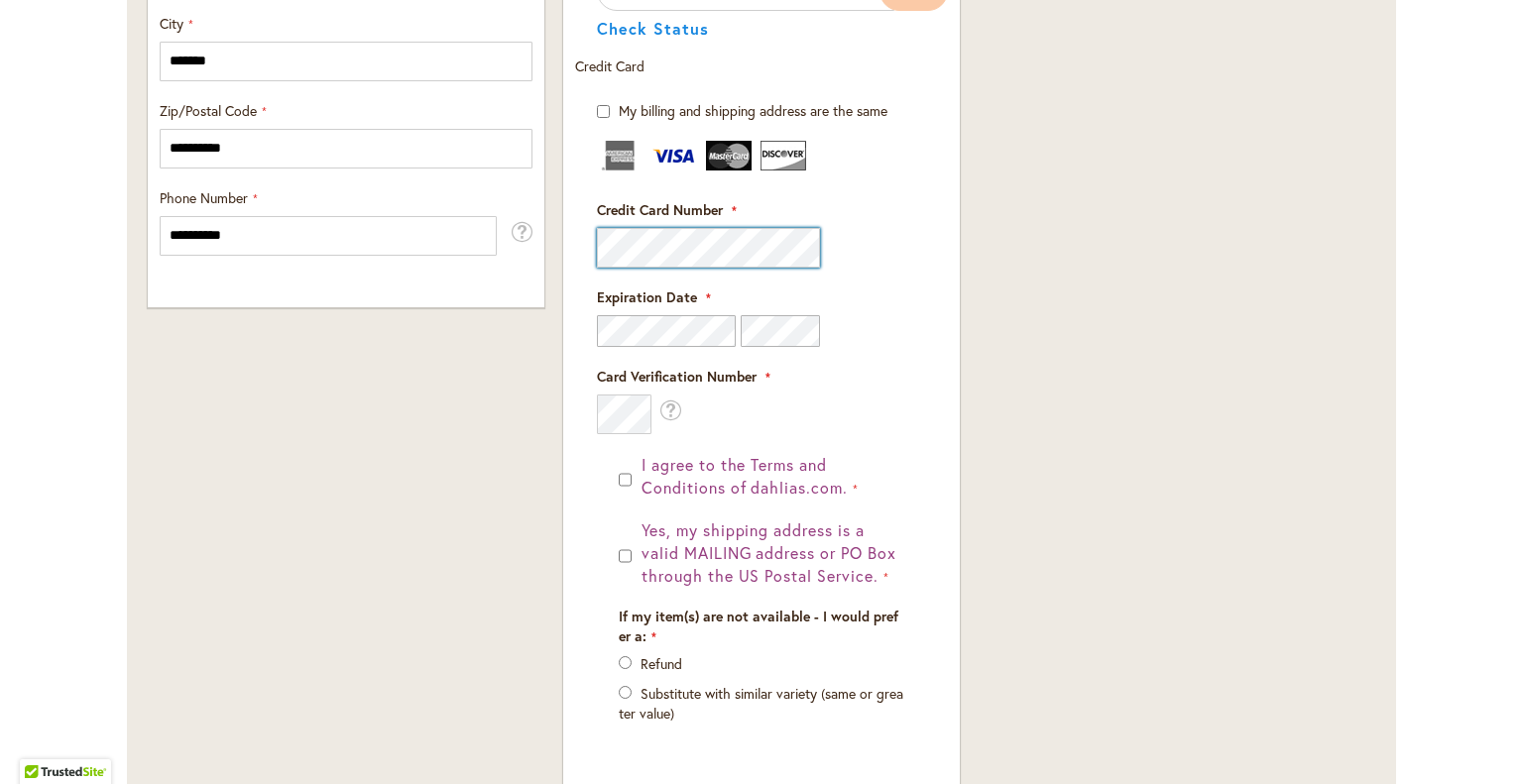 scroll, scrollTop: 1332, scrollLeft: 0, axis: vertical 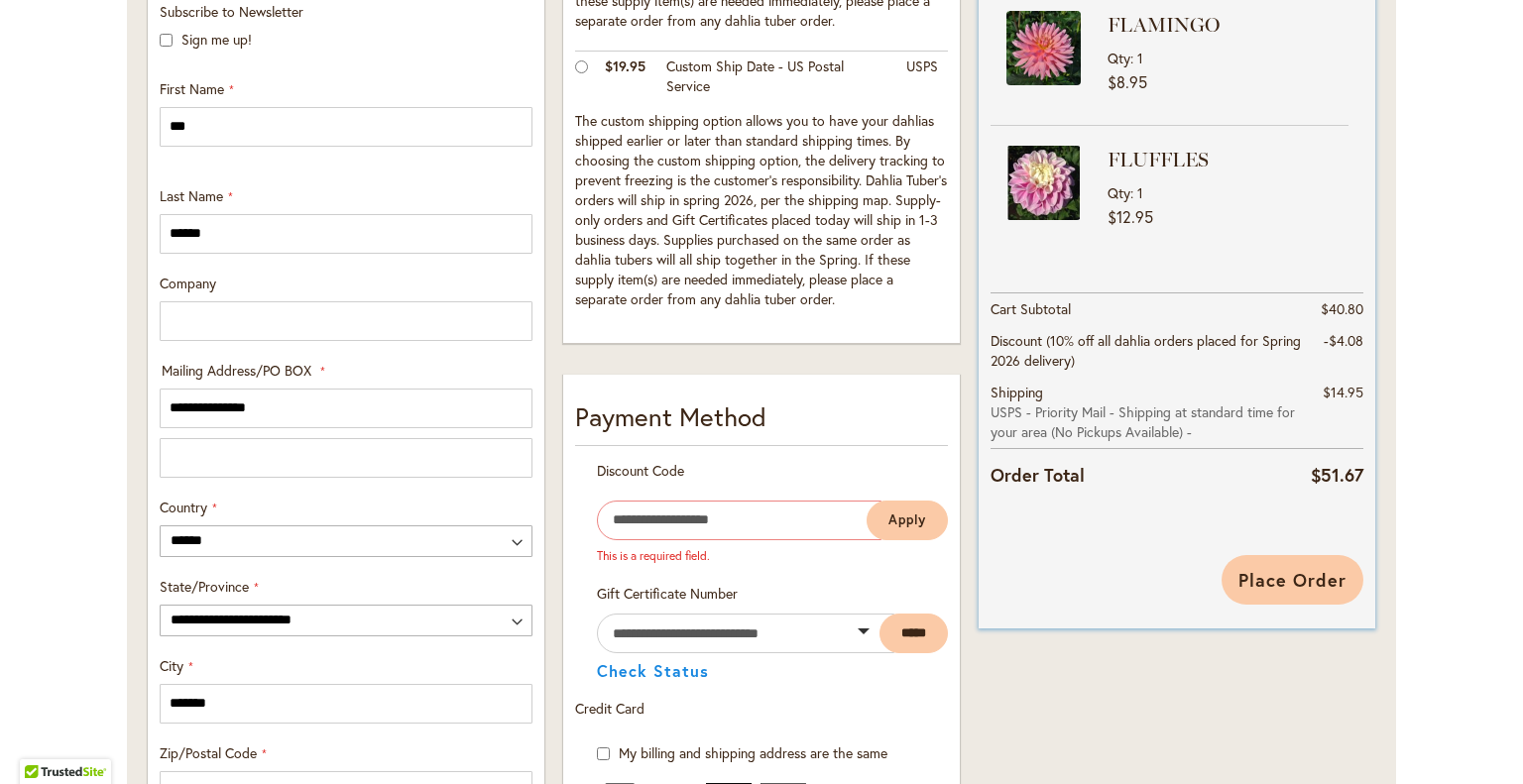 click on "Place Order" at bounding box center (1292, 580) 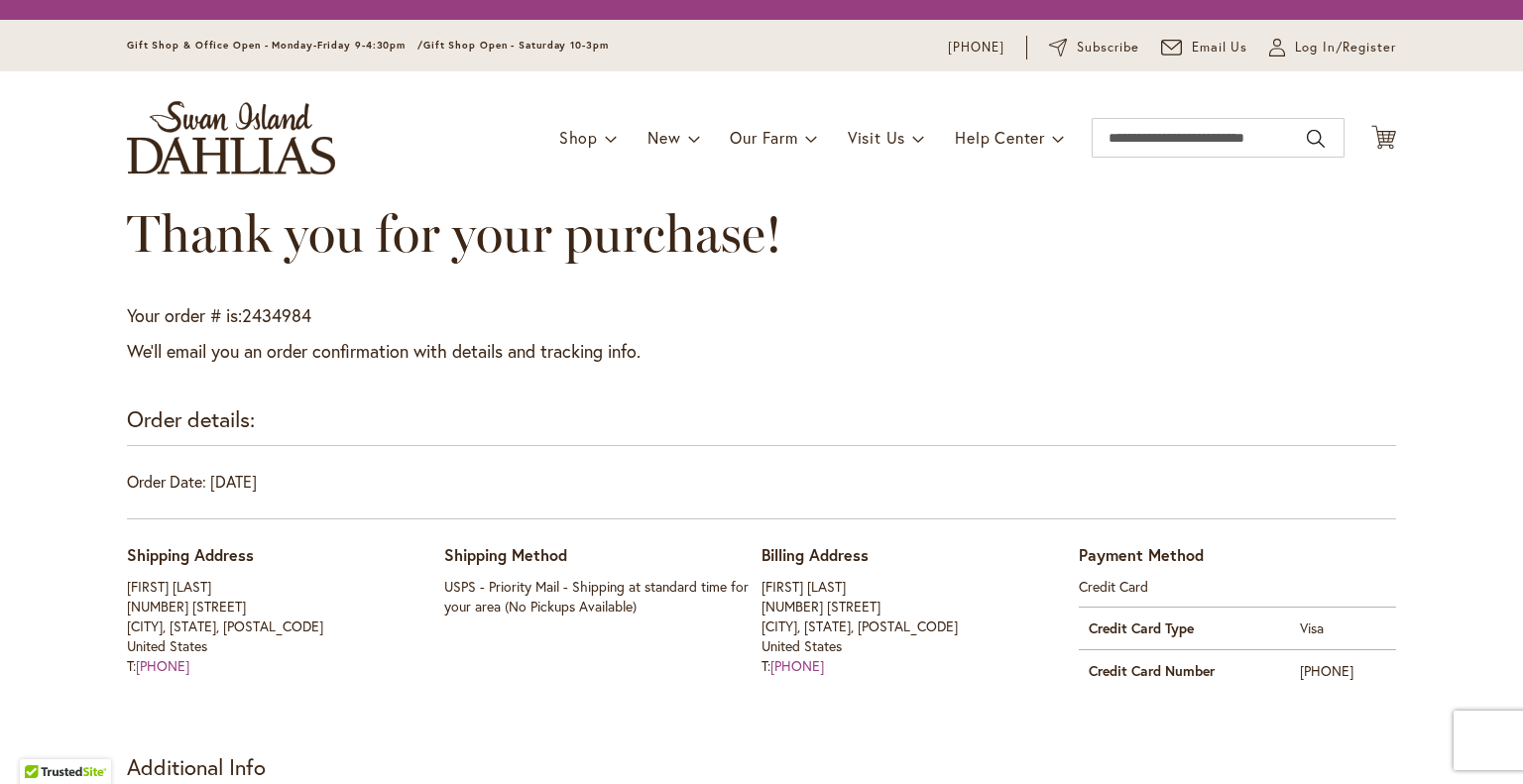 scroll, scrollTop: 0, scrollLeft: 0, axis: both 